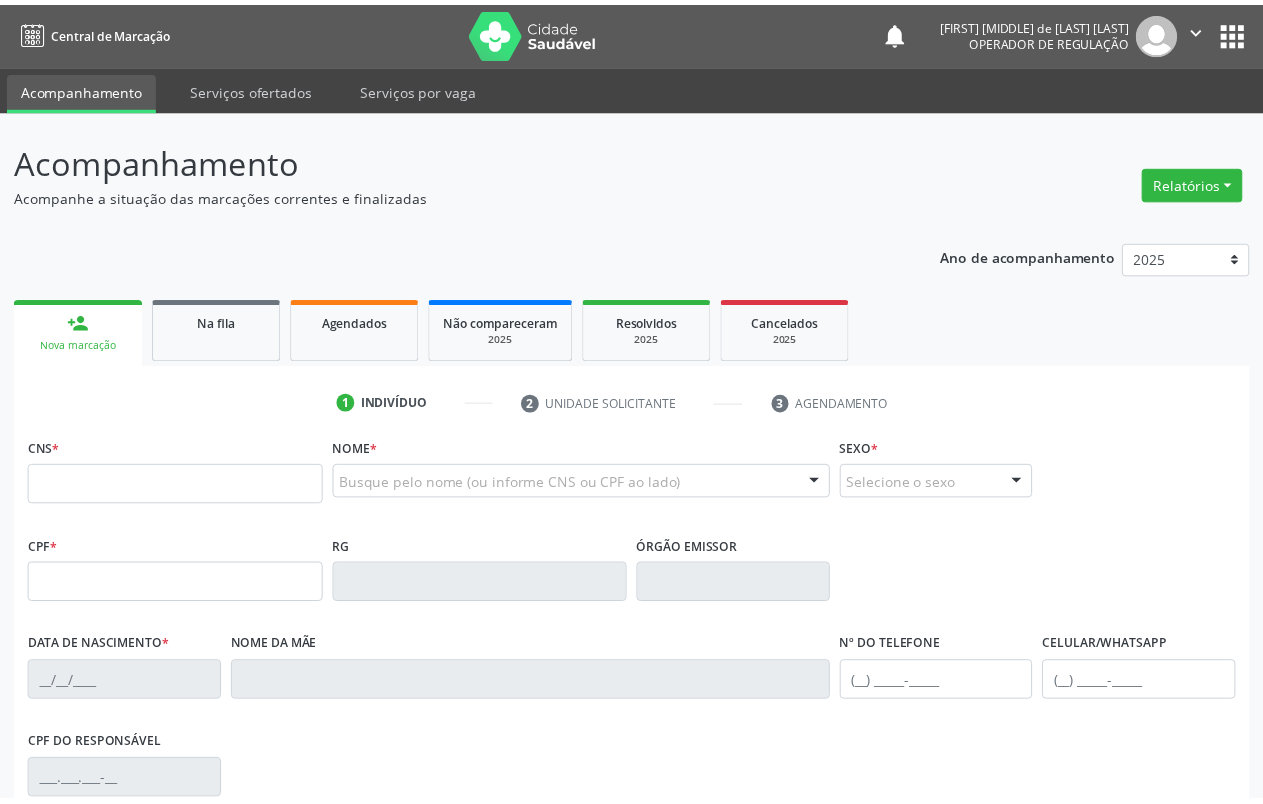 scroll, scrollTop: 0, scrollLeft: 0, axis: both 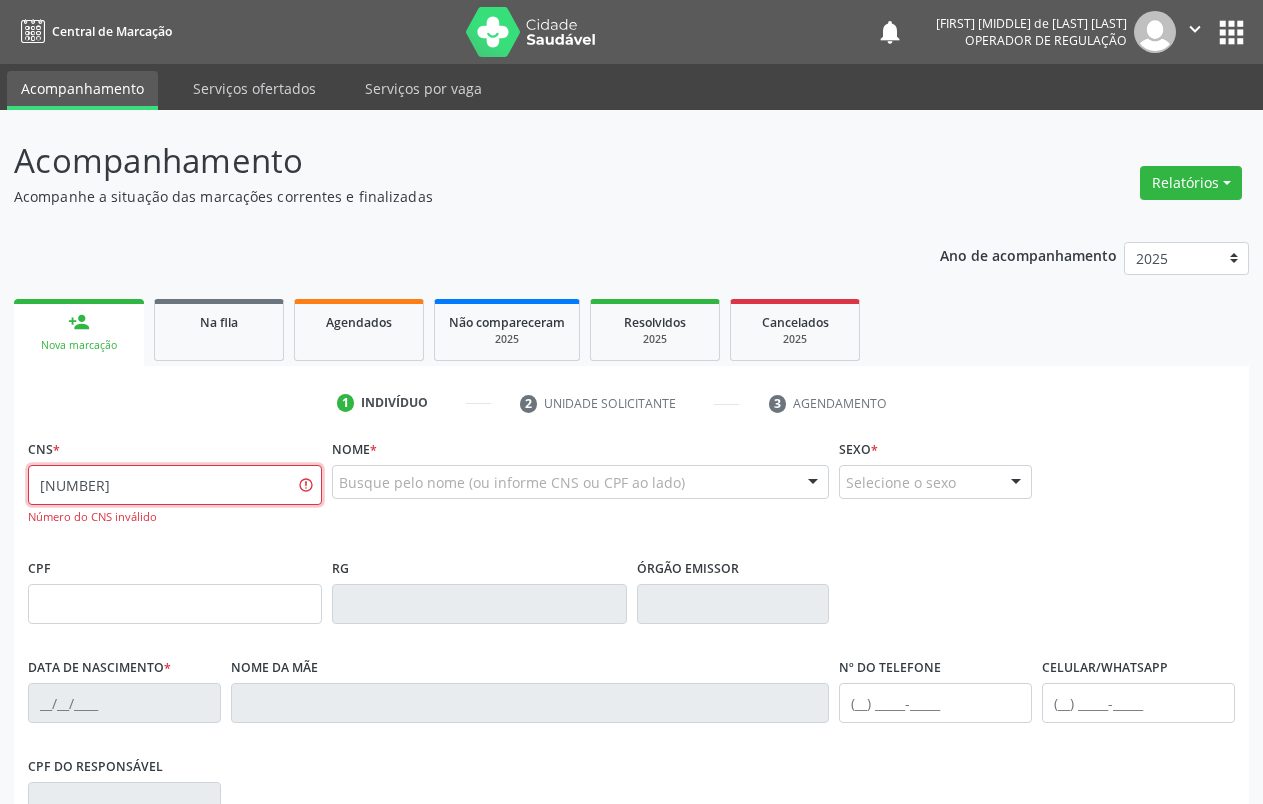 click on "[NUMBER]" at bounding box center (175, 485) 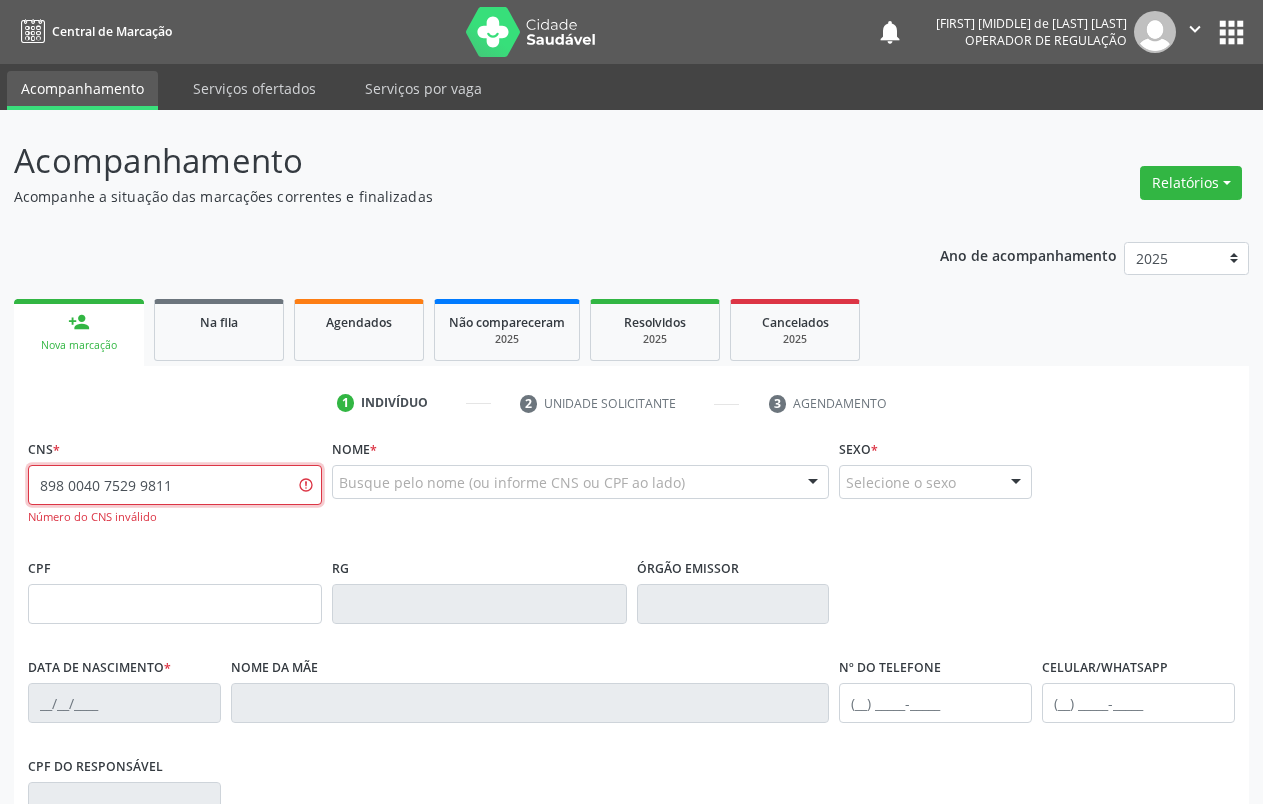 type on "898 0040 7529 9811" 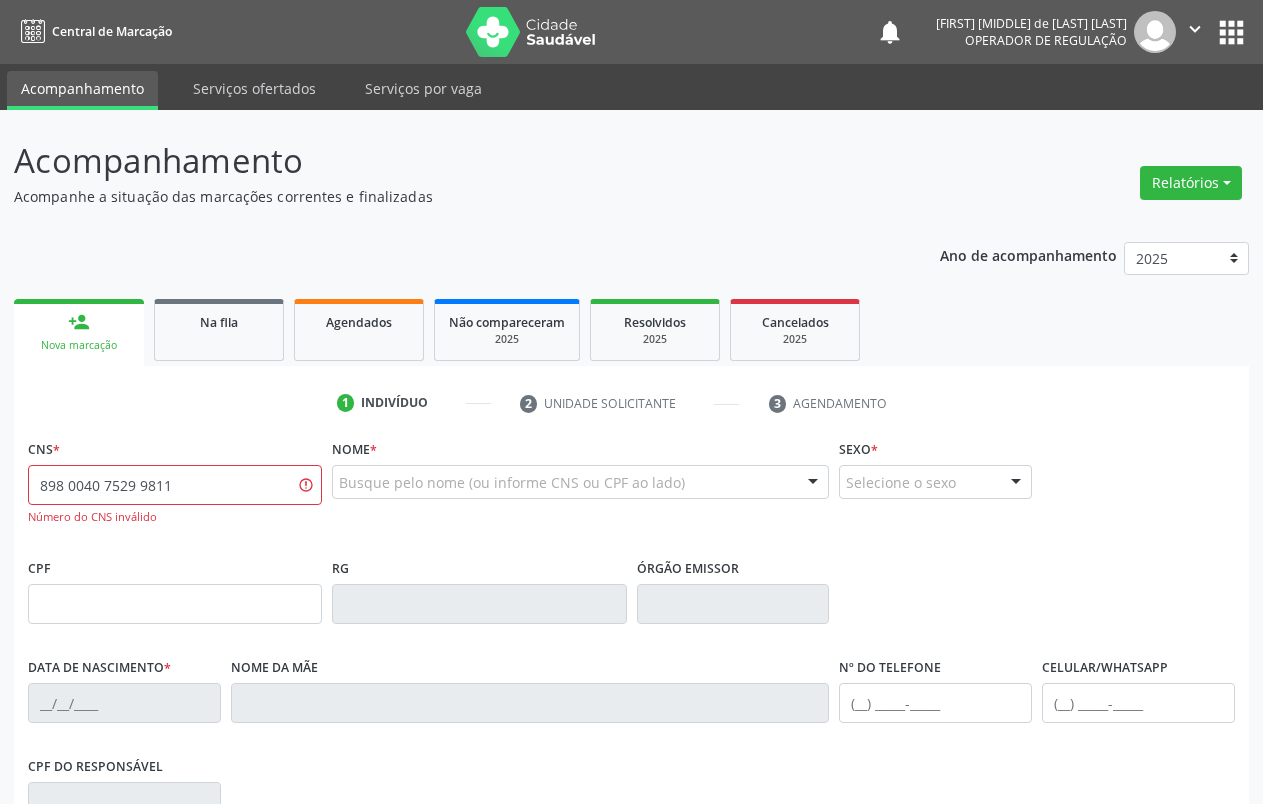 click on "CNS
*
[PHONE]
Número do CNS inválido
Nome
*
Busque pelo nome (ou informe CNS ou CPF ao lado)
Nenhum resultado encontrado para: "   "
Digite o nome
Sexo
*
Selecione o sexo
Masculino   Feminino
Nenhum resultado encontrado para: "   "
Não há nenhuma opção para ser exibida.
CPF
RG
Órgão emissor
Data de nascimento
*
Nome da mãe
Nº do Telefone
Celular/WhatsApp
CPF do responsável
Cidade - UF
*
Informe uma opção
[CITY] - [STATE]
Nenhum resultado encontrado para: "   "
Nenhuma opção encontrada
Bairro
*" at bounding box center (631, 717) 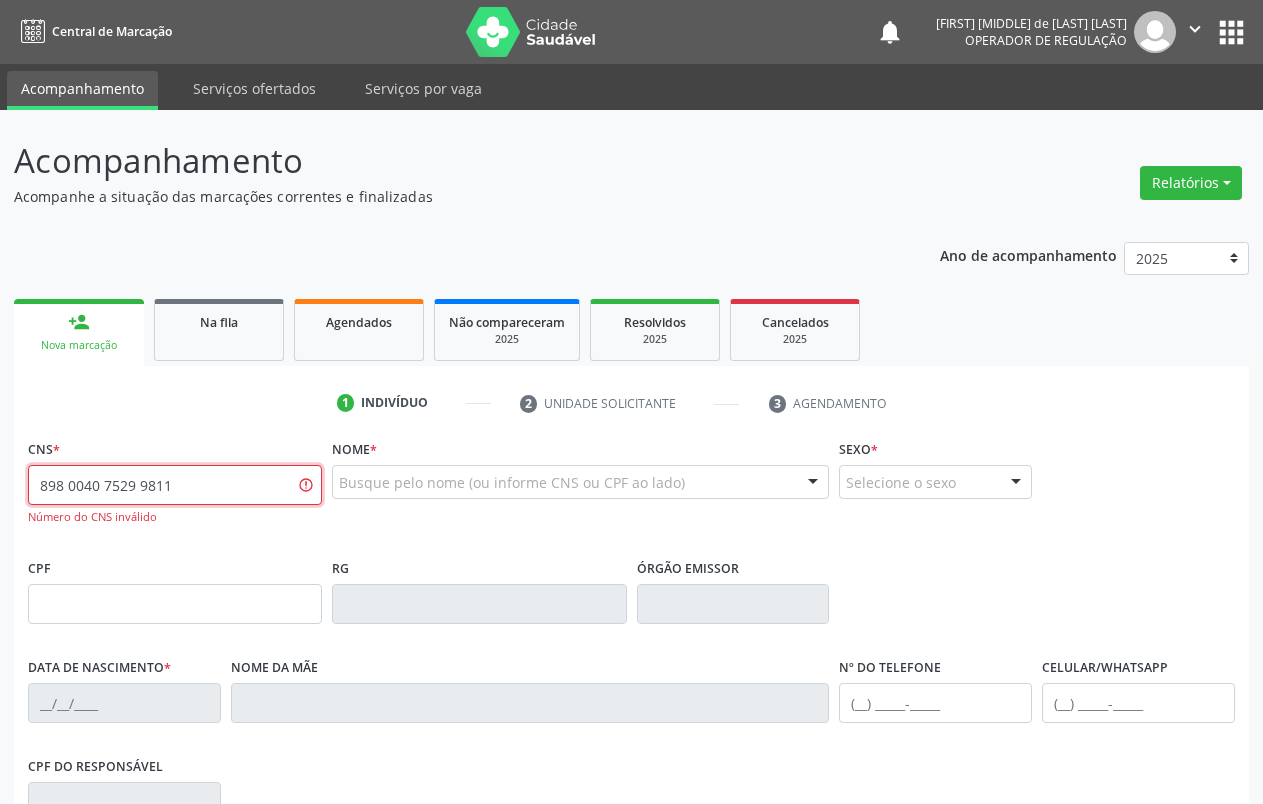 click on "898 0040 7529 9811" at bounding box center (175, 485) 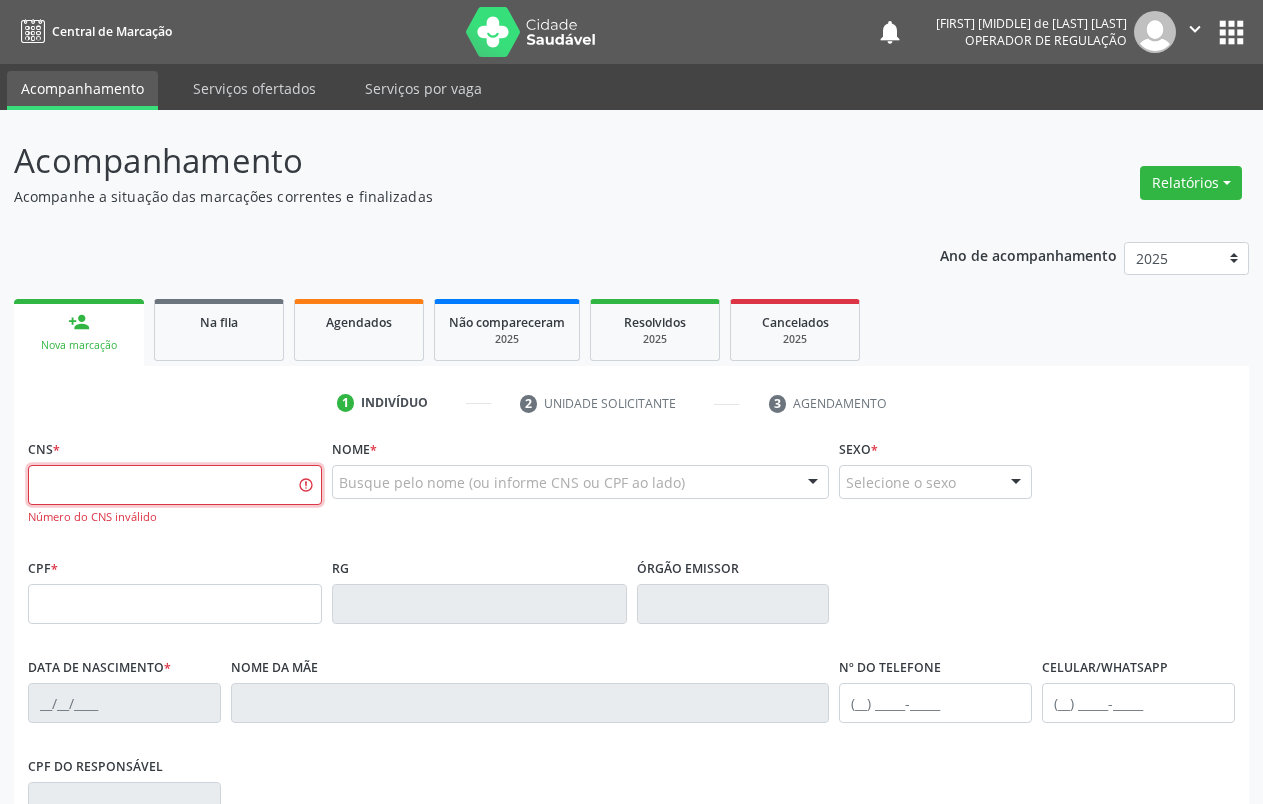 type 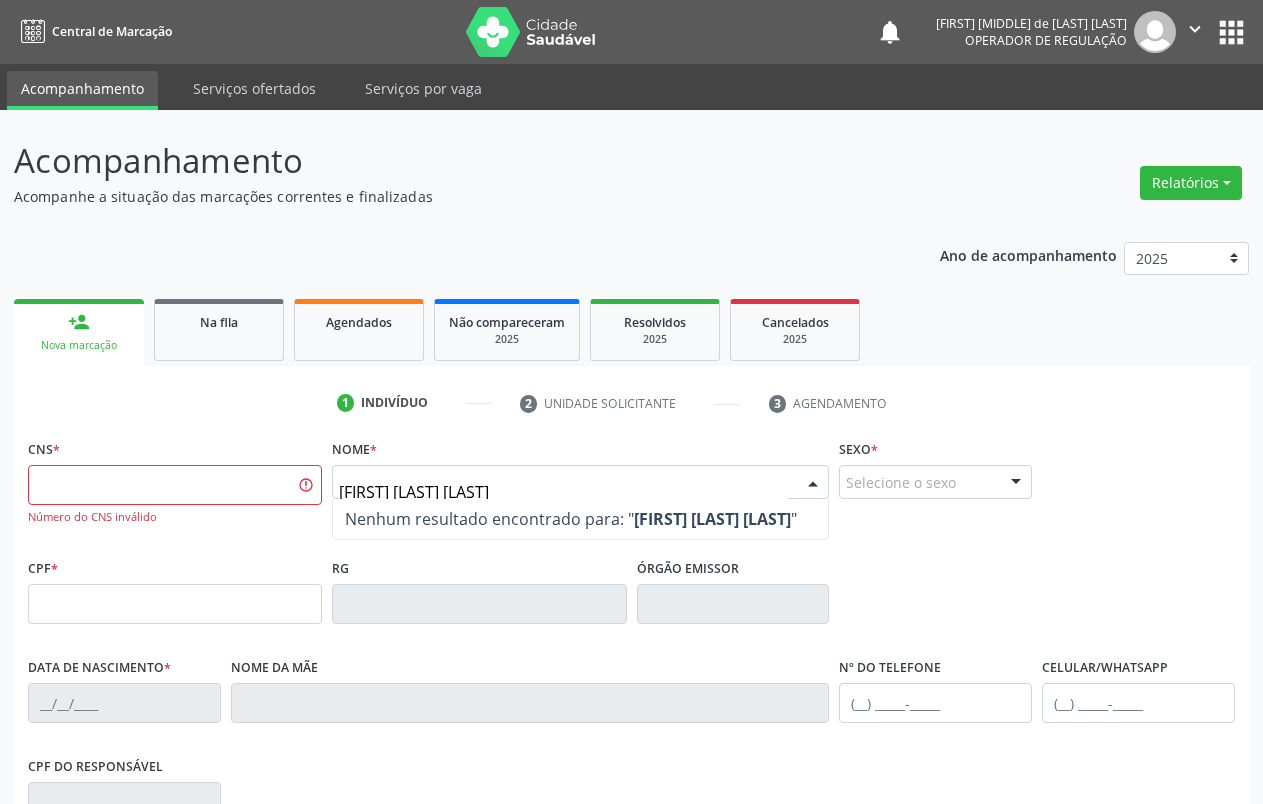 type on "[FIRST] [LAST] [LAST]" 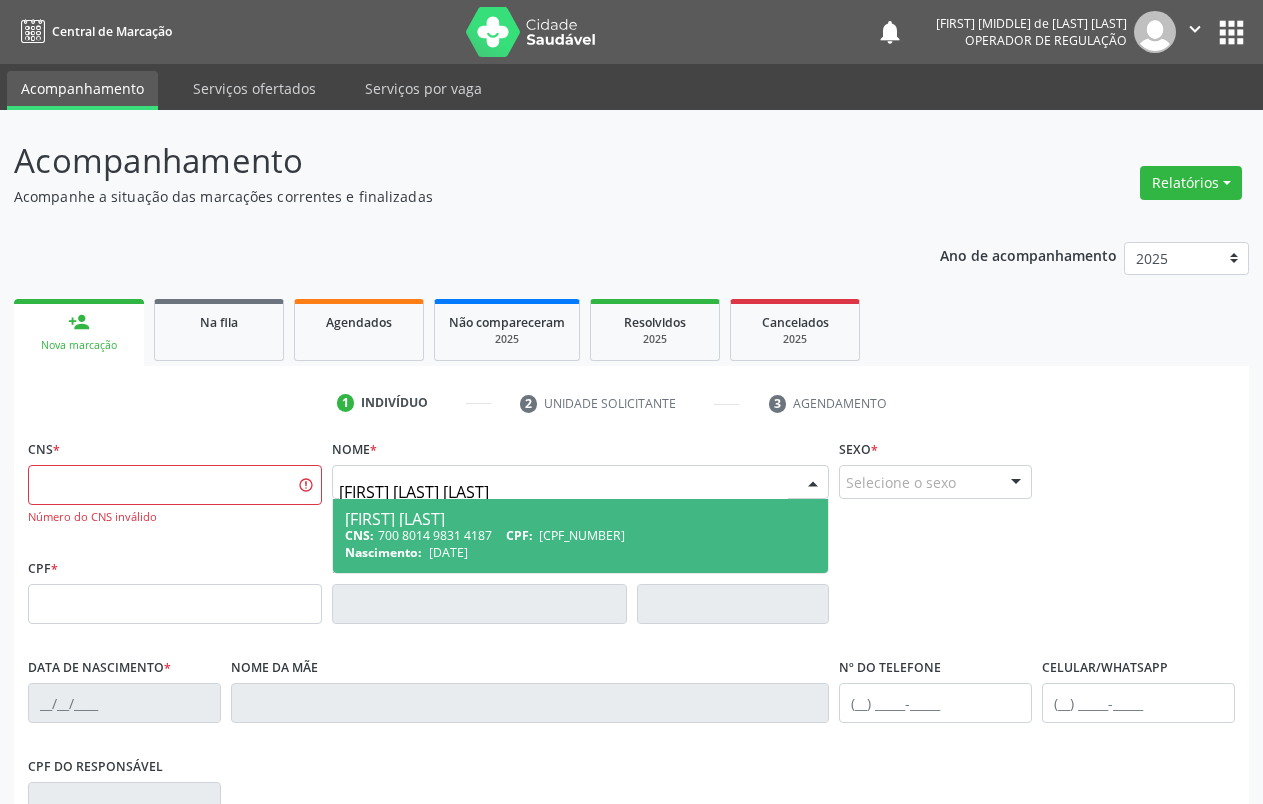 click on "CNS:
[CARD_NUMBER]
CPF:
[CPF_NUMBER]" at bounding box center (580, 535) 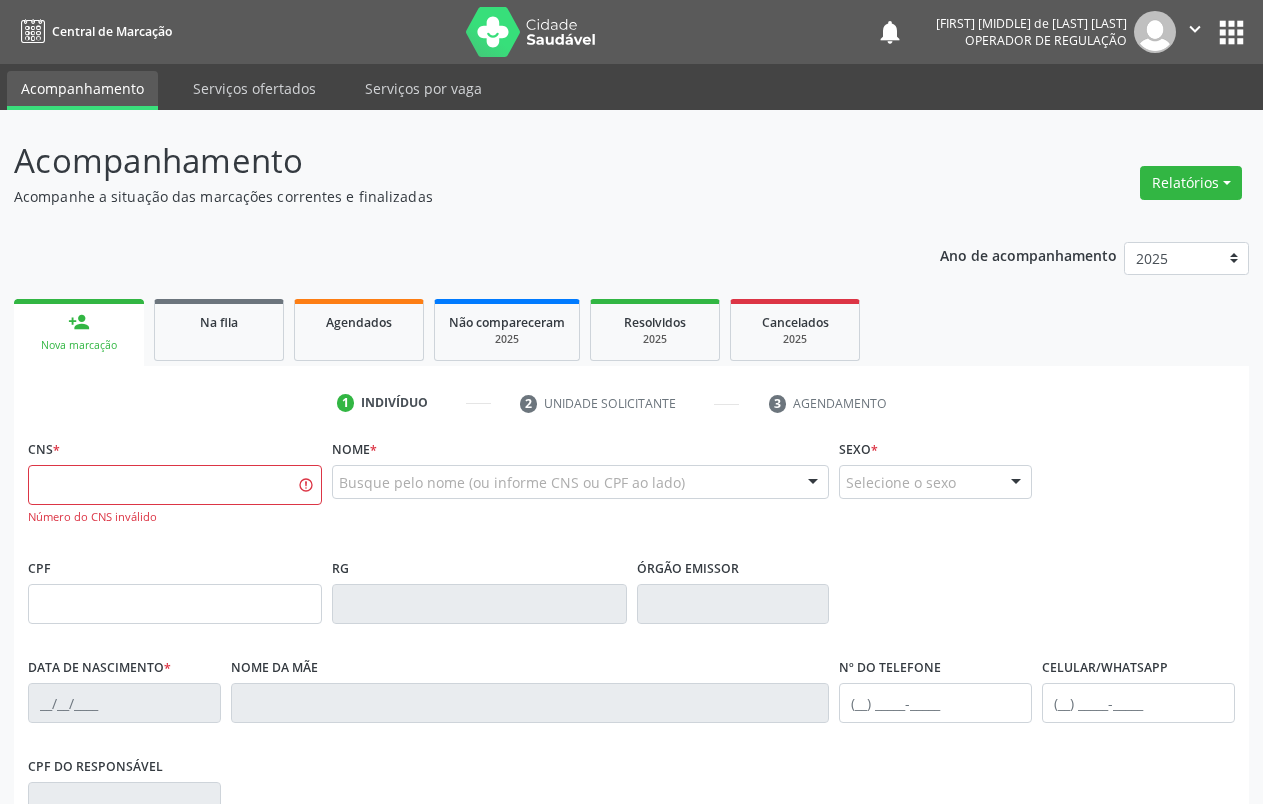 type on "700 8014 9831 4187" 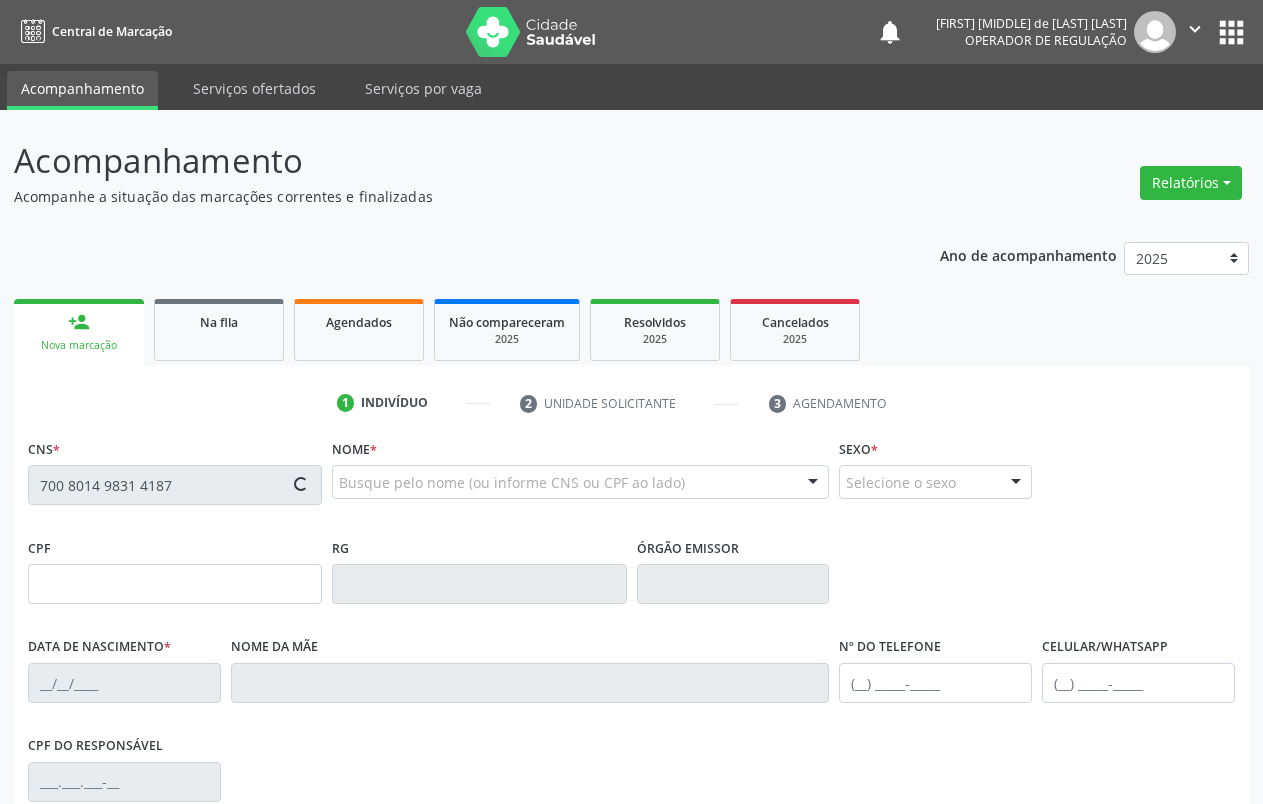 type on "[DATE]" 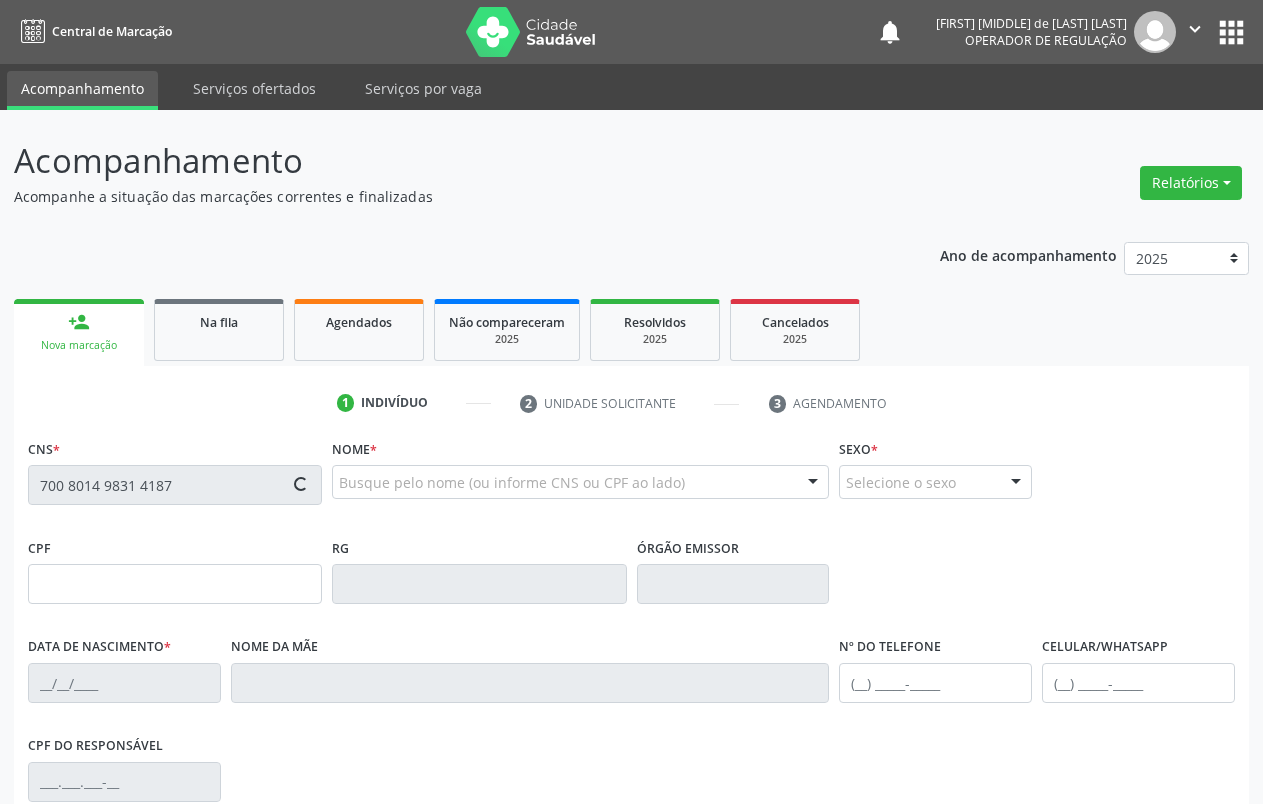 type on "[FIRST] [LAST] [LAST]" 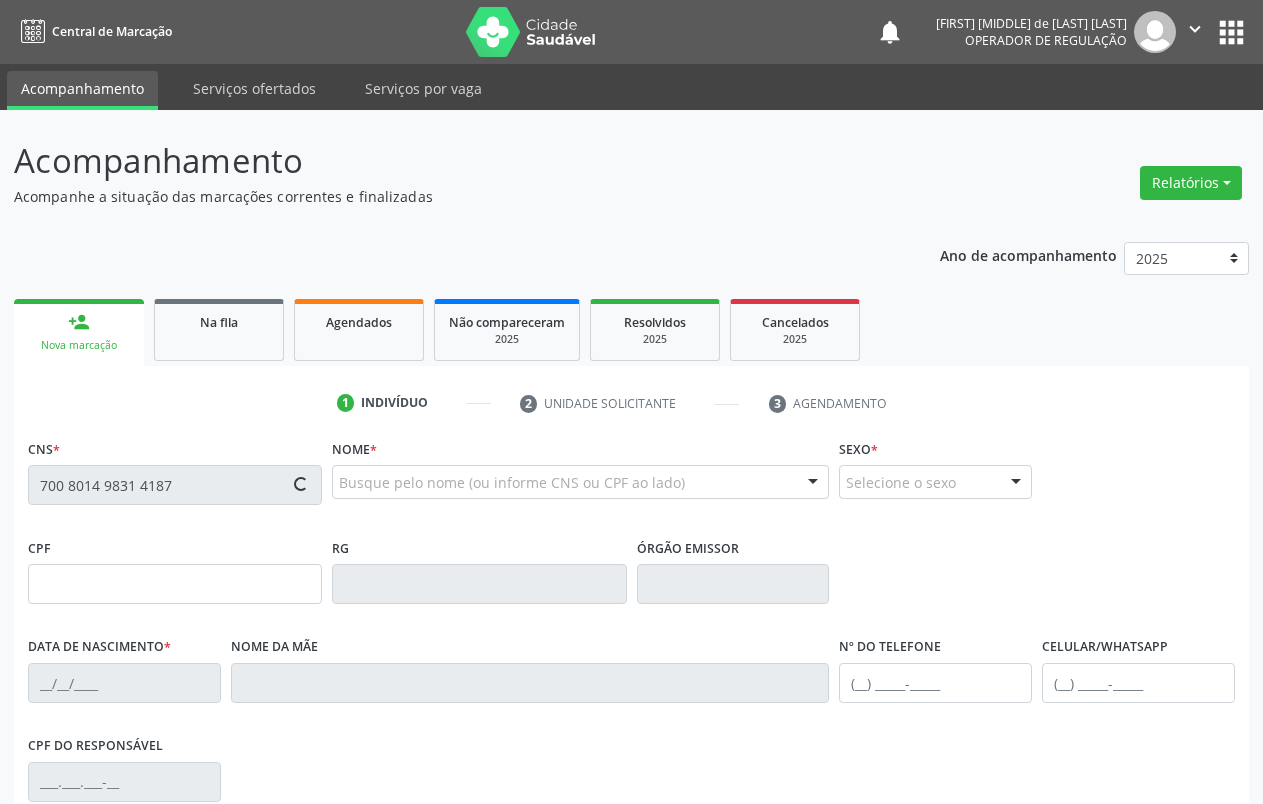 type on "[NUMBER]" 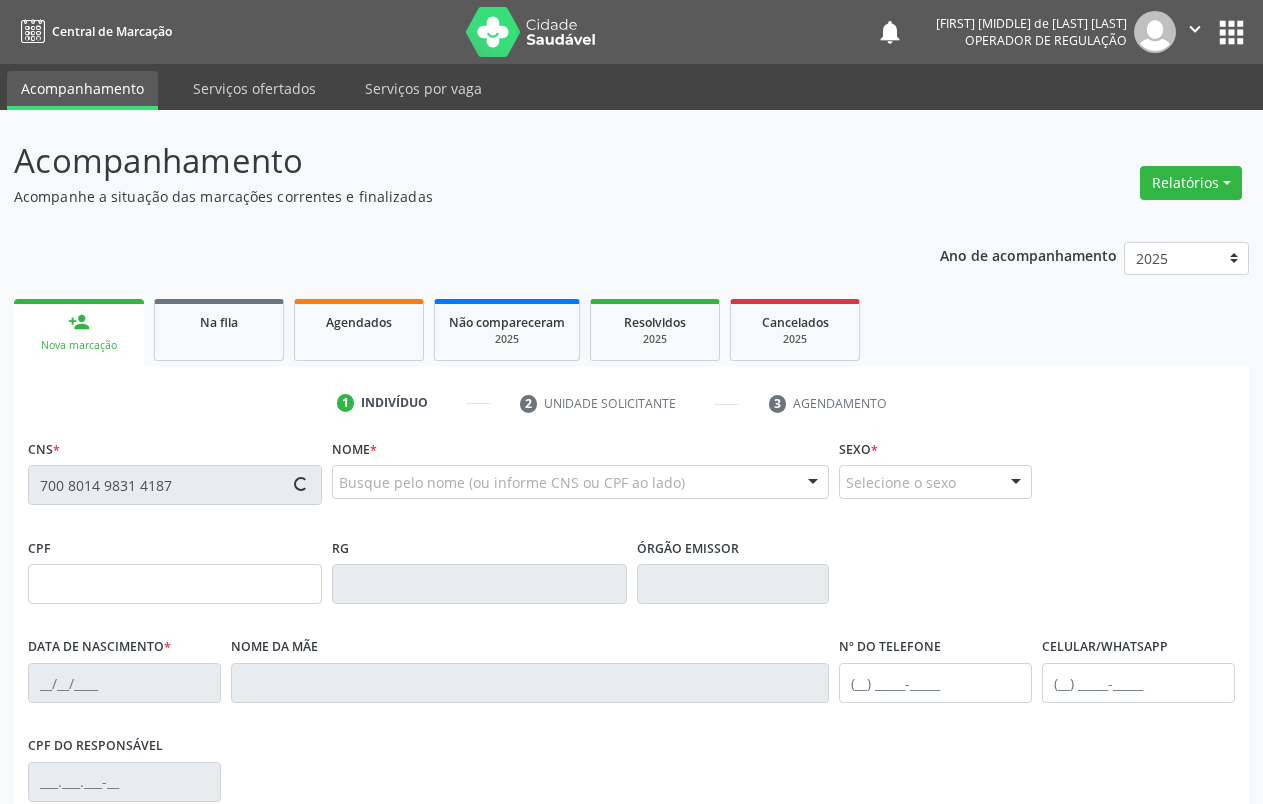 type on "S/N" 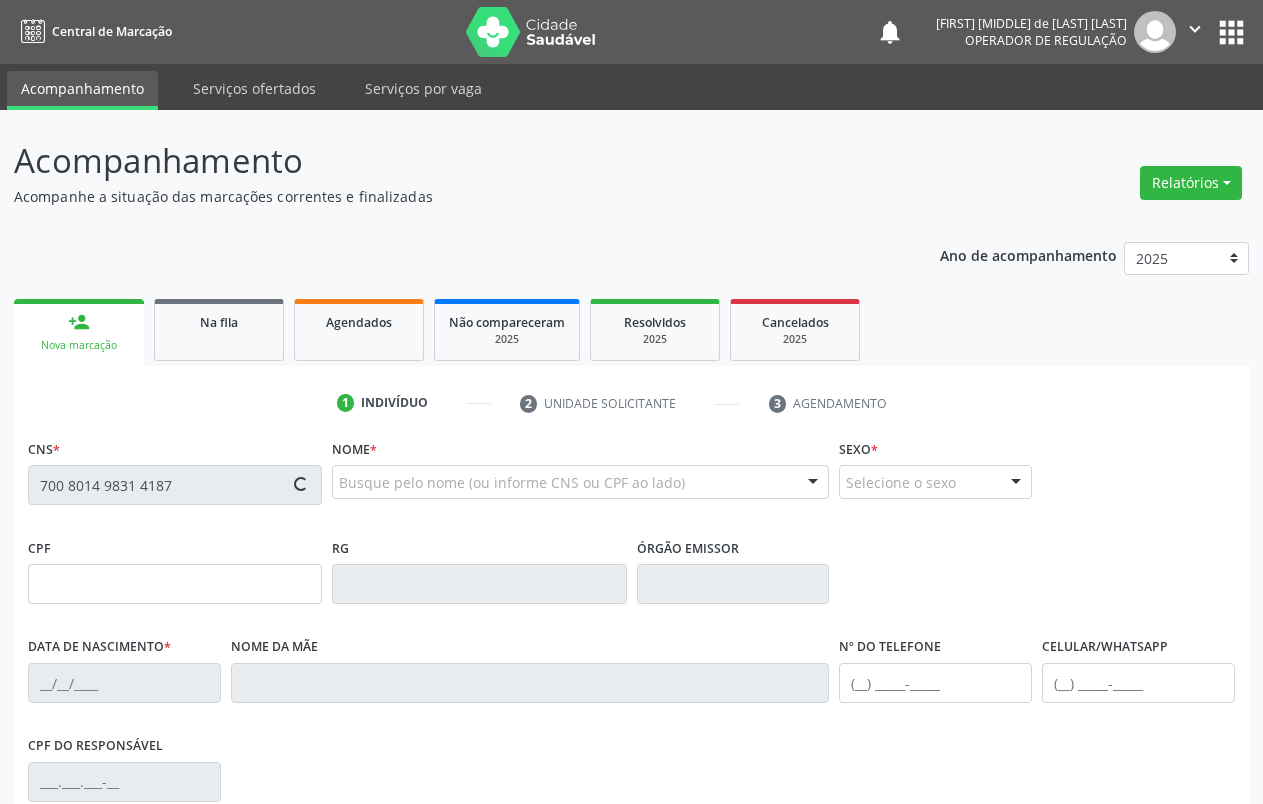 type on "[CPF_NUMBER]" 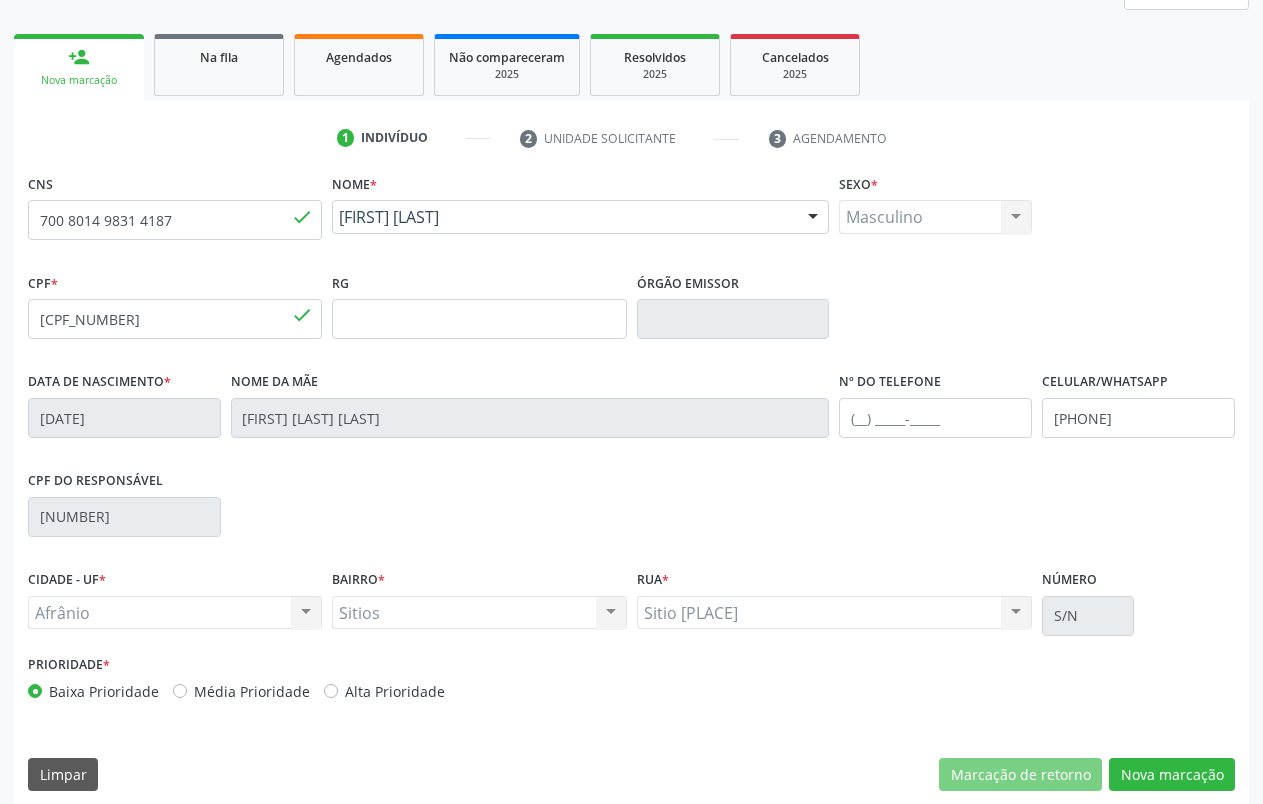scroll, scrollTop: 280, scrollLeft: 0, axis: vertical 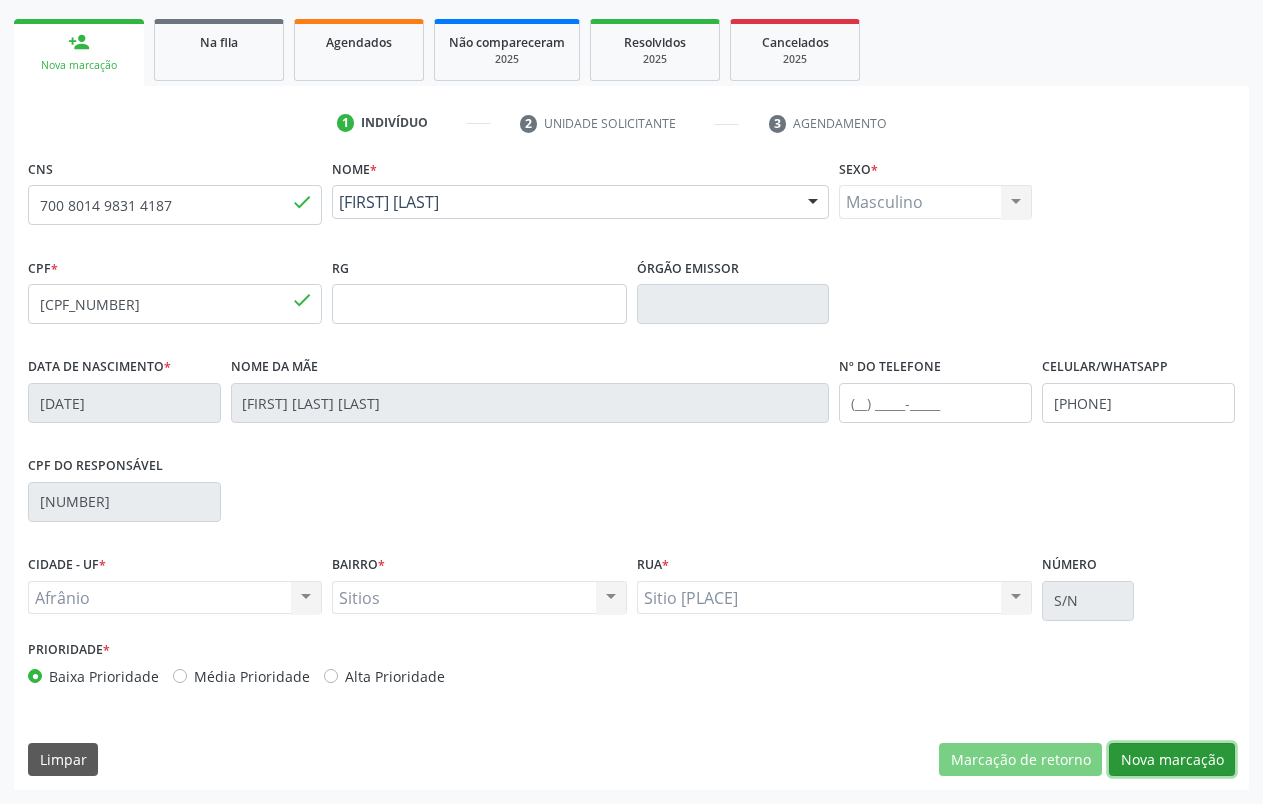 click on "Nova marcação" at bounding box center (1172, 760) 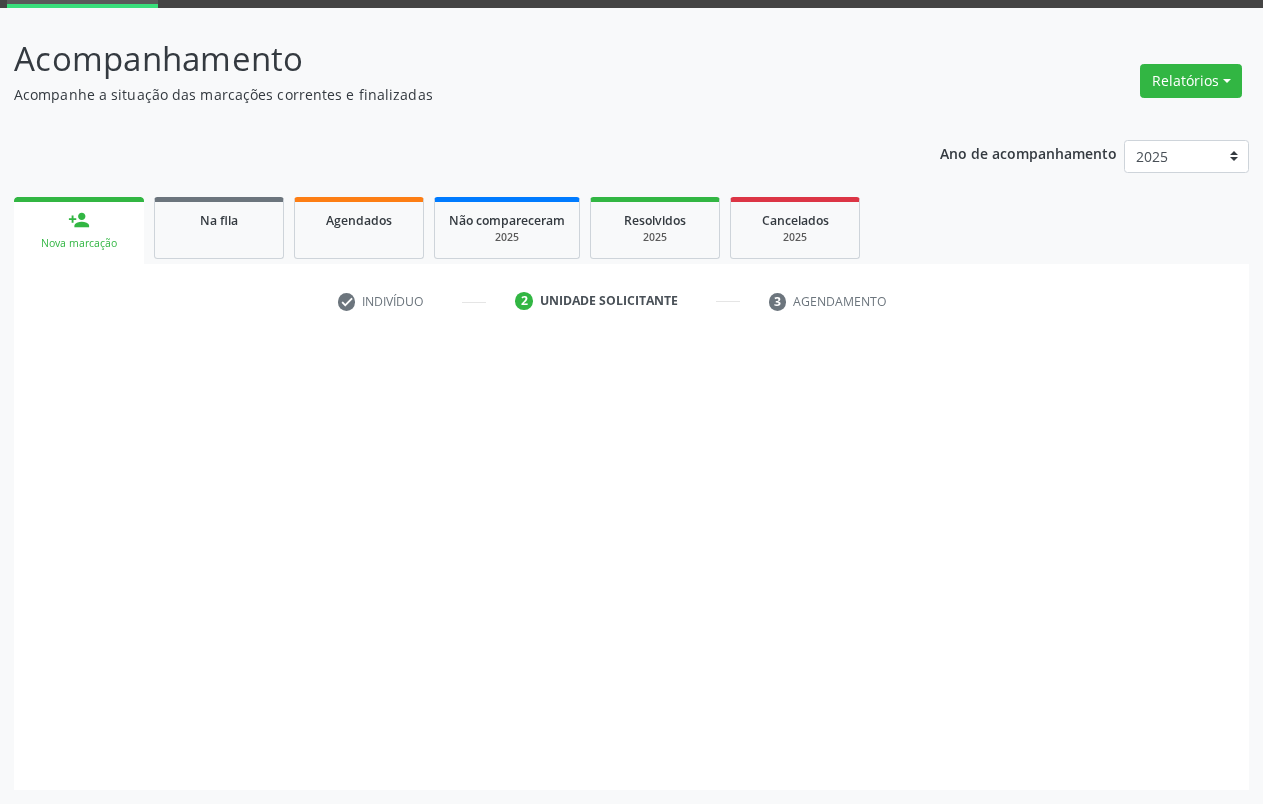 scroll, scrollTop: 102, scrollLeft: 0, axis: vertical 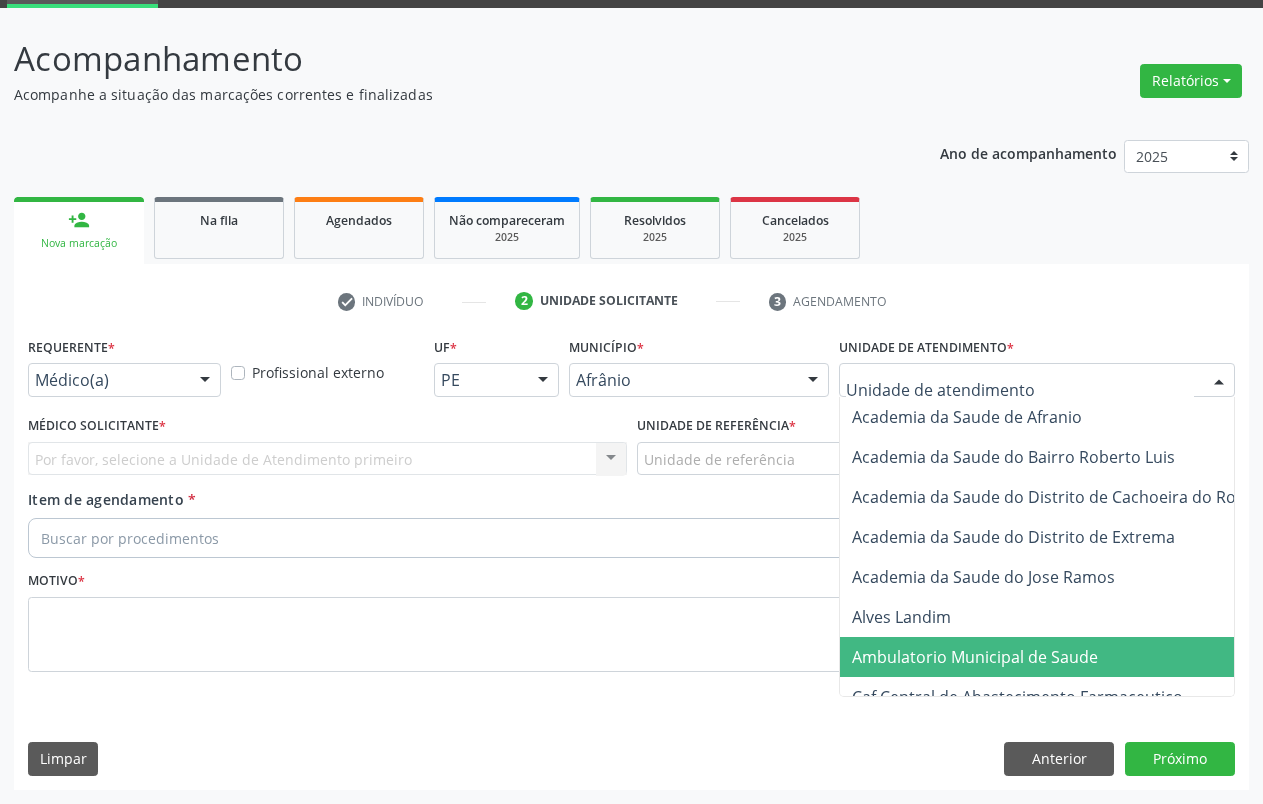 click on "Ambulatorio Municipal de Saude" at bounding box center (975, 657) 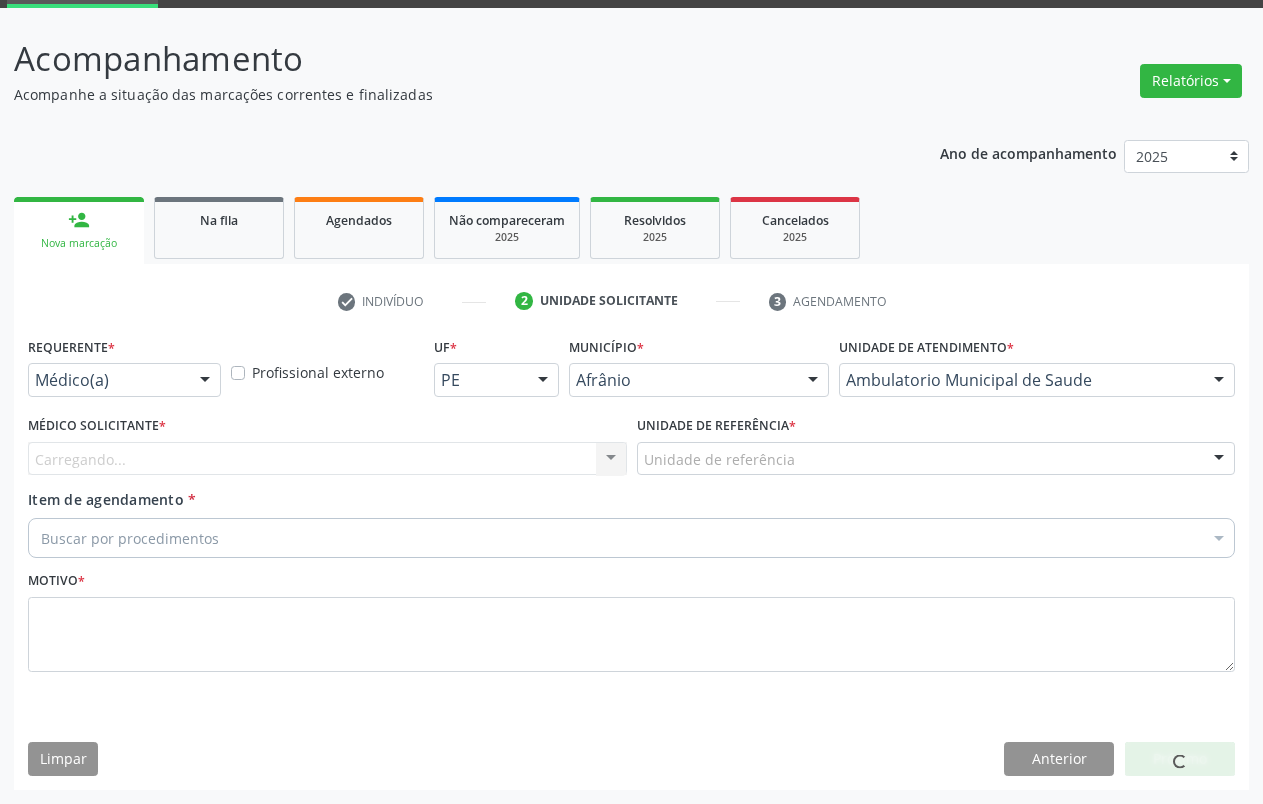 click on "Carregando...
Nenhum resultado encontrado para: "   "
Não há nenhuma opção para ser exibida." at bounding box center [327, 459] 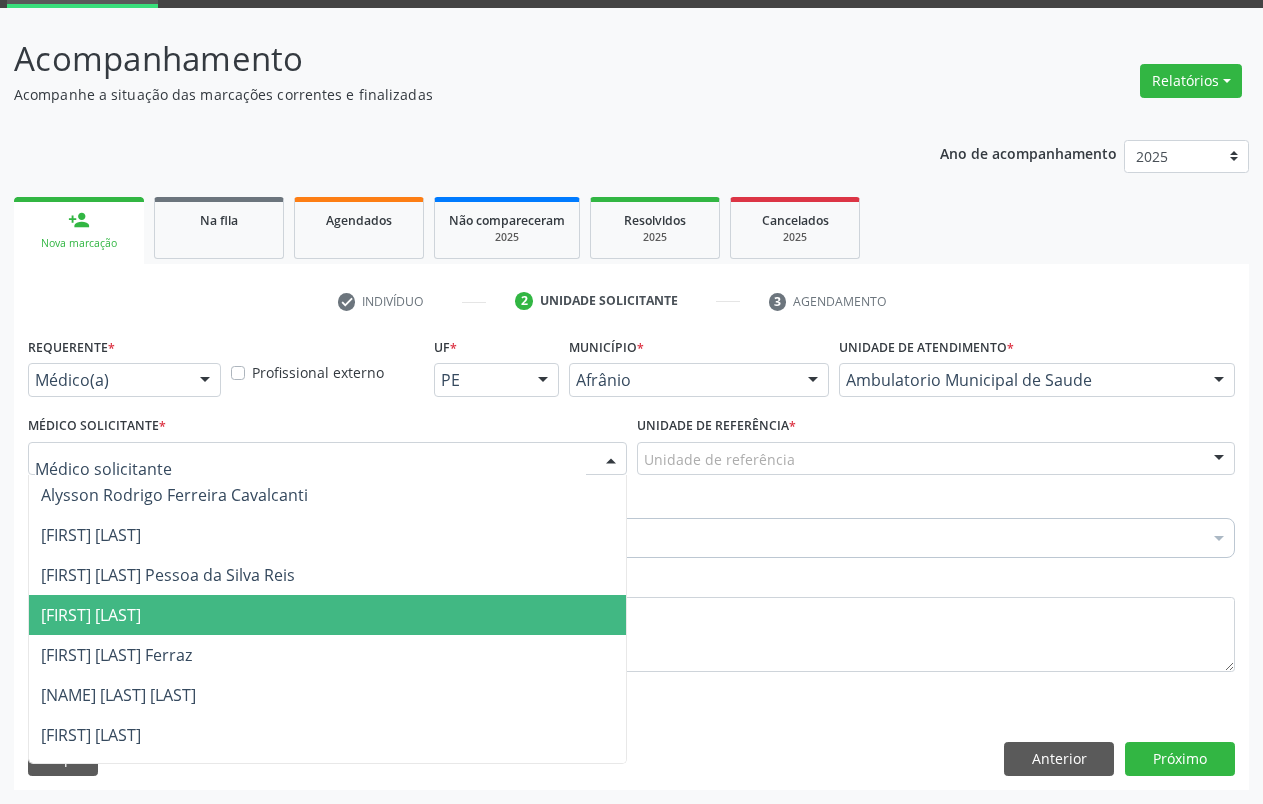 click on "[FIRST] [LAST]" at bounding box center [91, 615] 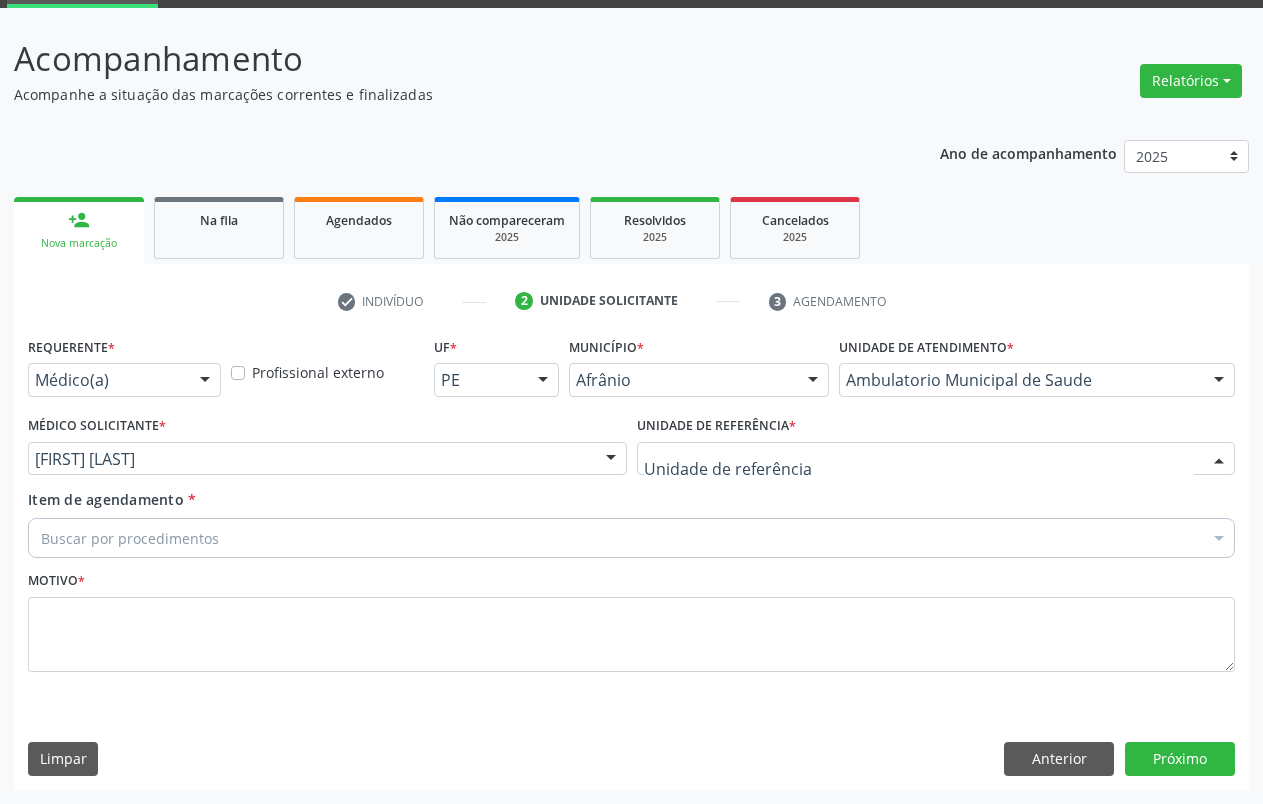 click at bounding box center [936, 459] 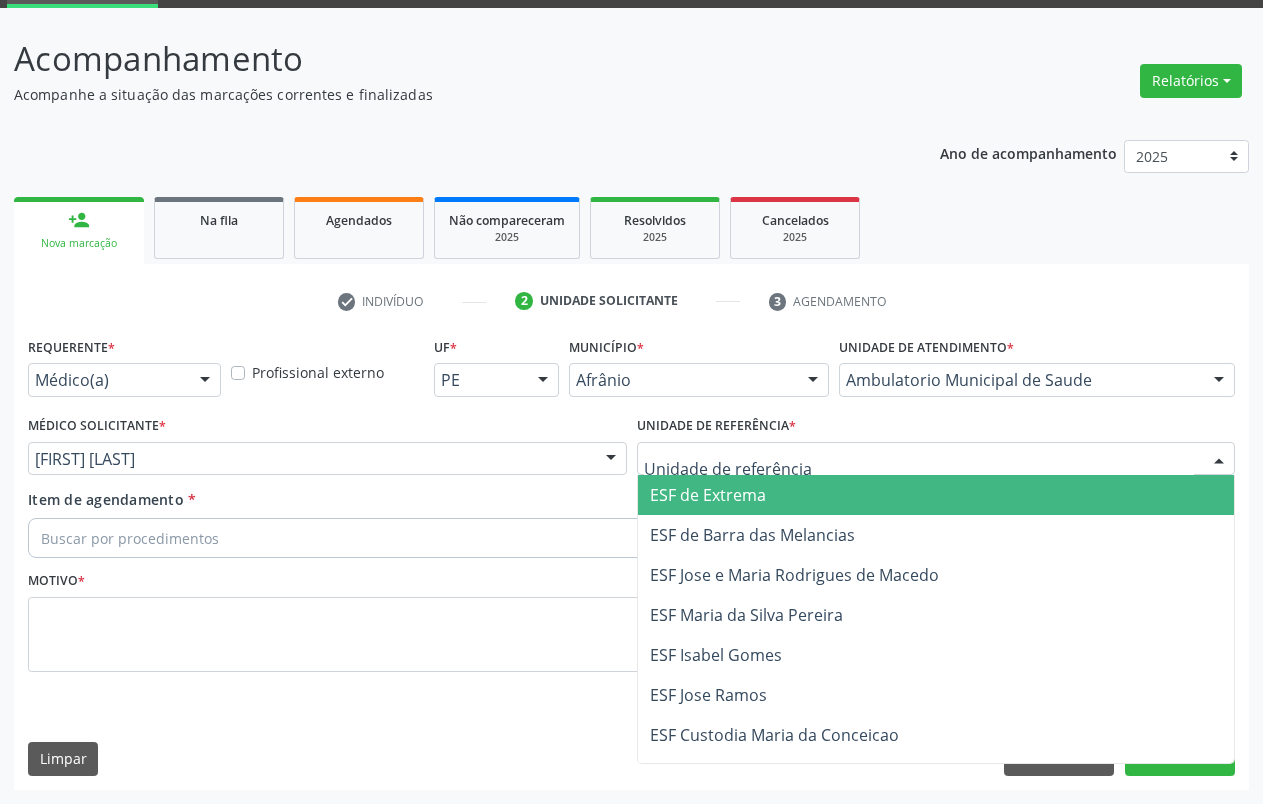 drag, startPoint x: 743, startPoint y: 487, endPoint x: 274, endPoint y: 544, distance: 472.45105 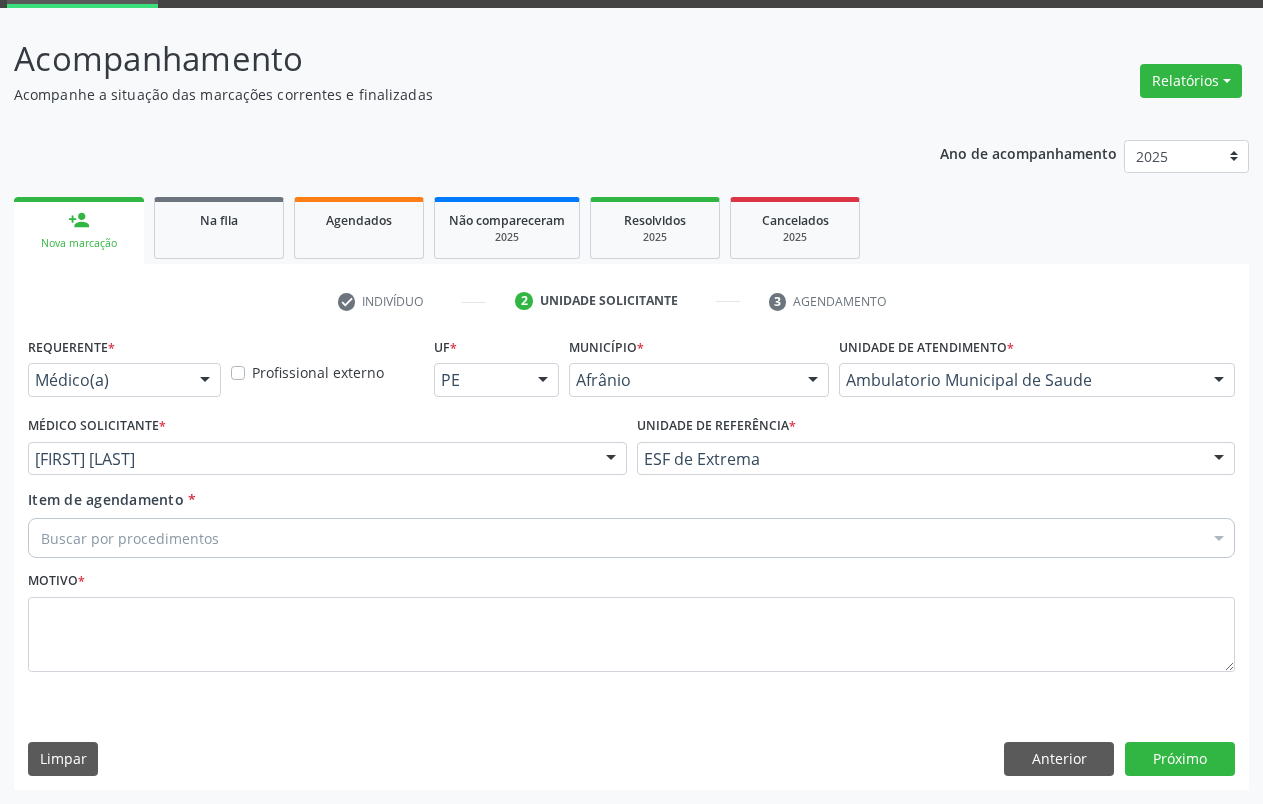 drag, startPoint x: 241, startPoint y: 546, endPoint x: 181, endPoint y: 534, distance: 61.188232 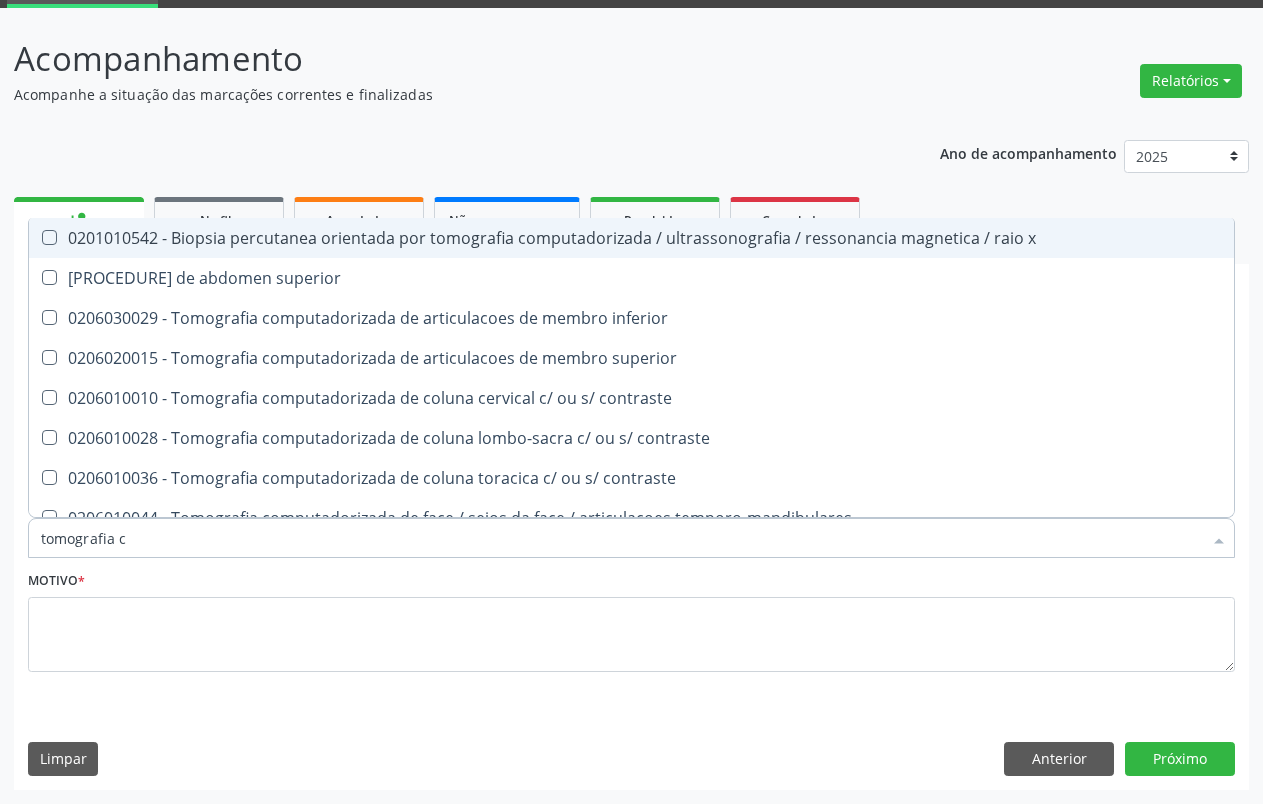 type on "tomografia co" 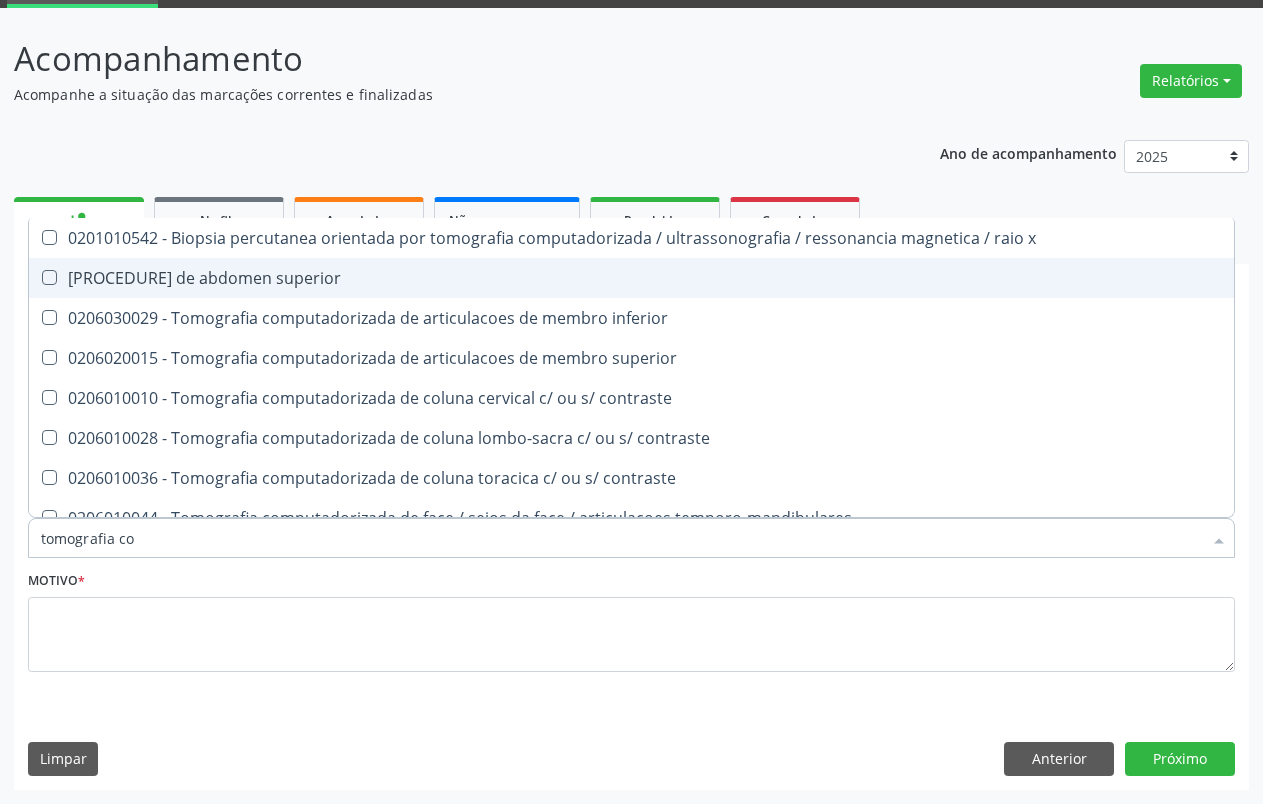 click on "[PROCEDURE] de abdomen superior" at bounding box center (631, 278) 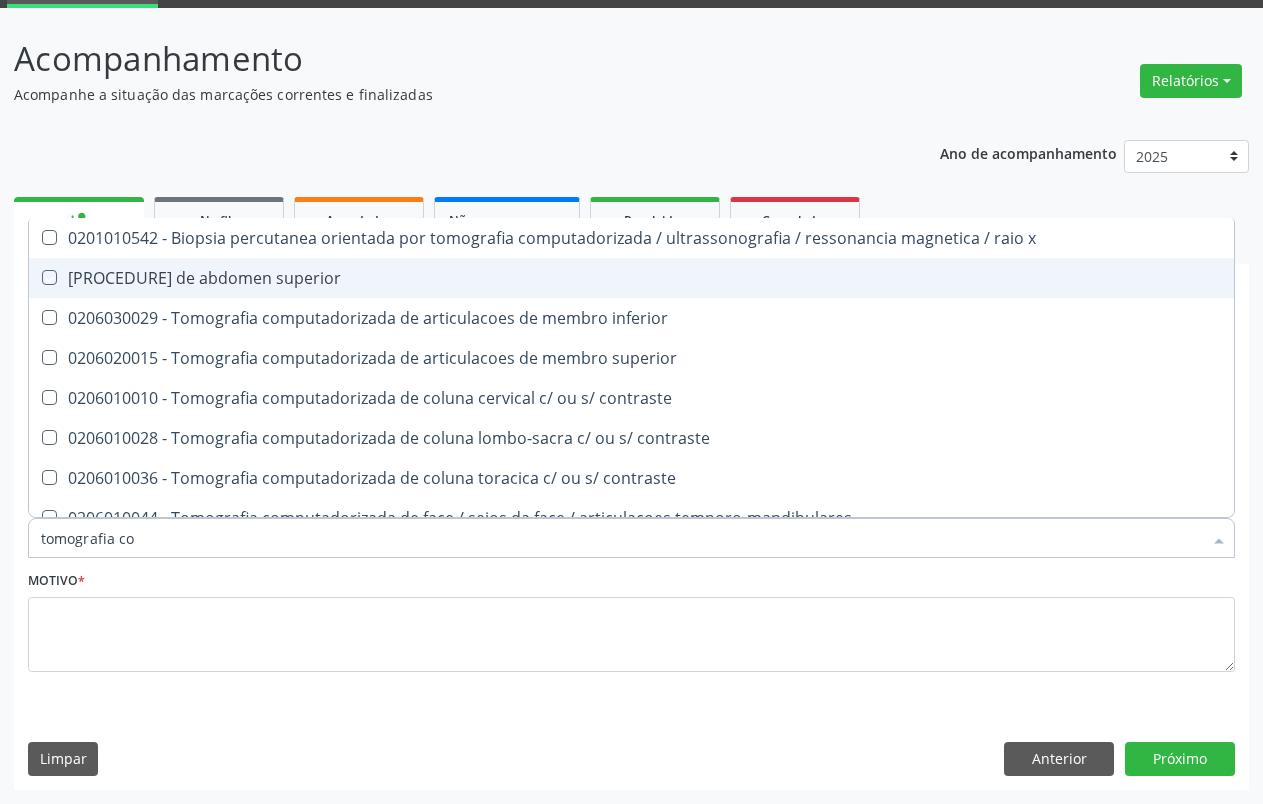 checkbox on "true" 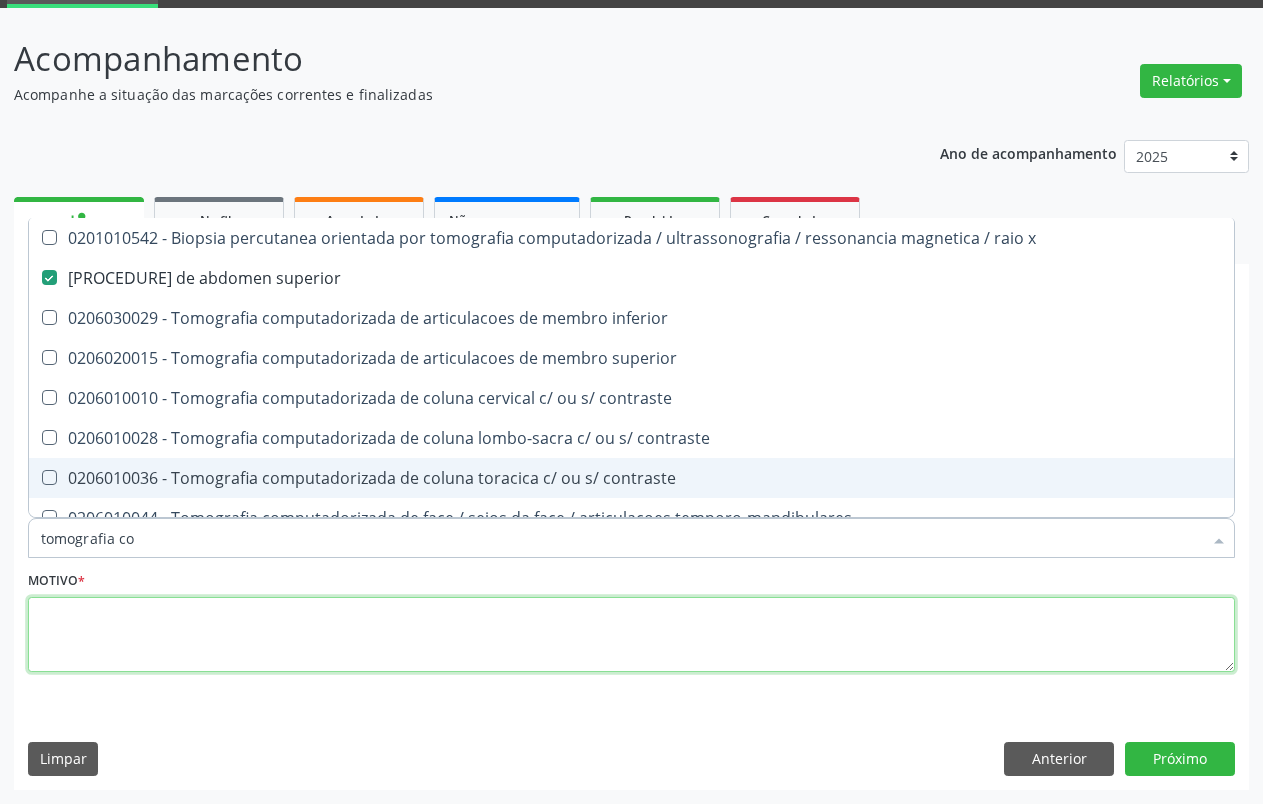 click at bounding box center [631, 635] 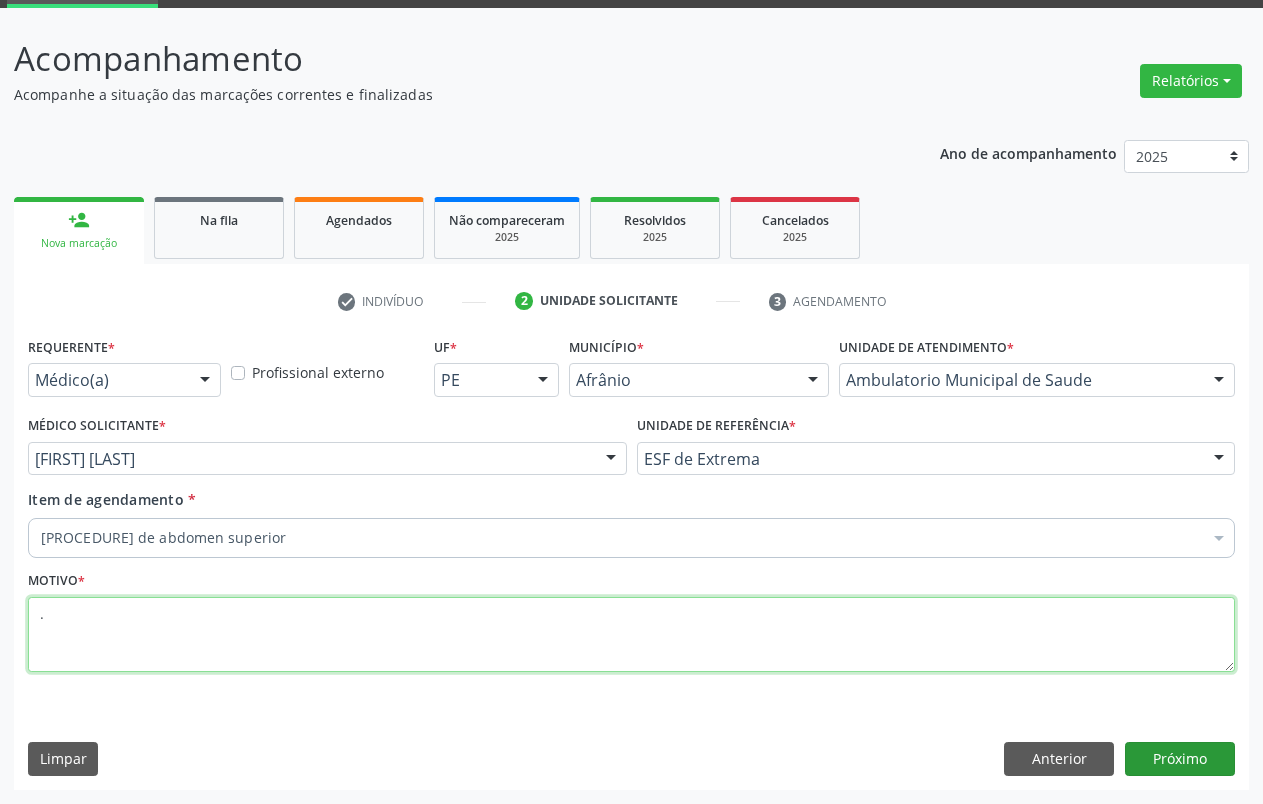 type on "." 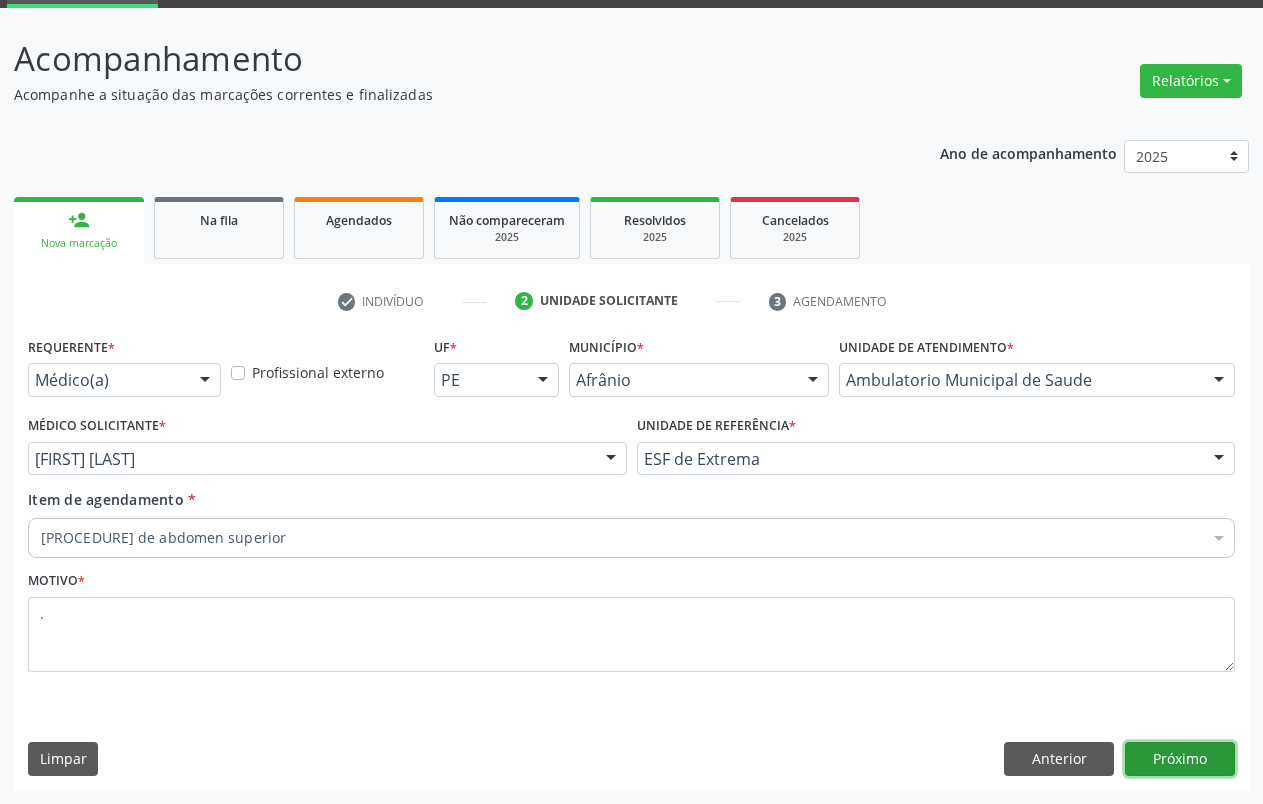 click on "Próximo" at bounding box center [1180, 759] 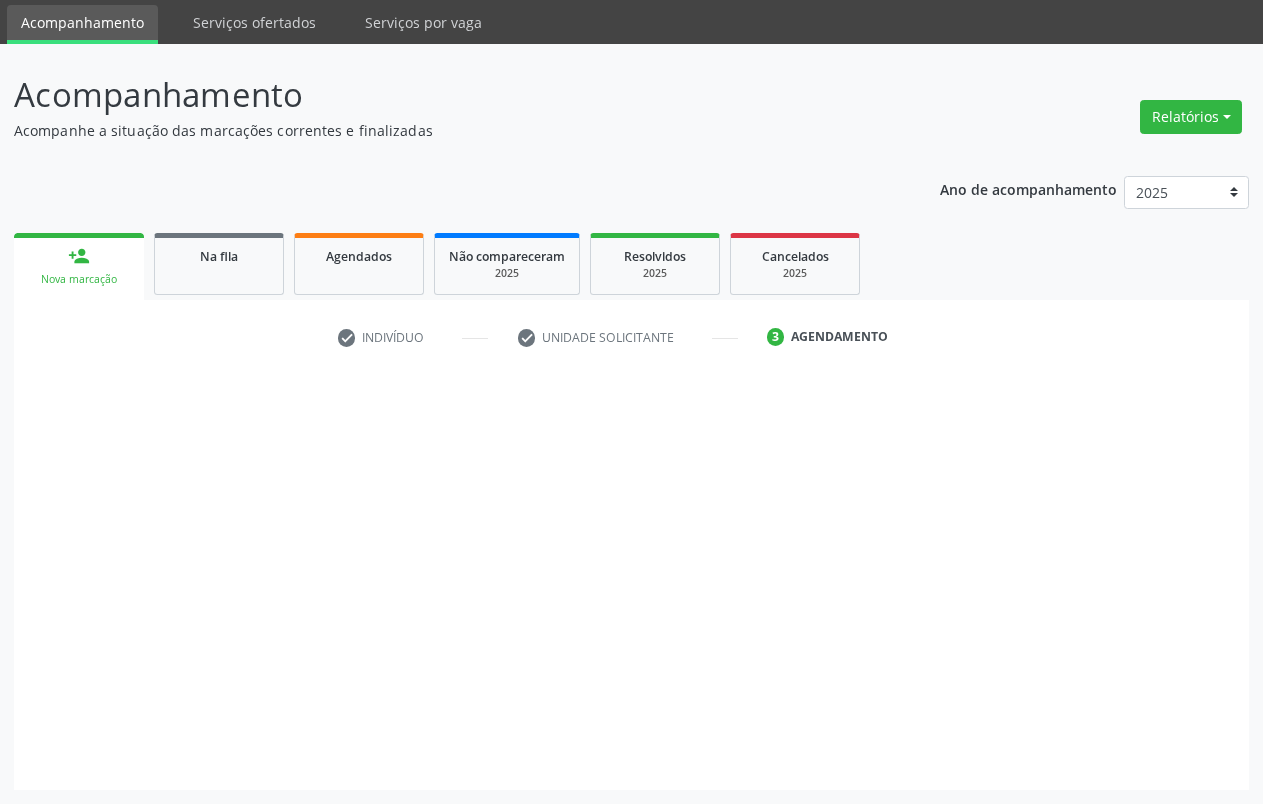 scroll, scrollTop: 66, scrollLeft: 0, axis: vertical 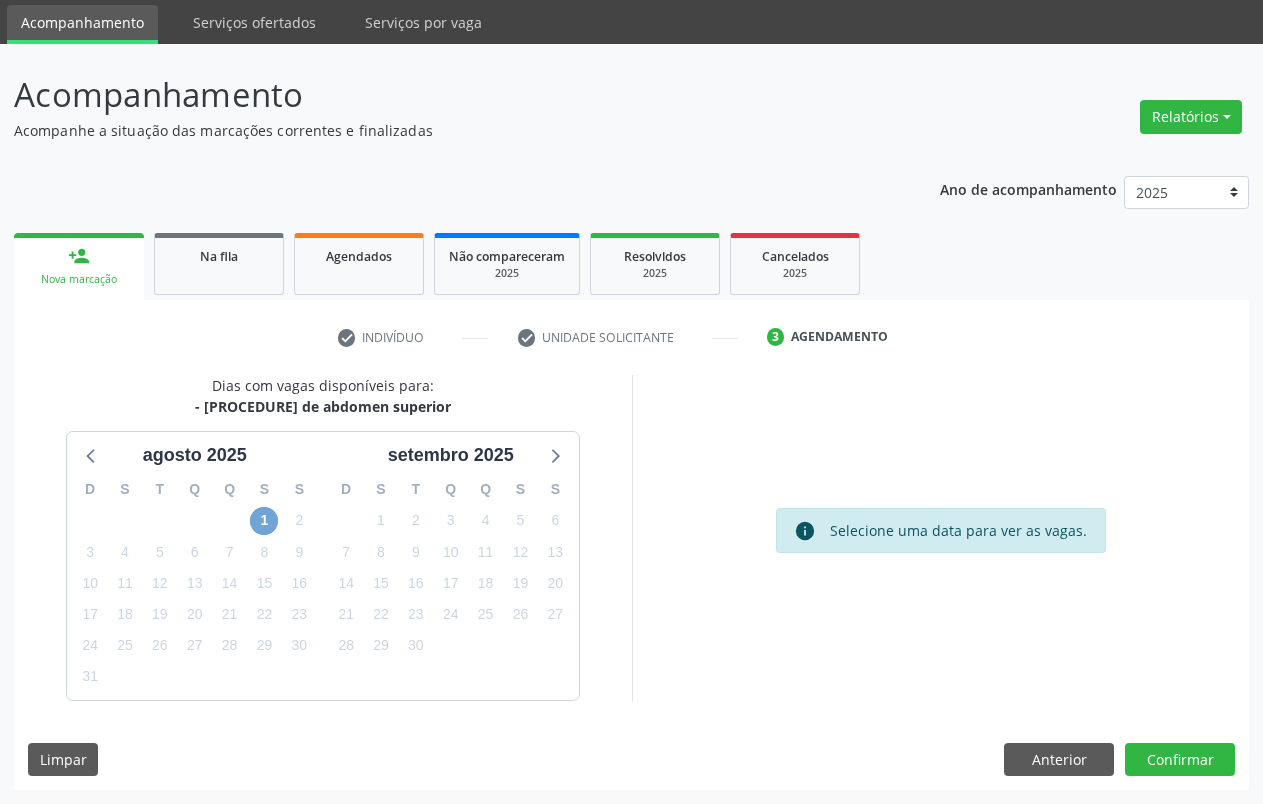 click on "1" at bounding box center (264, 521) 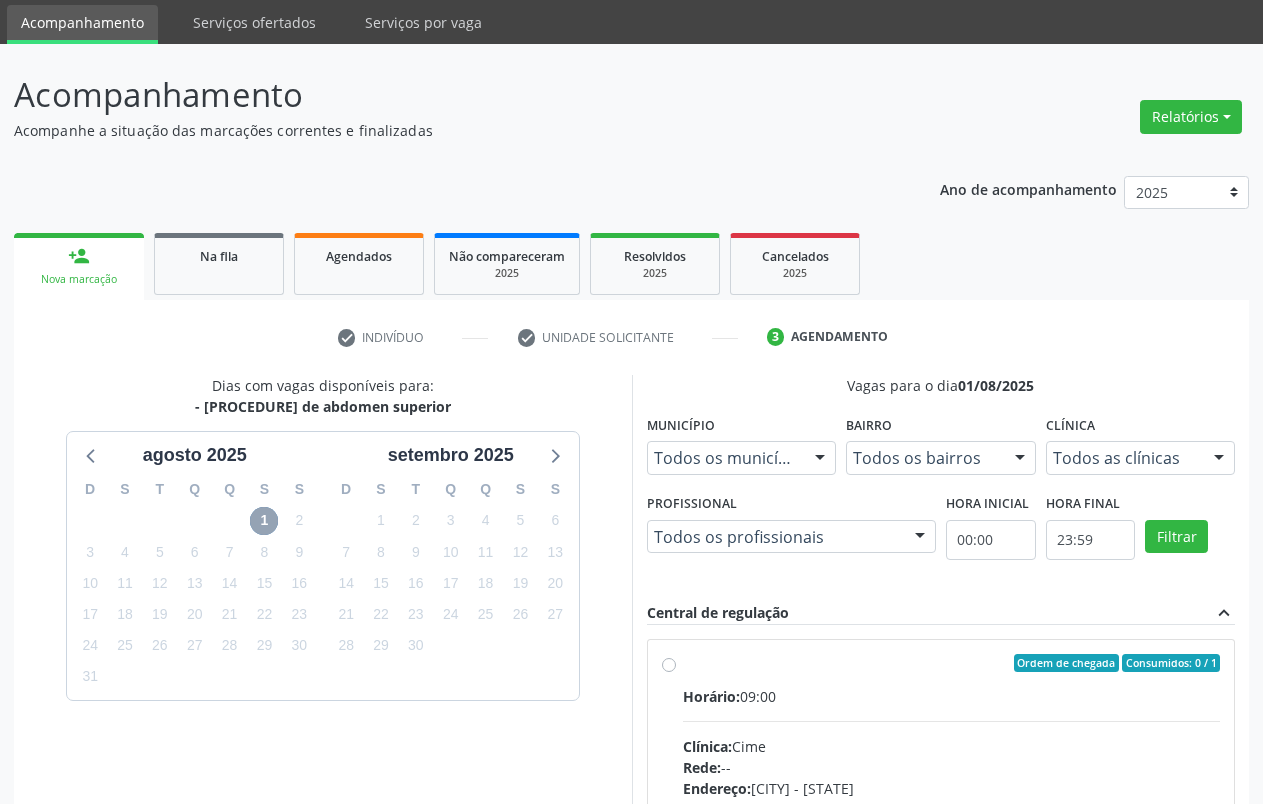 scroll, scrollTop: 355, scrollLeft: 0, axis: vertical 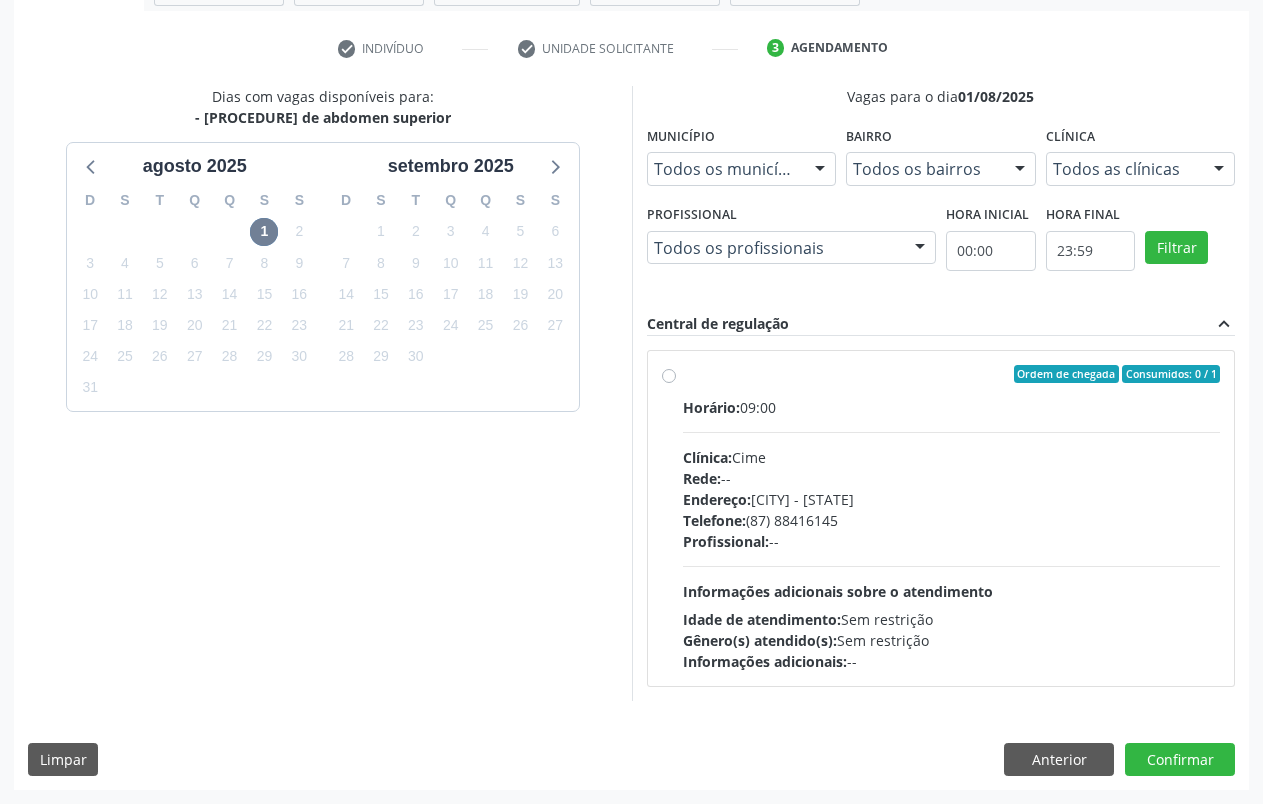 click on "Ordem de chegada
Consumidos: [NUMBER] / [NUMBER]
Horário:   [TIME]
Clínica:  Cime
Rede:
--
Endereço:   nº [NUMBER], Centro, [CITY] - [STATE]
Telefone:   ([AREA_CODE]) [PHONE_NUMBER]
Profissional:
--
Informações adicionais sobre o atendimento
Idade de atendimento:
Sem restrição
Gênero(s) atendido(s):
Sem restrição
Informações adicionais:
--" at bounding box center [941, 518] 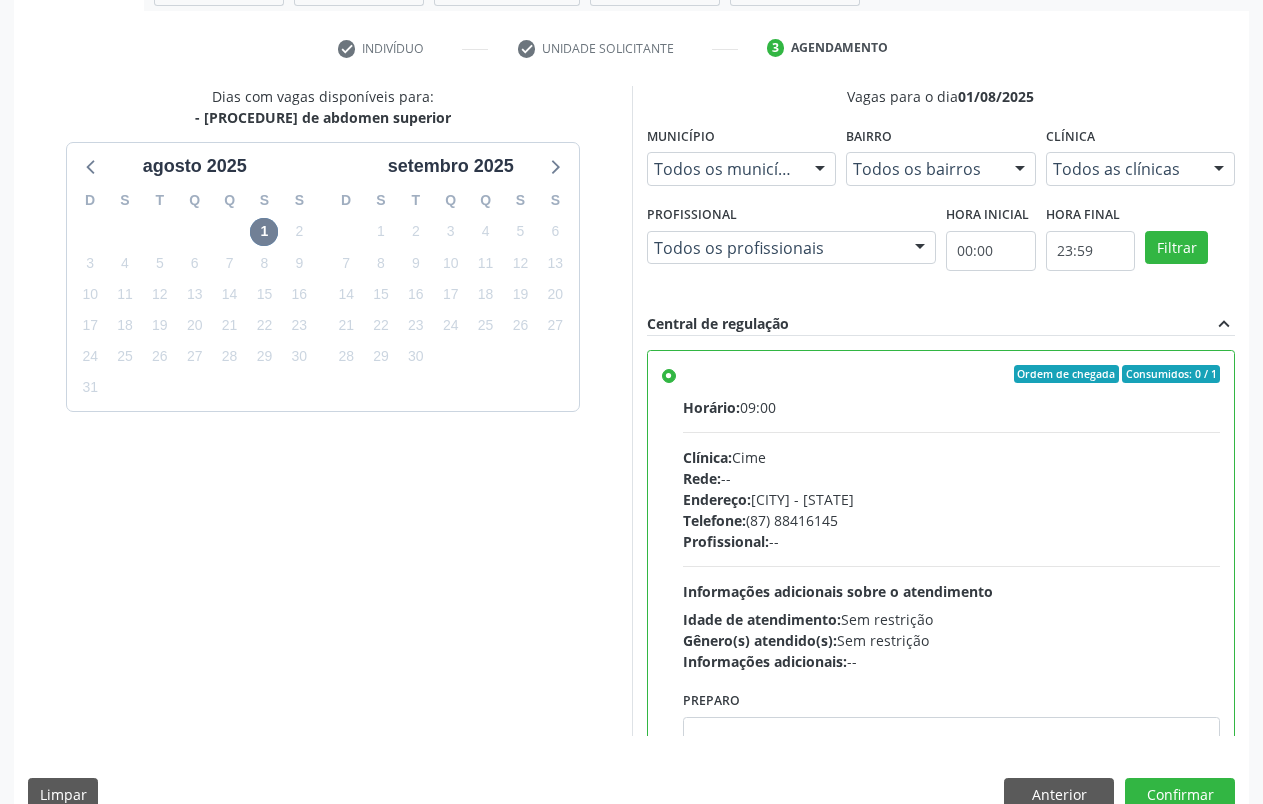 click on "Vagas para o dia
[DATE]
Município
Todos os municípios         Todos os municípios   [CITY] - [STATE]
Nenhum resultado encontrado para: "   "
Não há nenhuma opção para ser exibida.
Bairro
Todos os bairros         Todos os bairros   Centro
Nenhum resultado encontrado para: "   "
Não há nenhuma opção para ser exibida.
Clínica
Todos as clínicas         Todos as clínicas   Cime
Nenhum resultado encontrado para: "   "
Não há nenhuma opção para ser exibida.
Profissional
Todos os profissionais         Todos os profissionais
Nenhum resultado encontrado para: "   "
Não há nenhuma opção para ser exibida.
Hora inicial
[TIME]
Hora final
[TIME]
Filtrar
Central de regulação
expand_less" at bounding box center (941, 411) 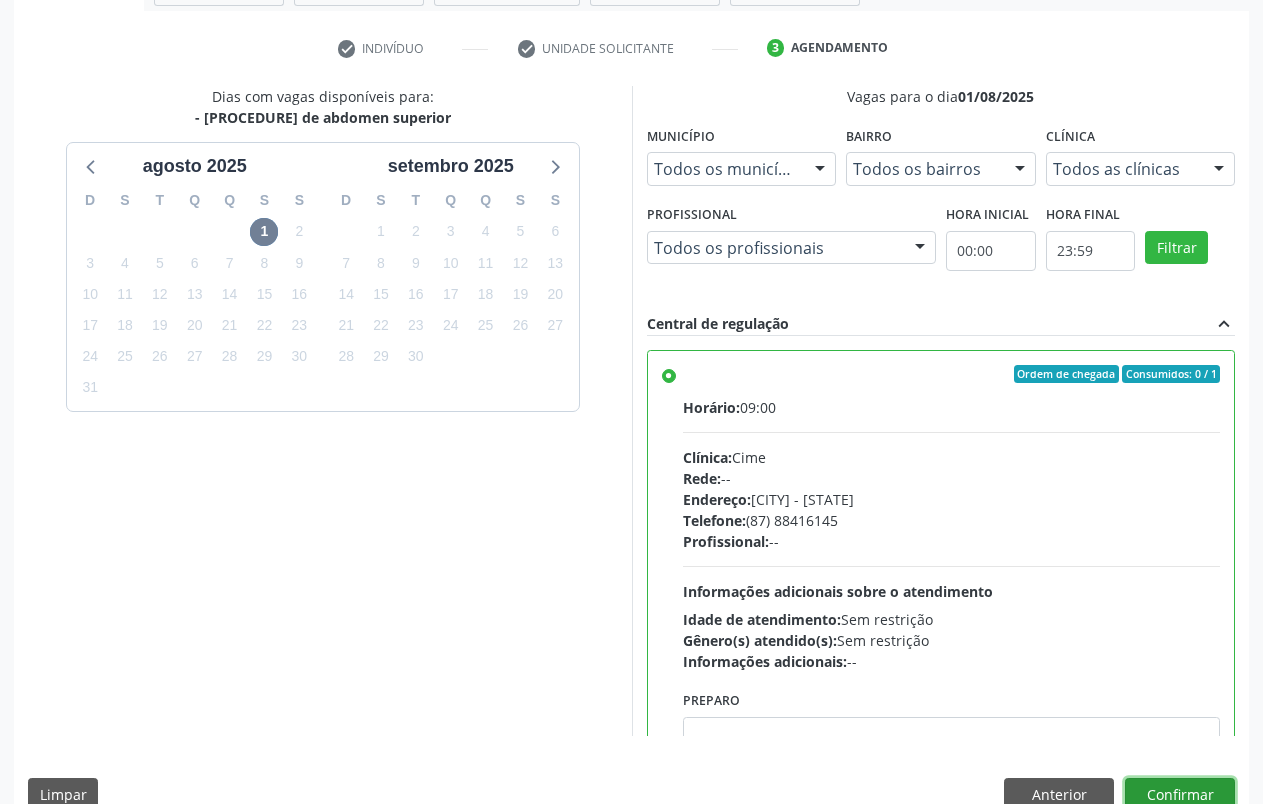 click on "Confirmar" at bounding box center [1180, 795] 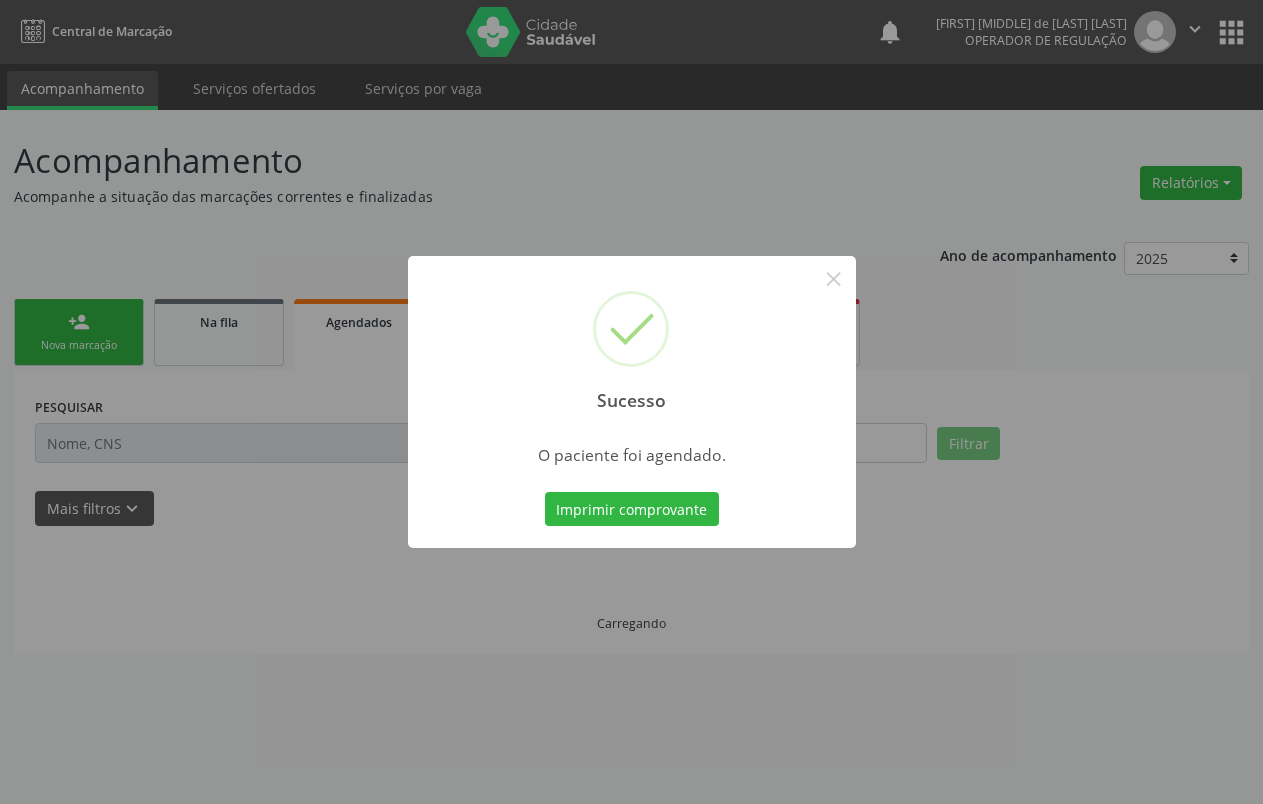 scroll, scrollTop: 0, scrollLeft: 0, axis: both 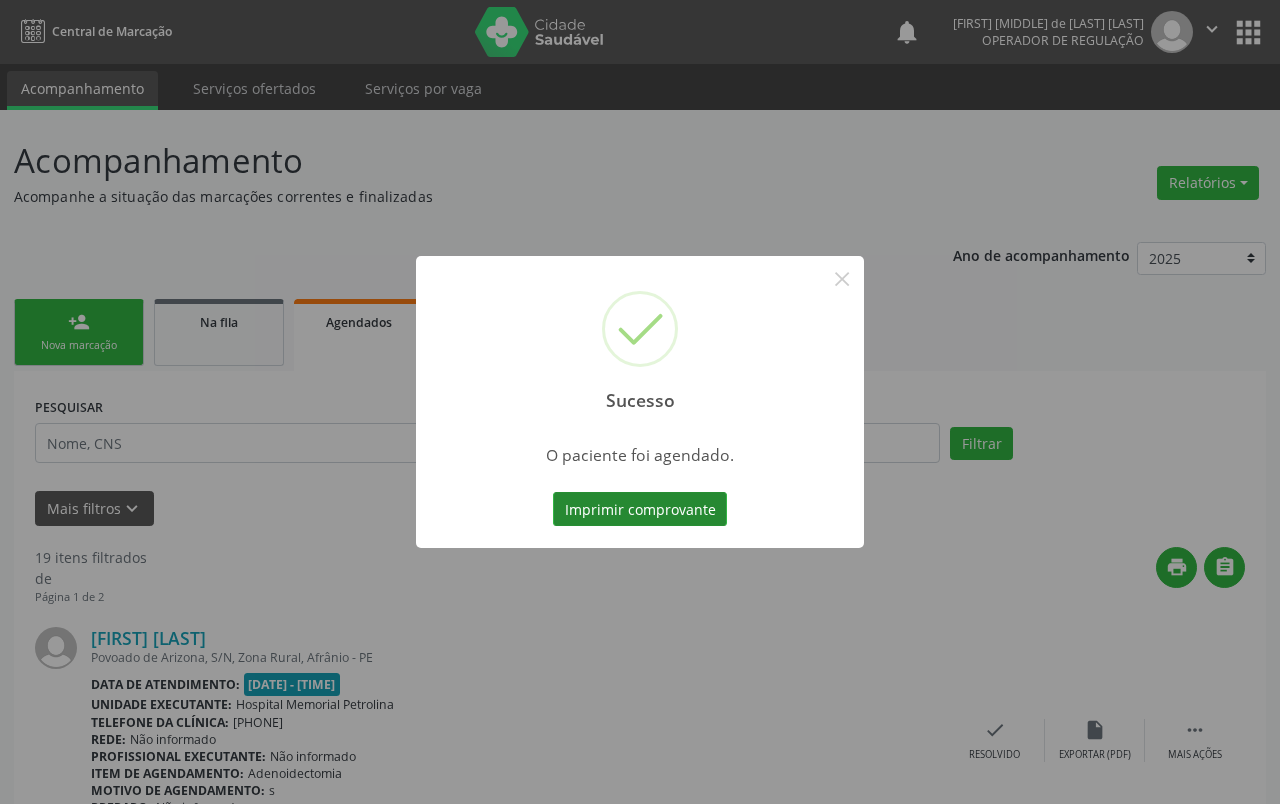 click on "Imprimir comprovante" at bounding box center [640, 509] 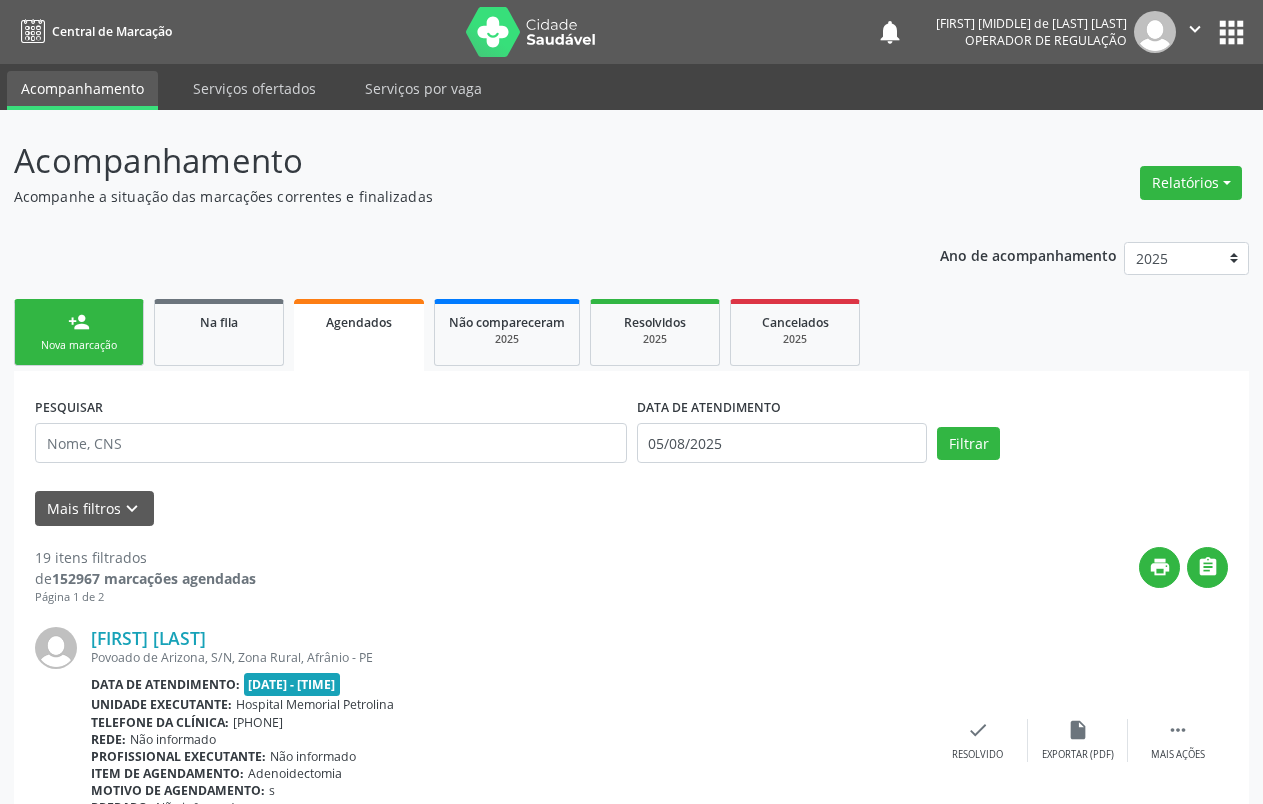 click on "Nova marcação" at bounding box center (79, 345) 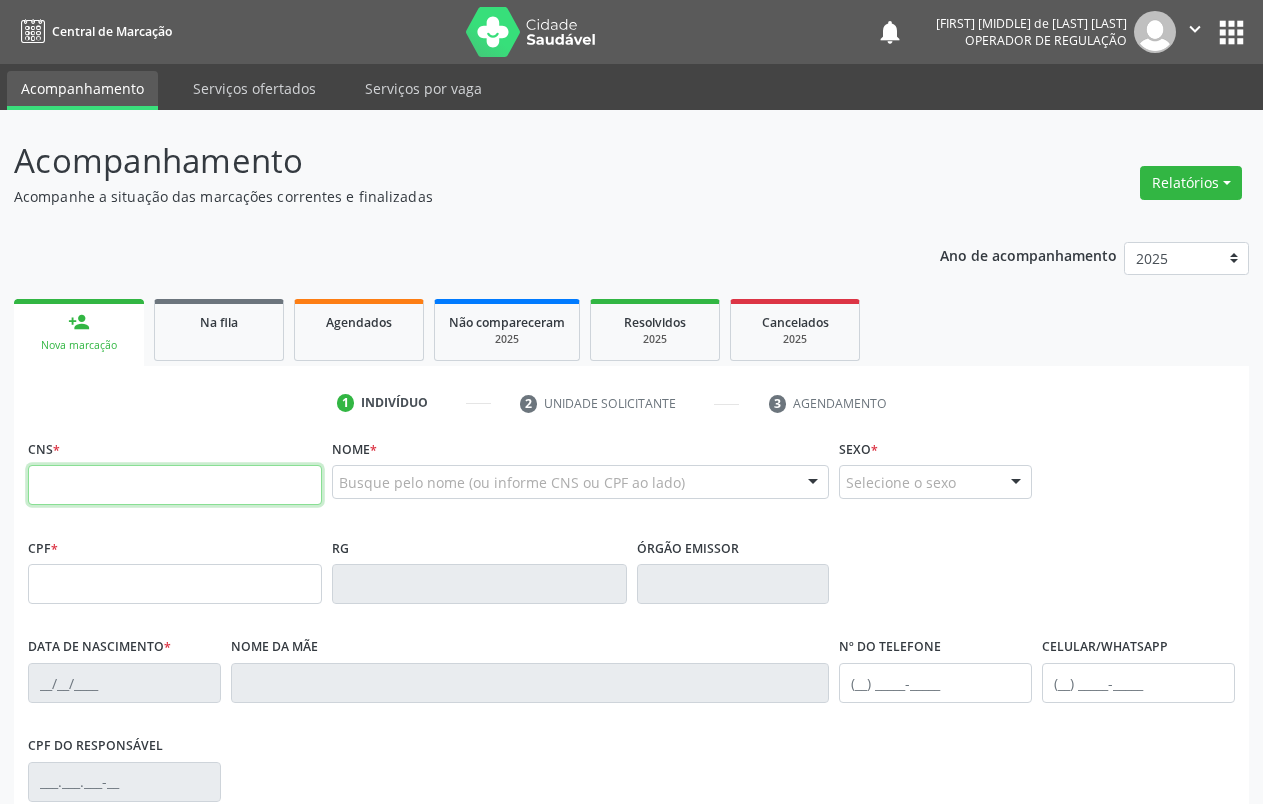 click at bounding box center [175, 485] 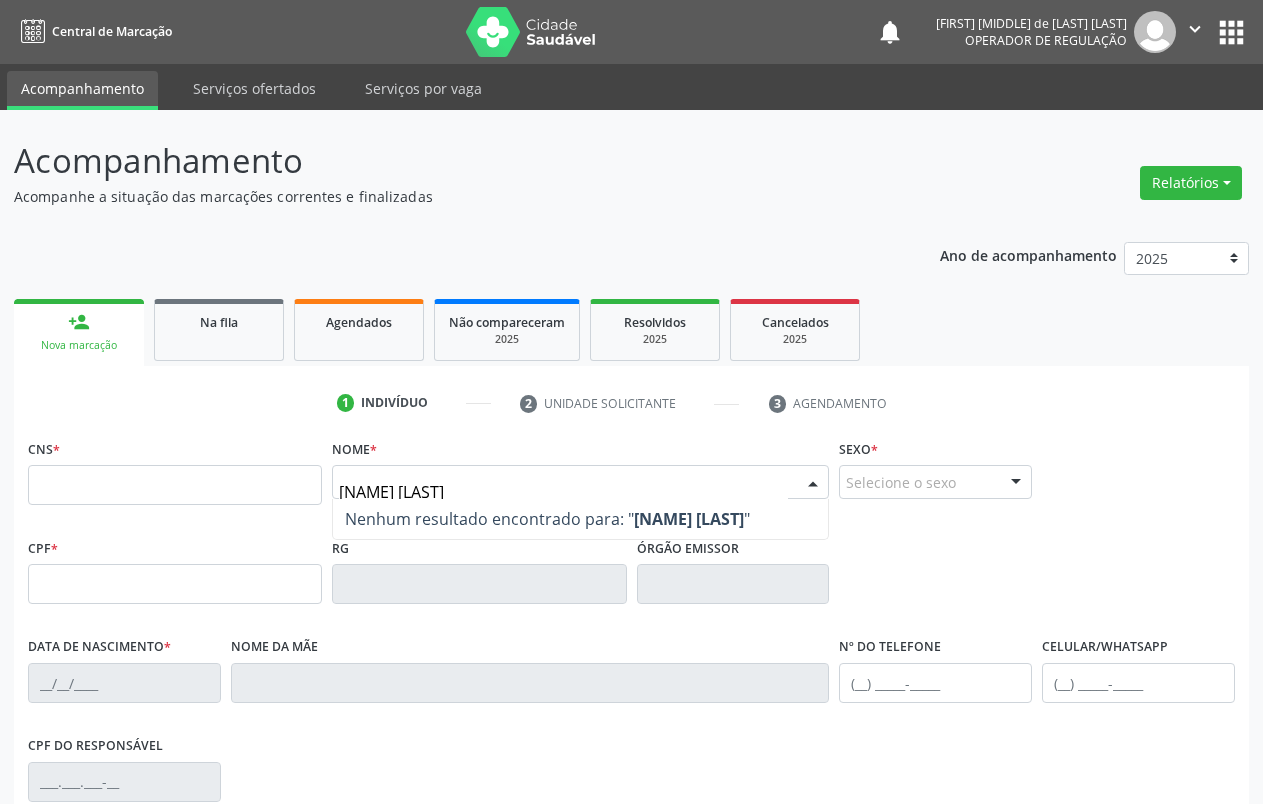 type on "[NAME] [LAST]" 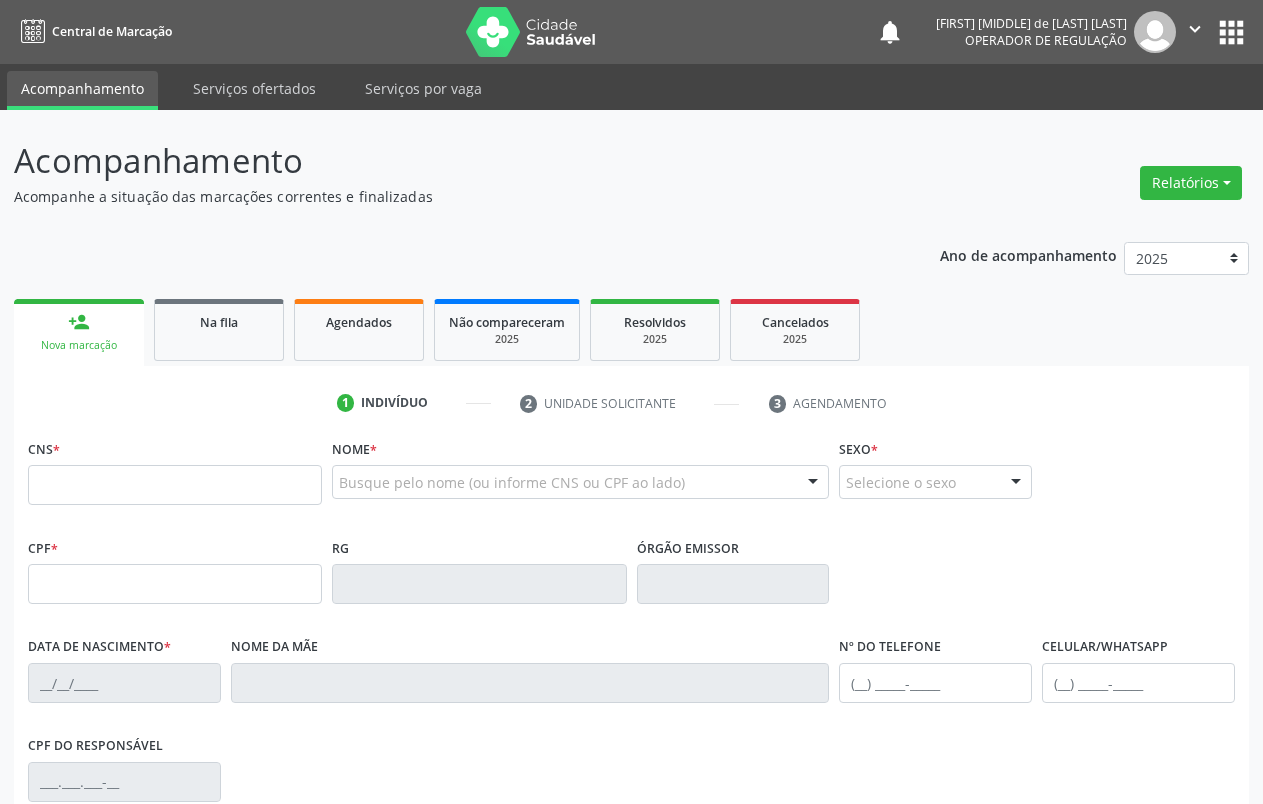 click at bounding box center (813, 483) 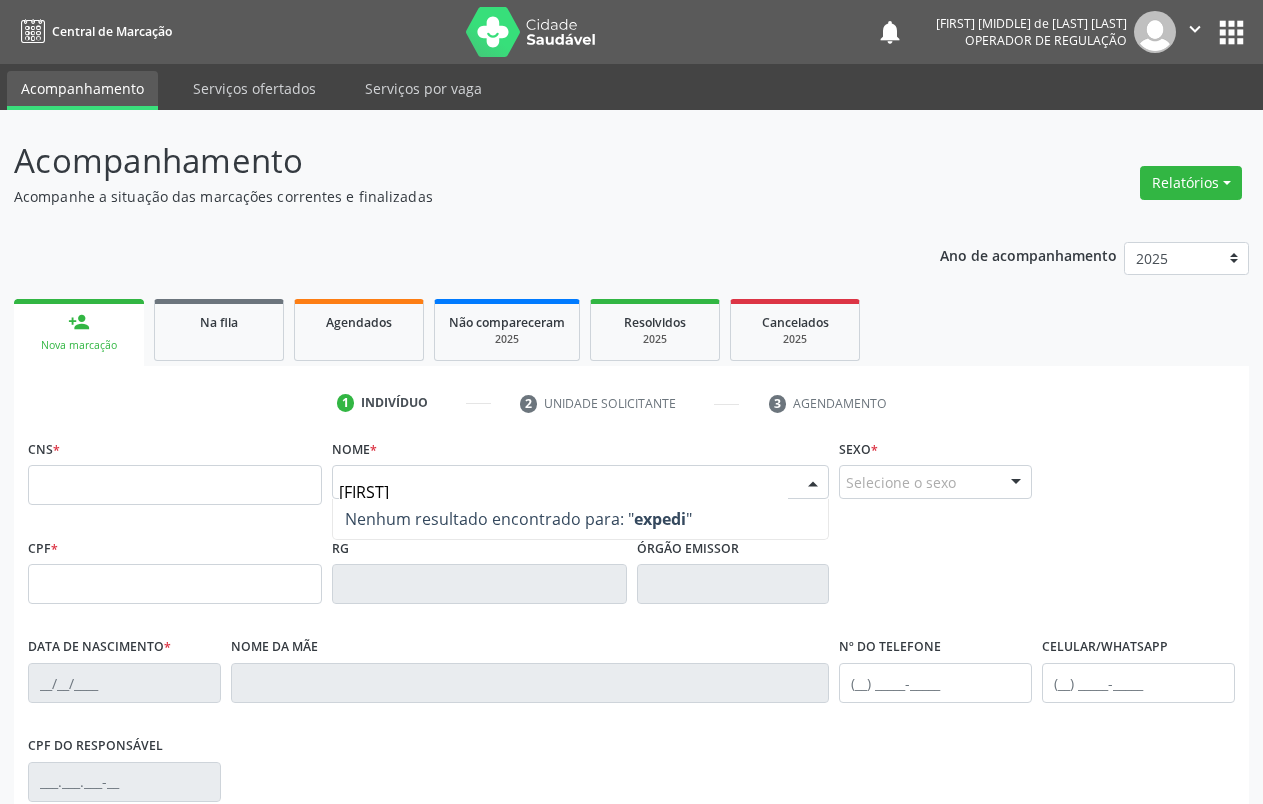 type on "e" 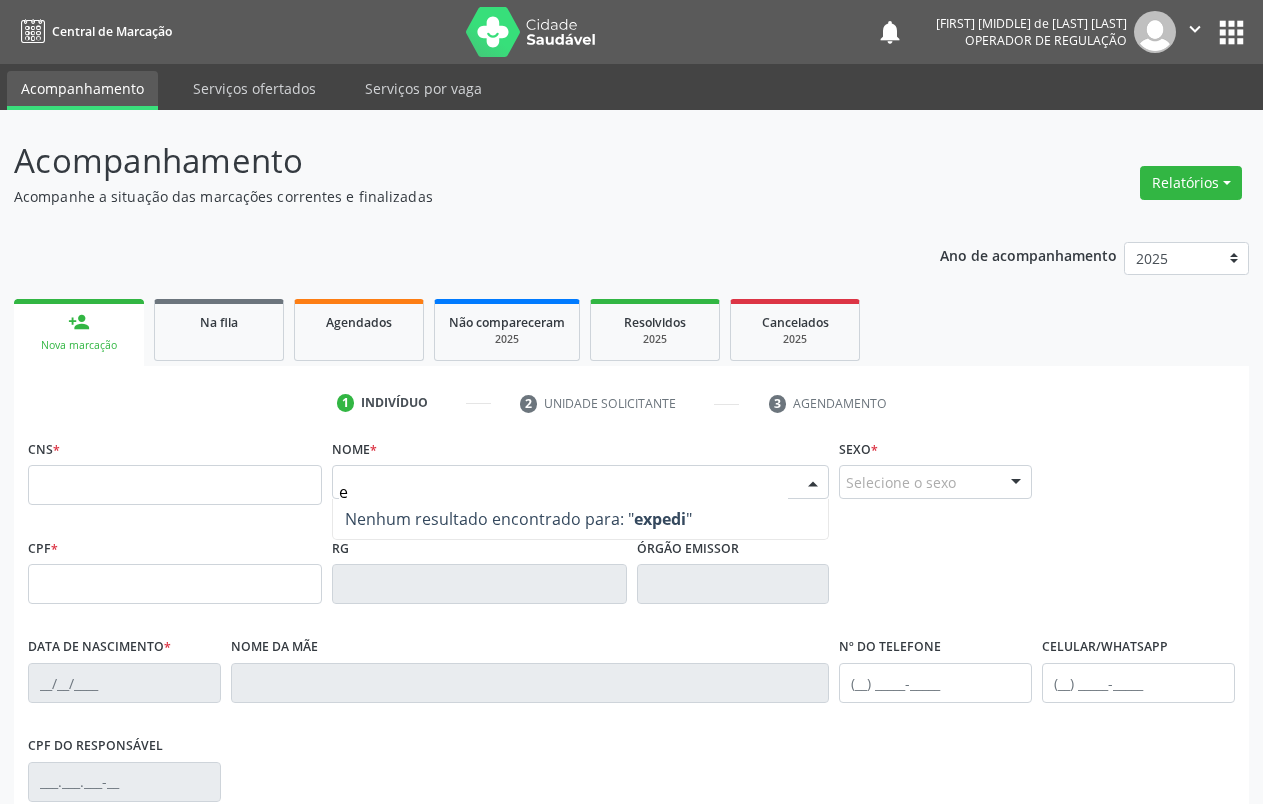 type 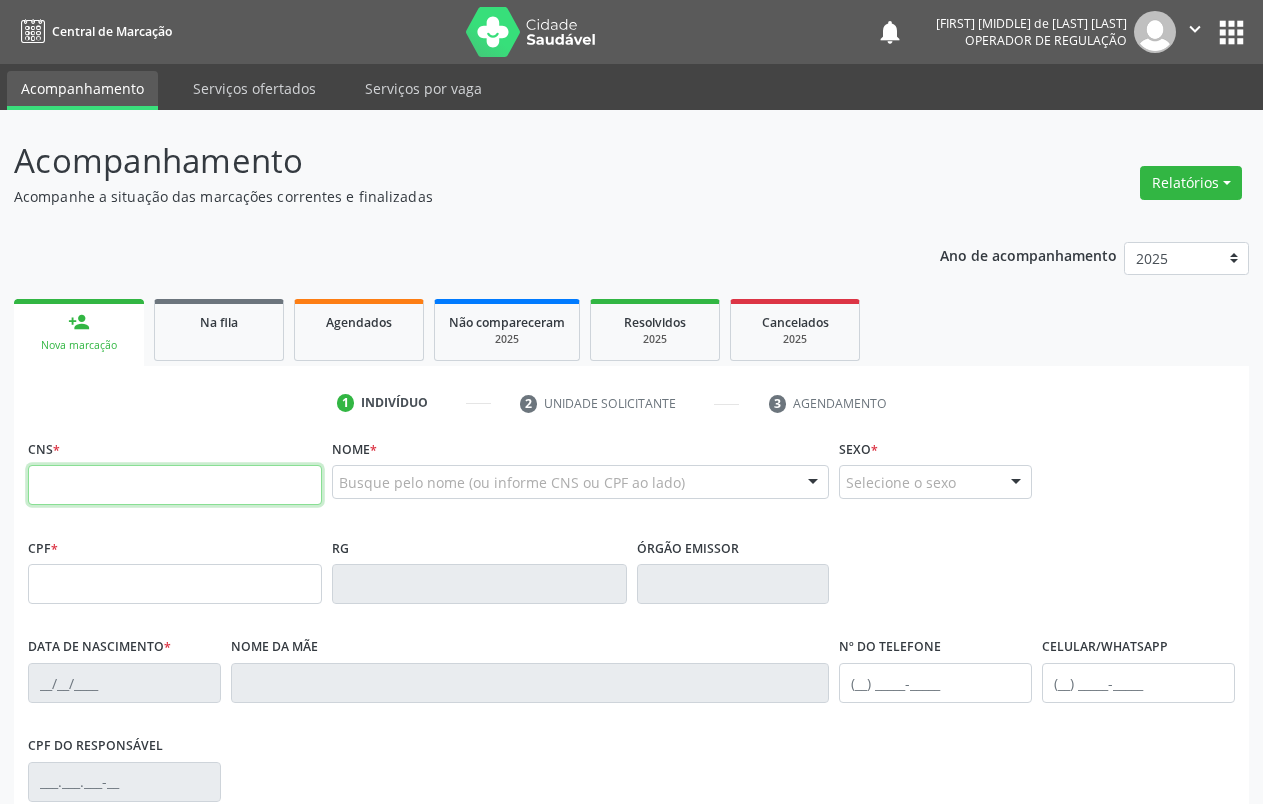 click at bounding box center (175, 485) 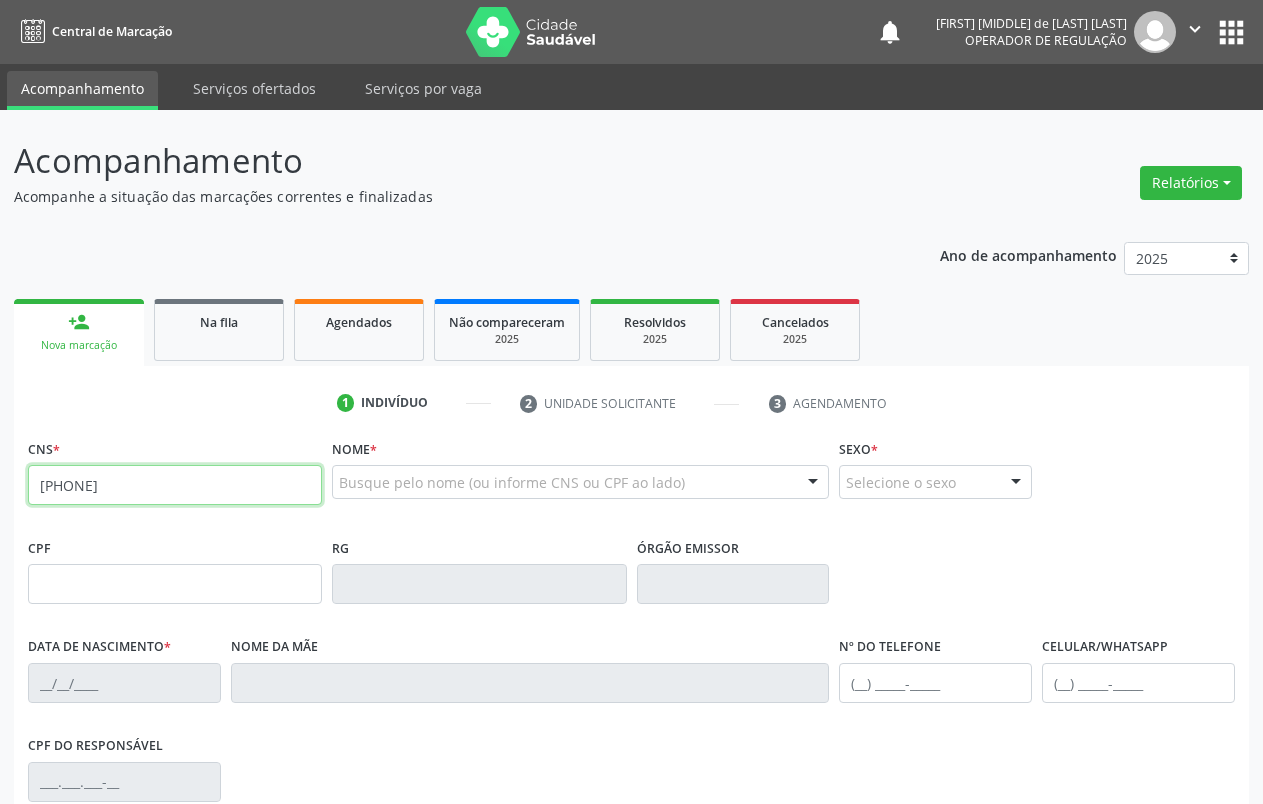 type on "[PHONE]" 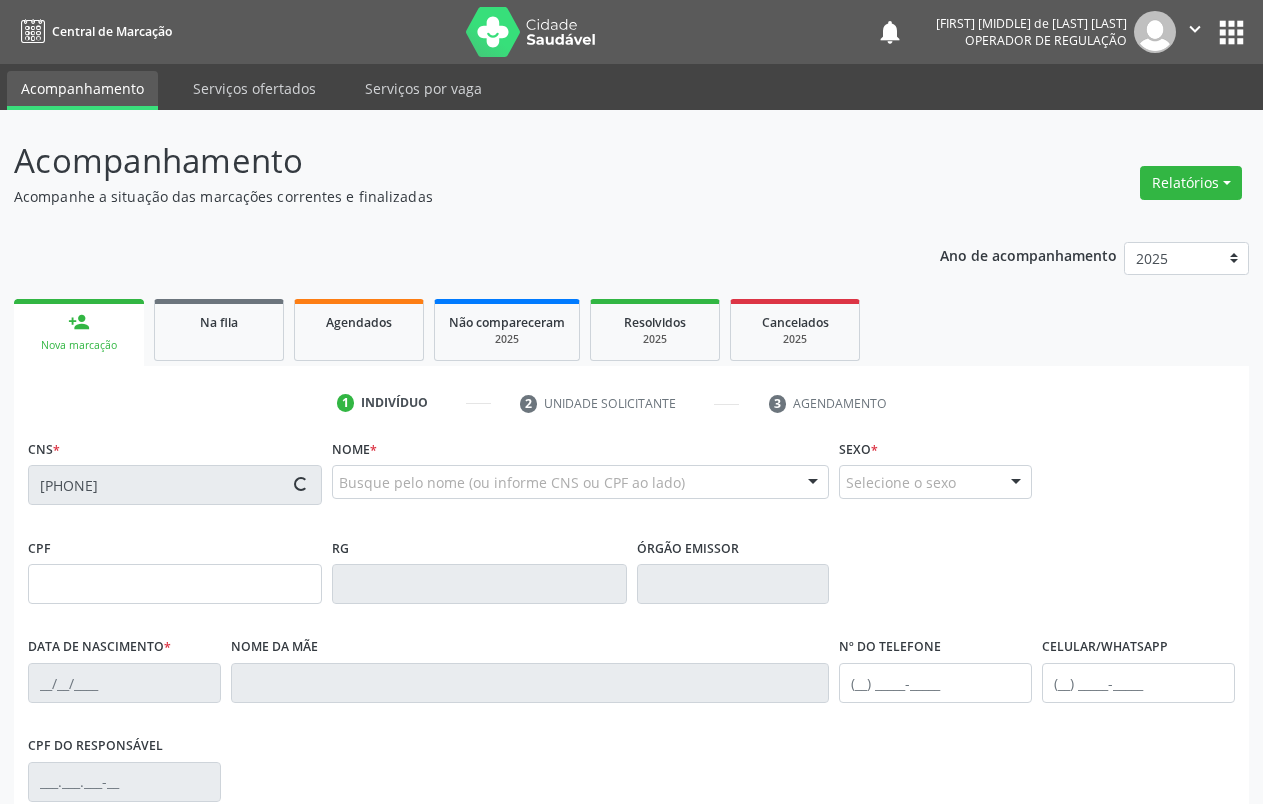 type on "[DATE]" 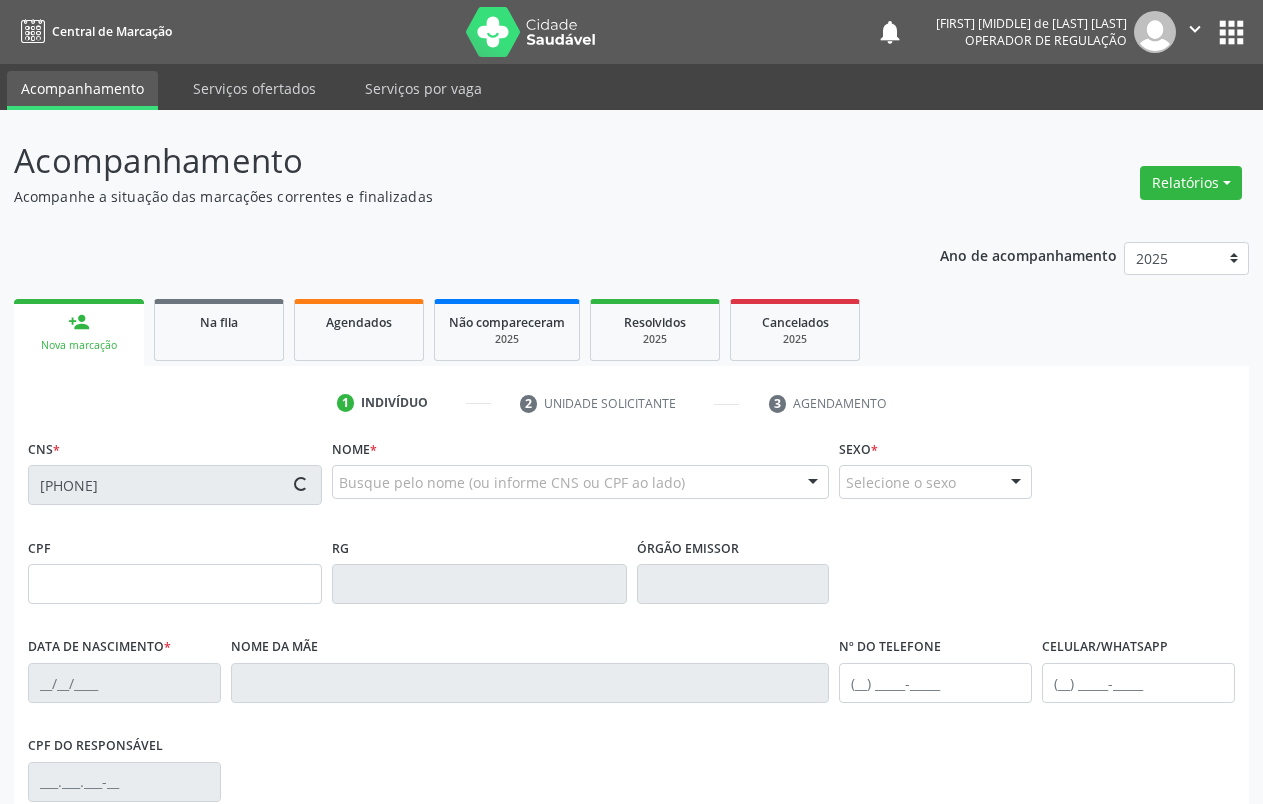 type on "[FIRST] [LAST] [LAST]" 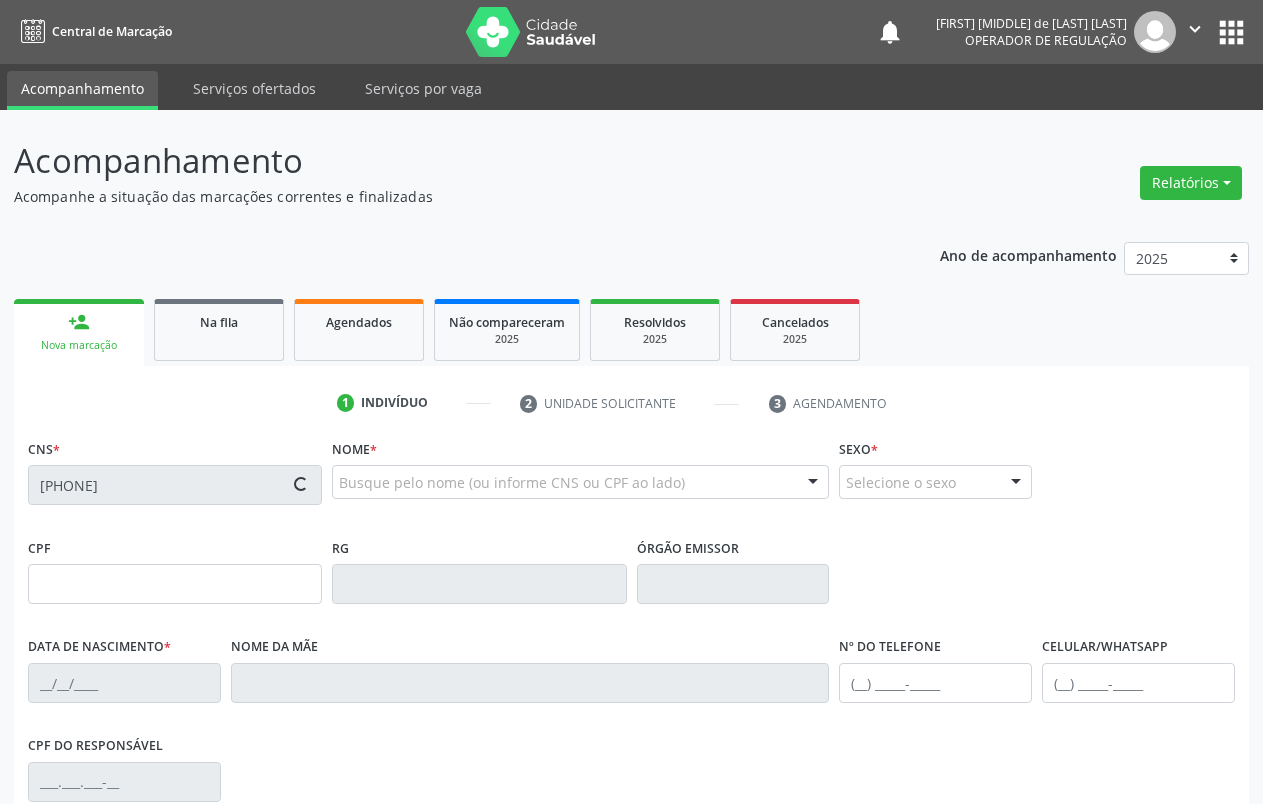 type on "([AREACODE]) [PHONE]" 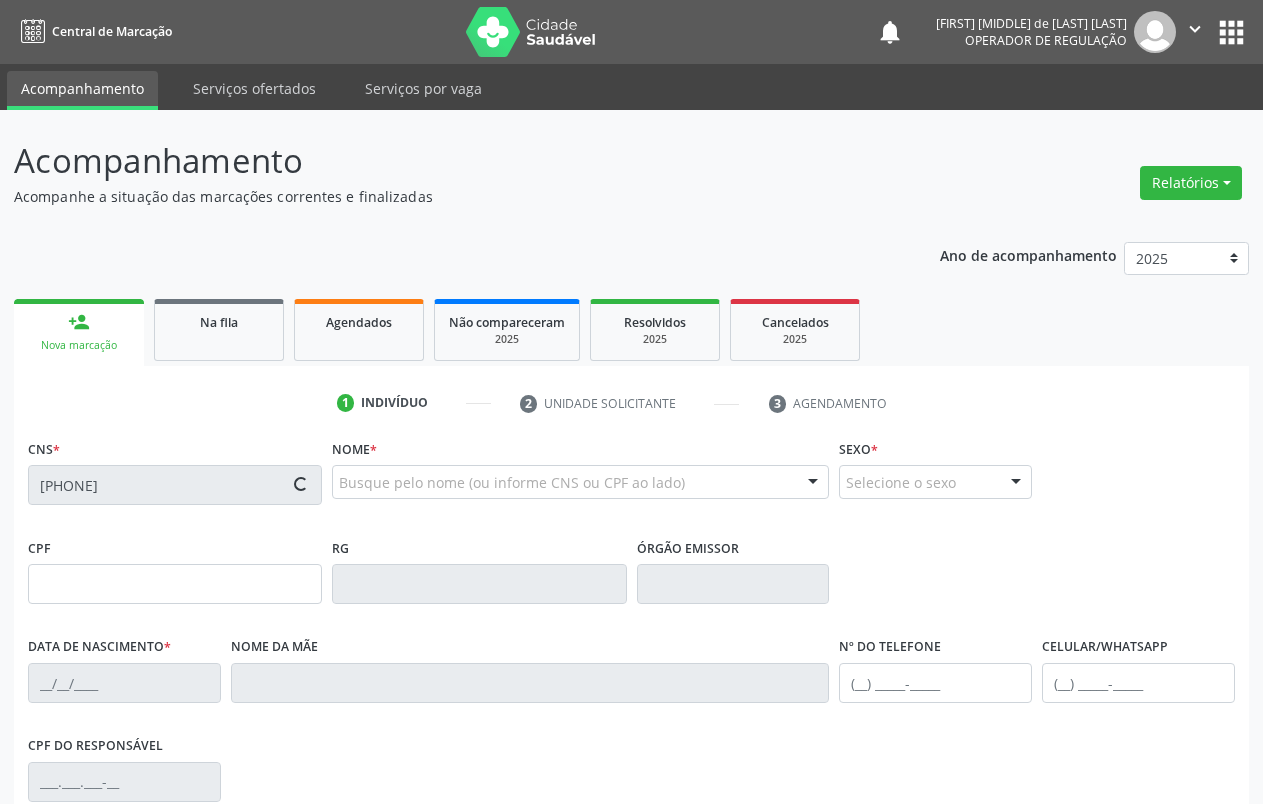type on "S/N" 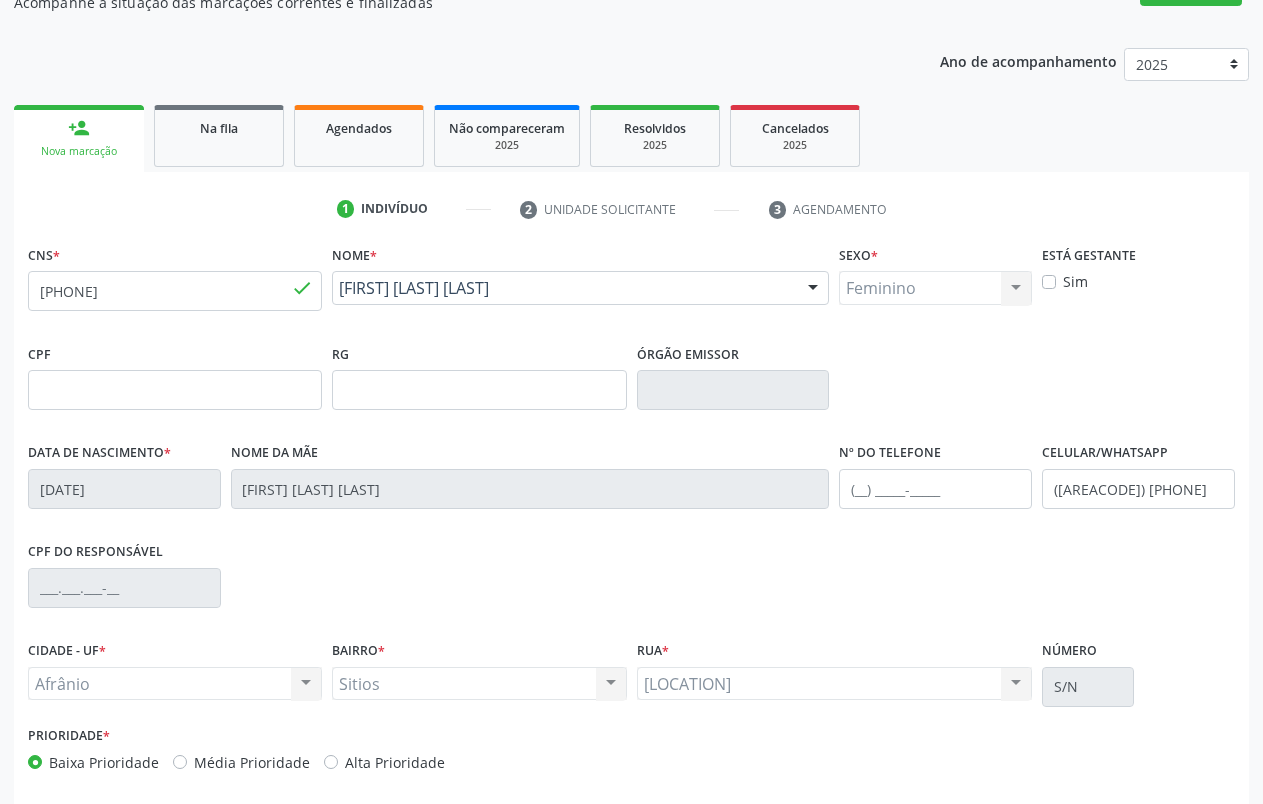 scroll, scrollTop: 280, scrollLeft: 0, axis: vertical 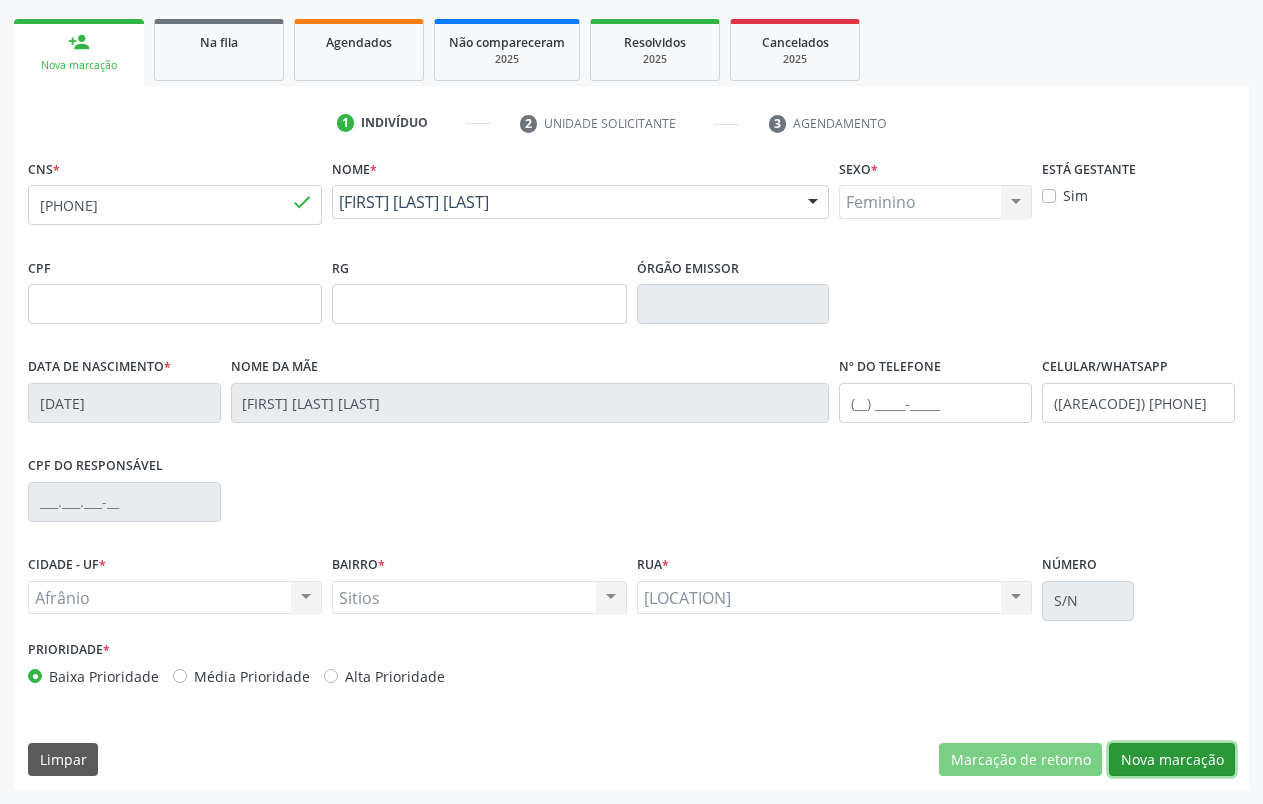 click on "Nova marcação" at bounding box center [1172, 760] 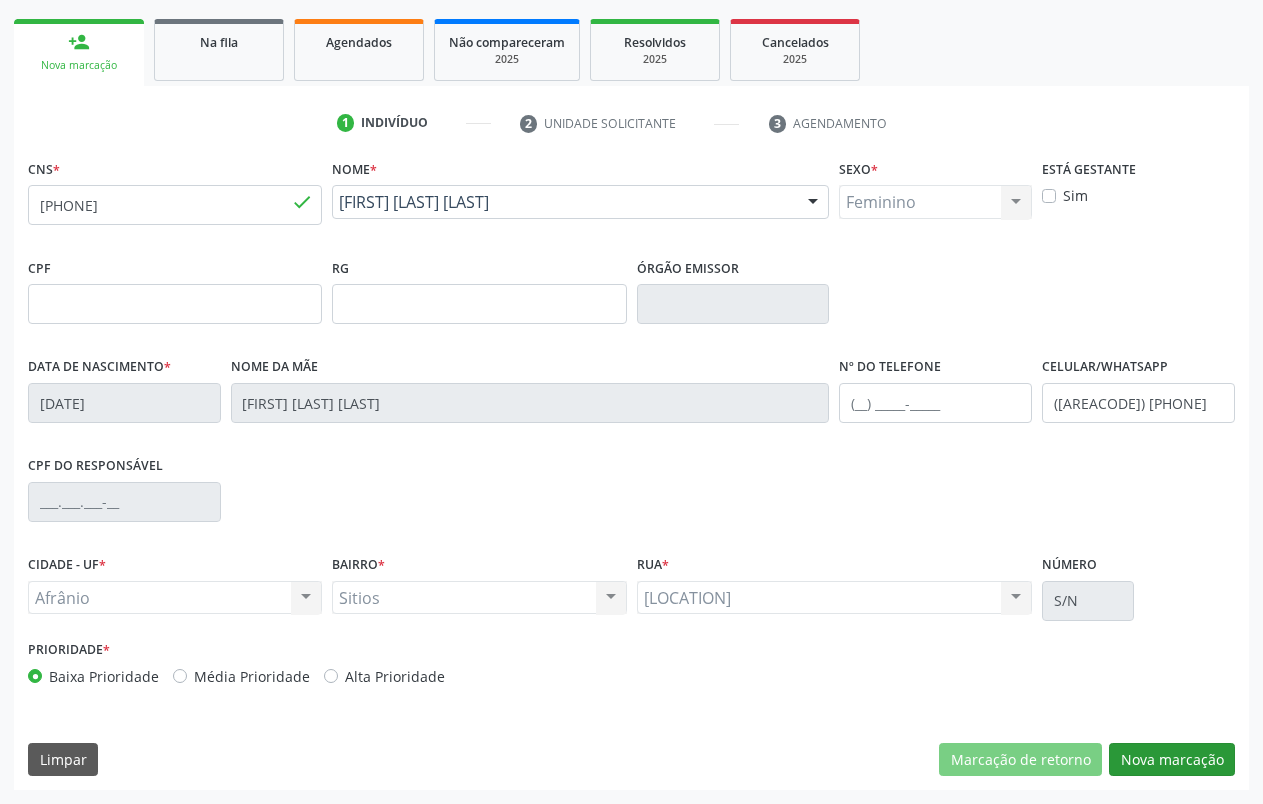 scroll, scrollTop: 102, scrollLeft: 0, axis: vertical 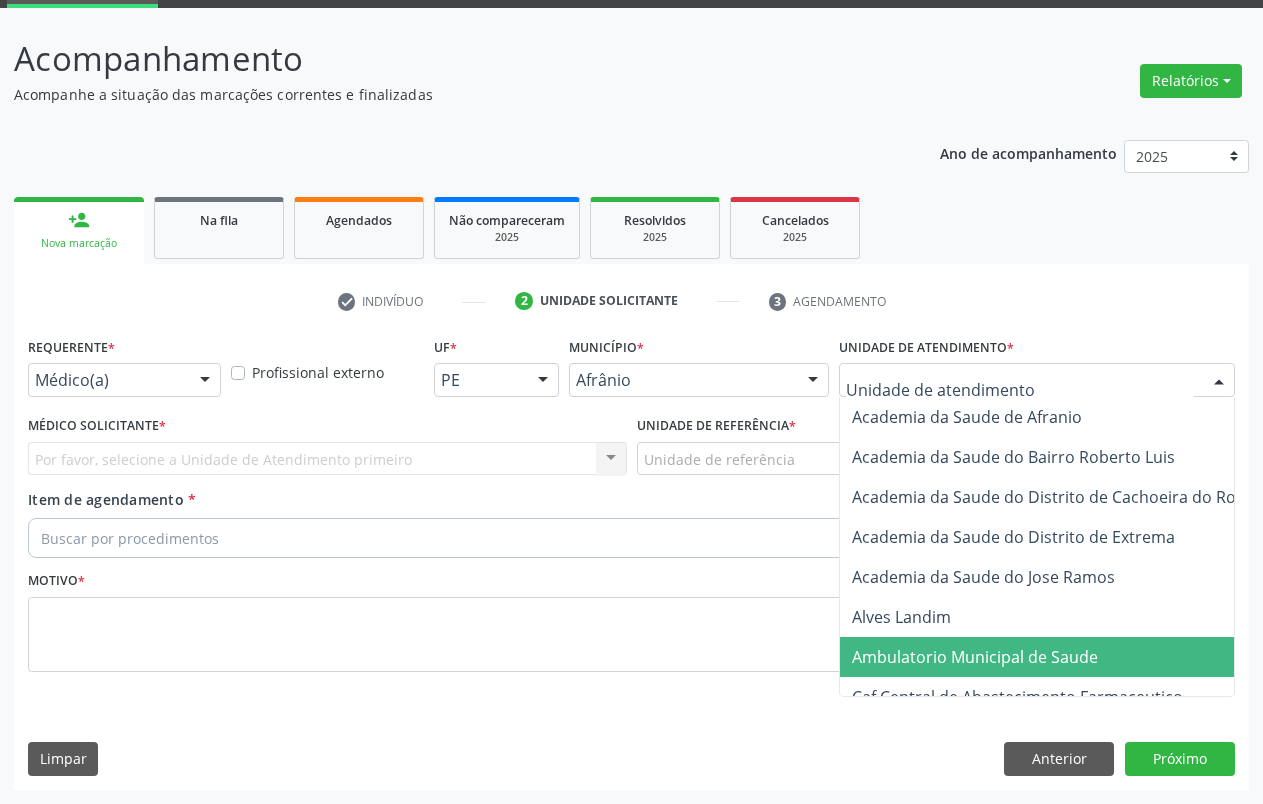 click on "Ambulatorio Municipal de Saude" at bounding box center (975, 657) 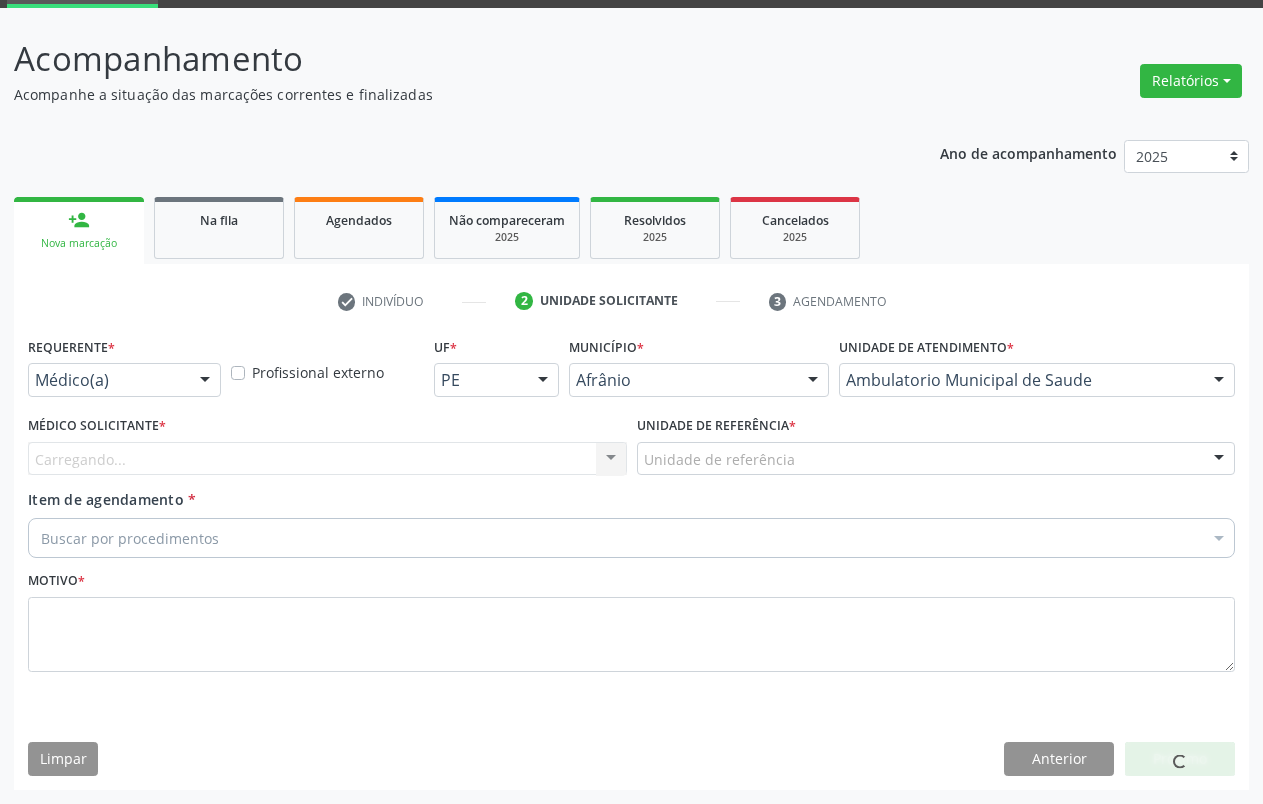 click on "Carregando...
Nenhum resultado encontrado para: "   "
Não há nenhuma opção para ser exibida." at bounding box center (327, 459) 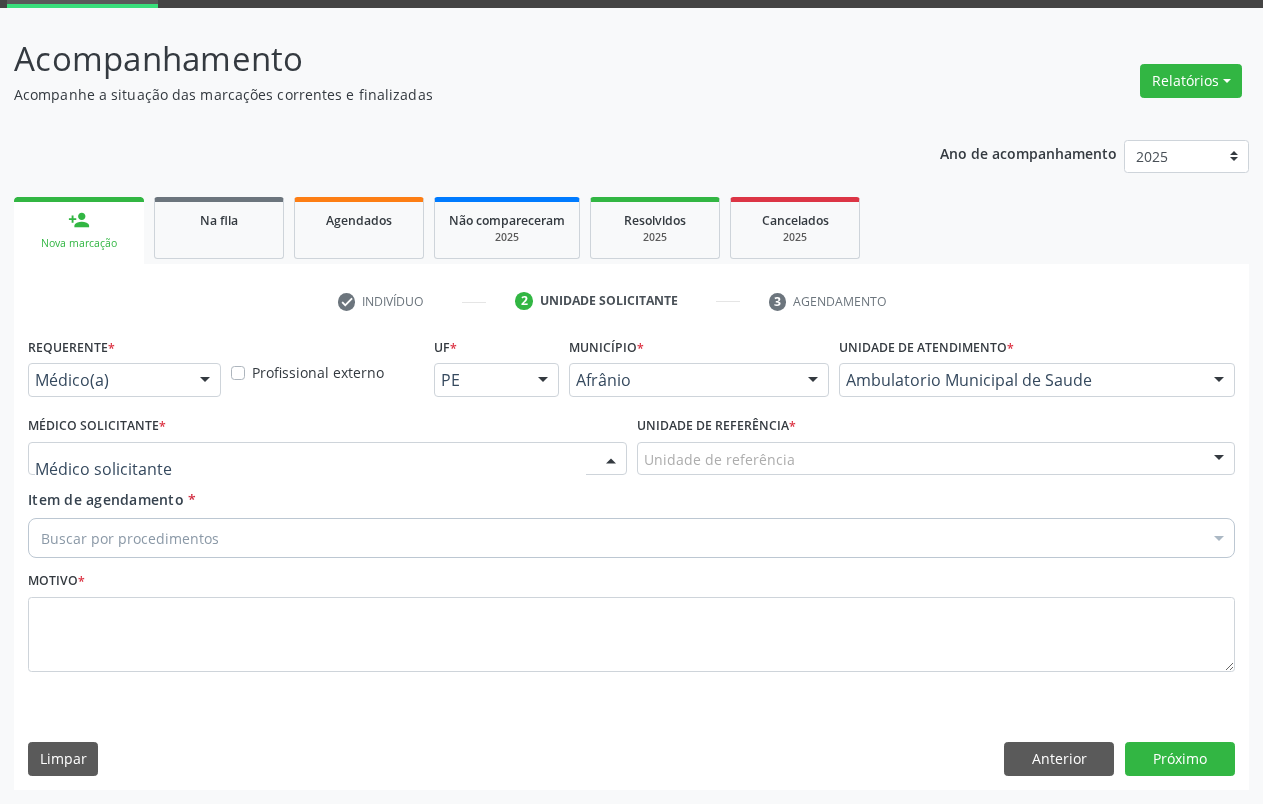 click at bounding box center [327, 459] 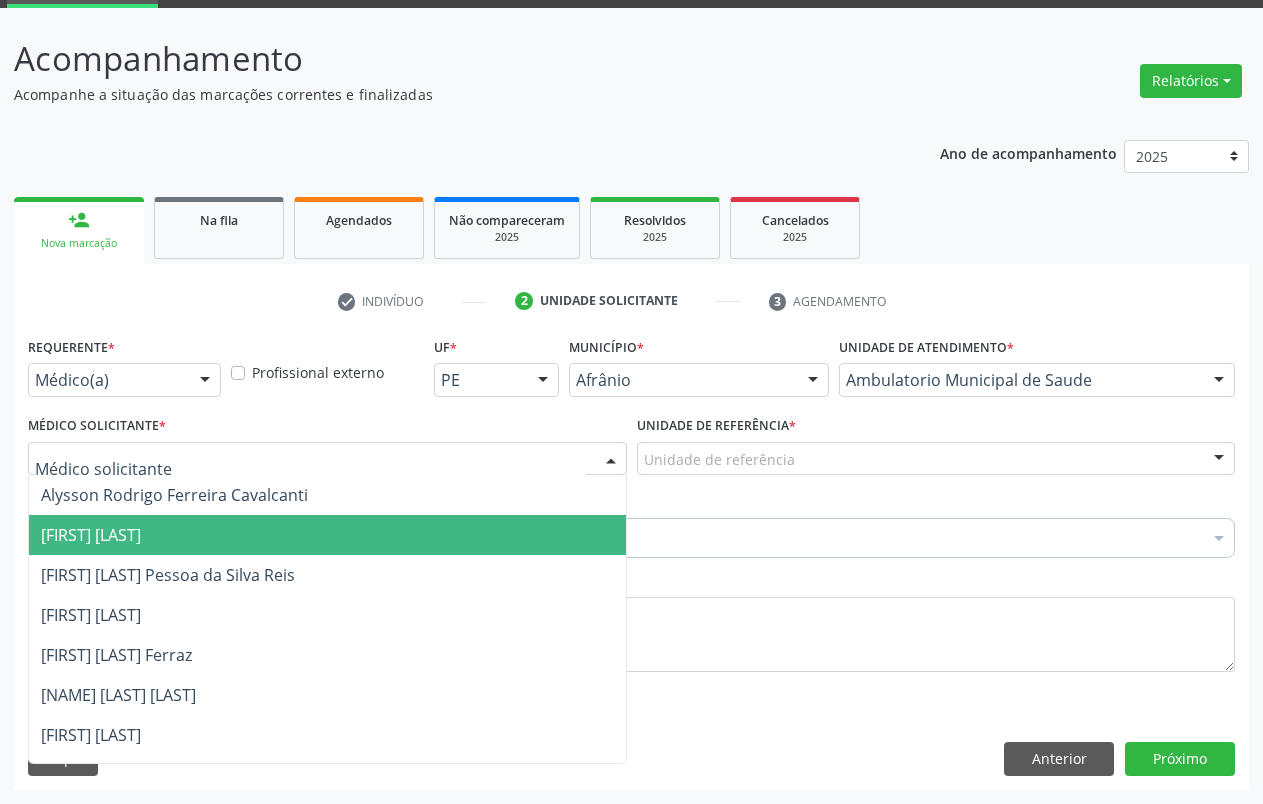 click on "[FIRST] [LAST]" at bounding box center [327, 535] 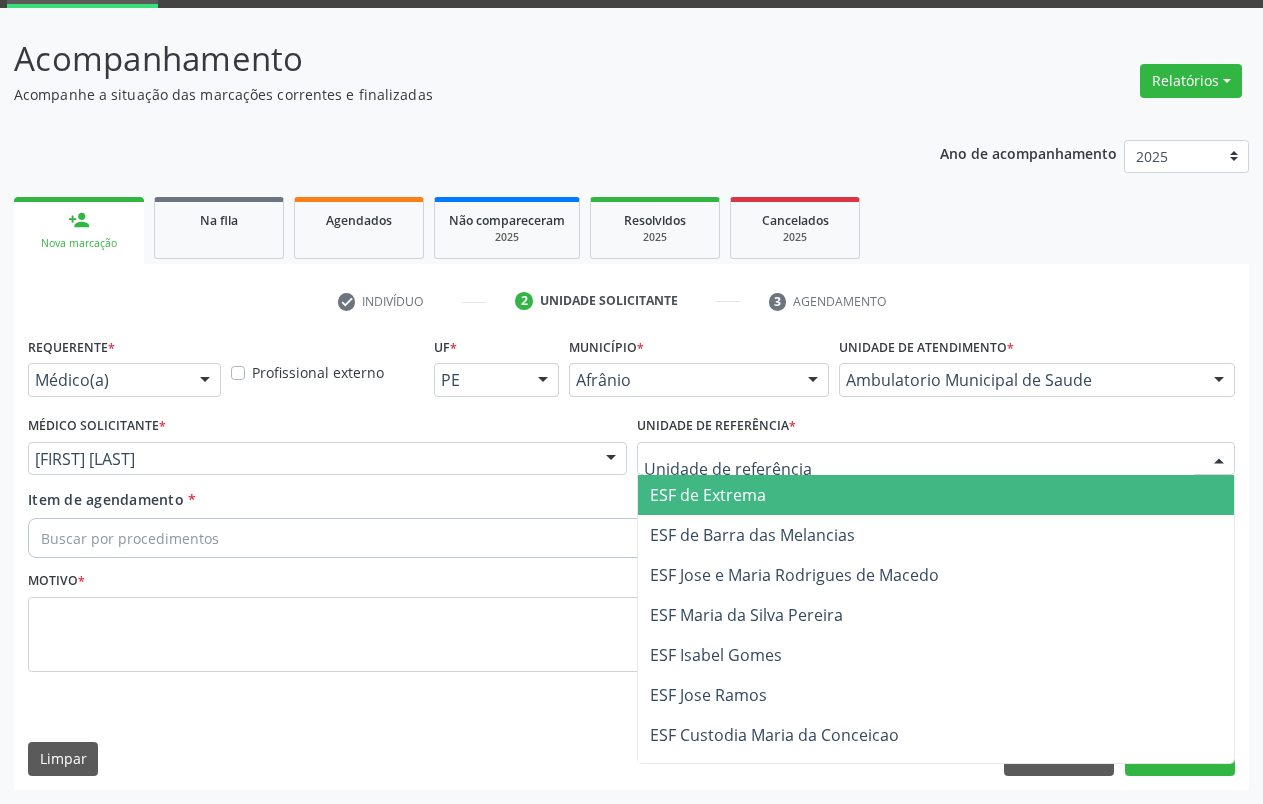 drag, startPoint x: 721, startPoint y: 495, endPoint x: 244, endPoint y: 533, distance: 478.51123 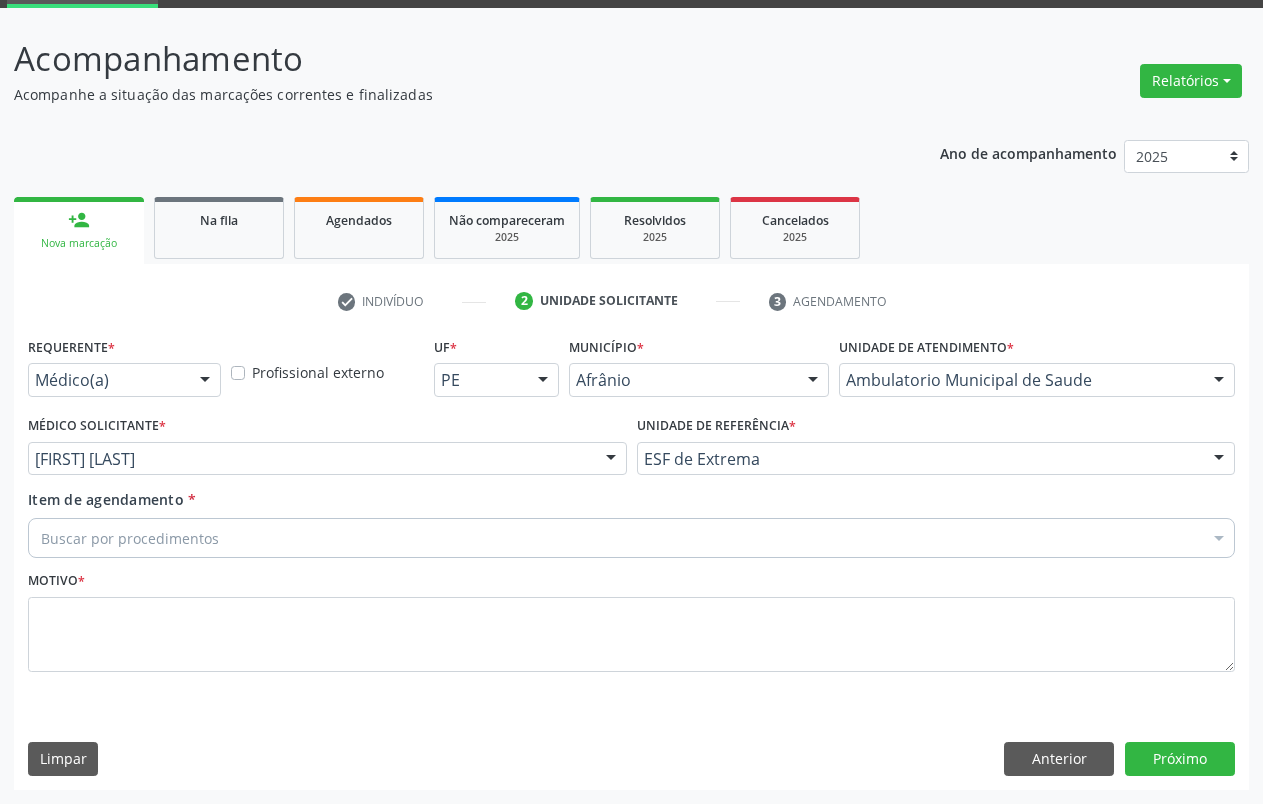 click on "Buscar por procedimentos" at bounding box center [631, 538] 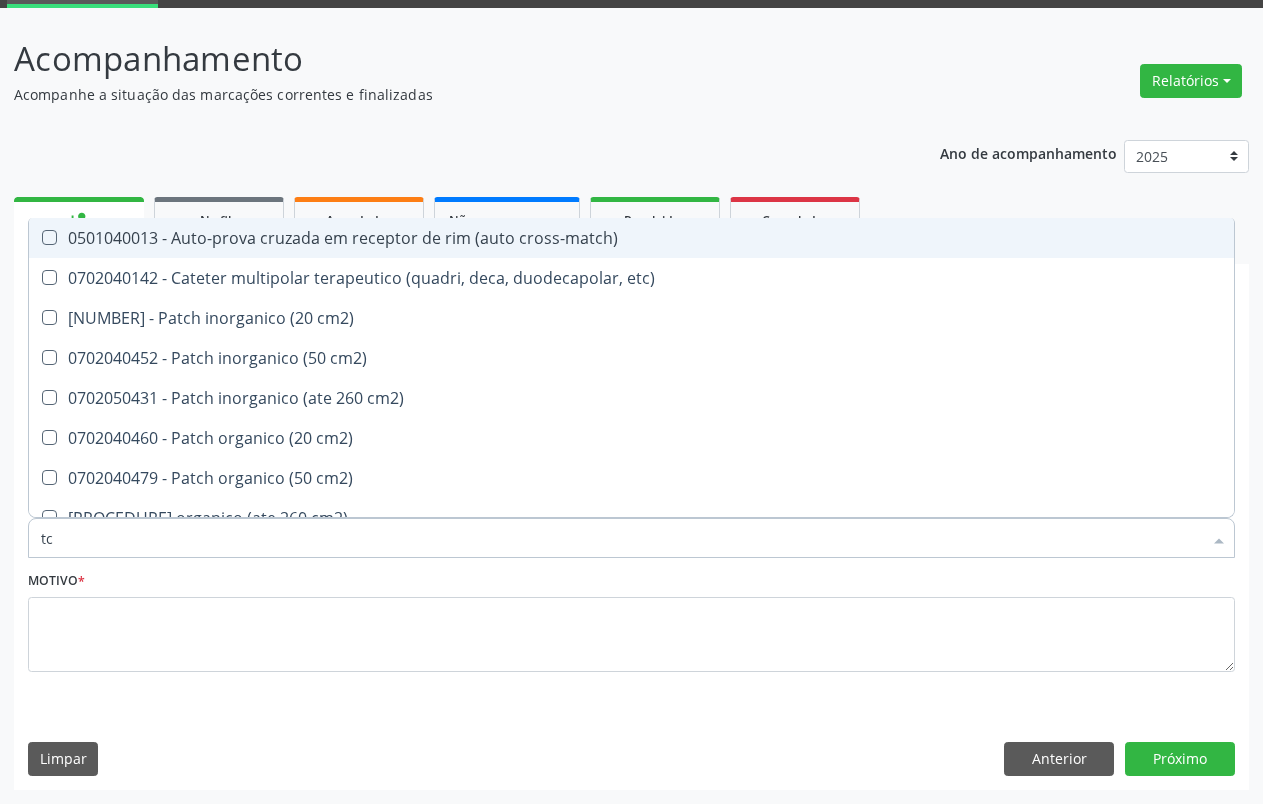 type on "t" 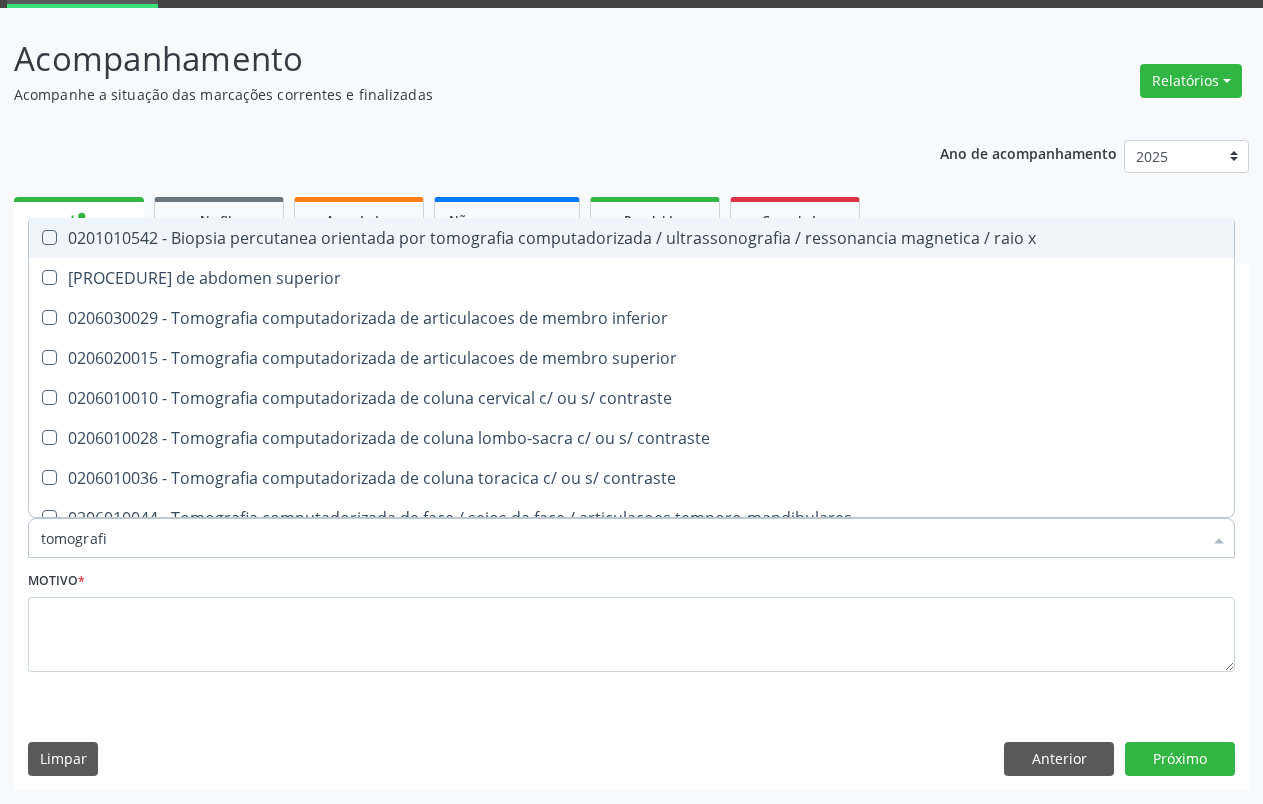 type on "tomografia" 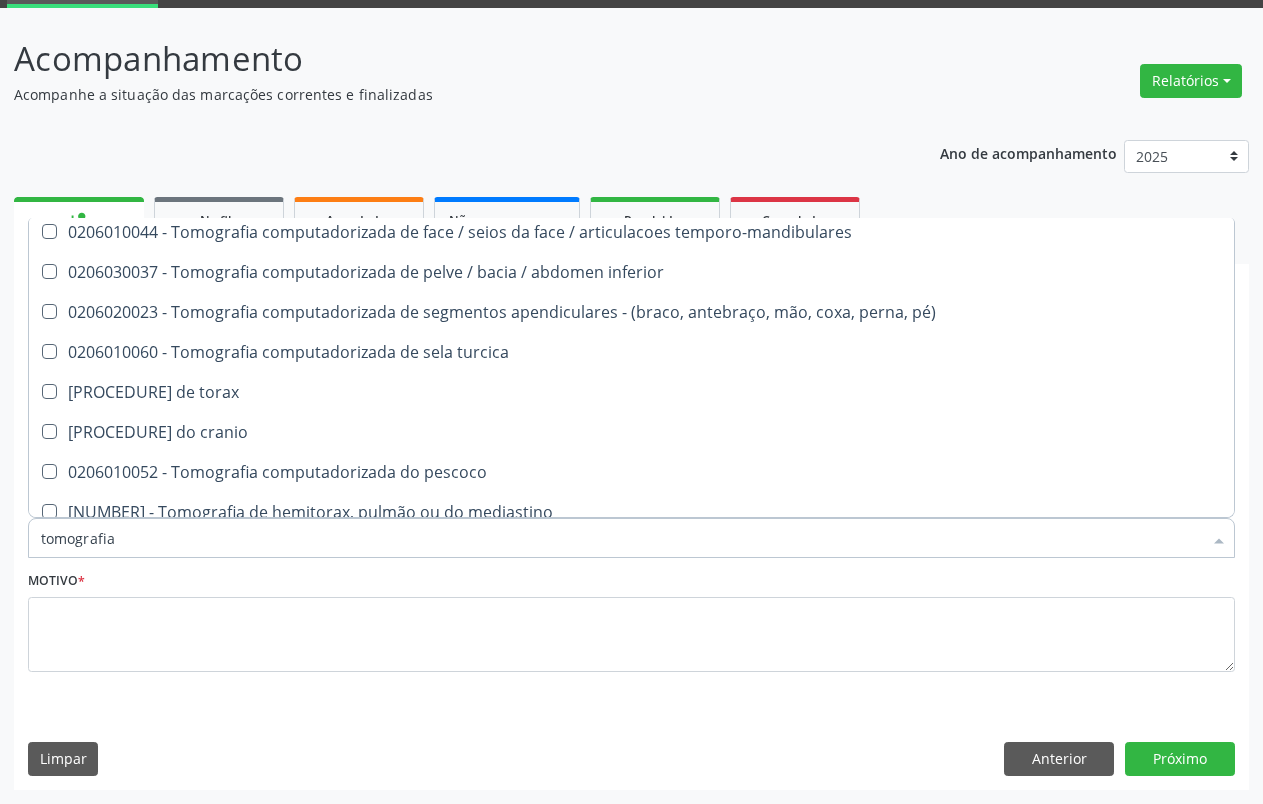 scroll, scrollTop: 292, scrollLeft: 0, axis: vertical 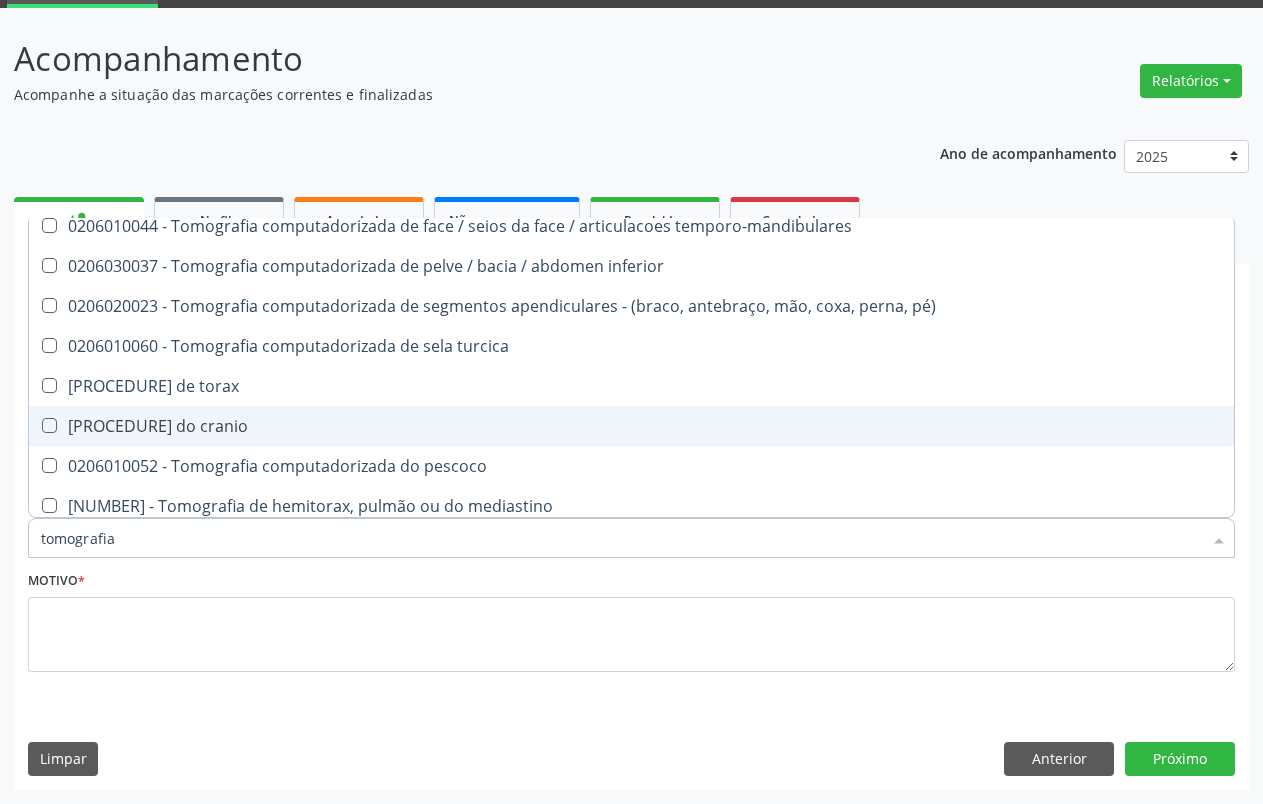 click on "[PROCEDURE] do cranio" at bounding box center (631, 426) 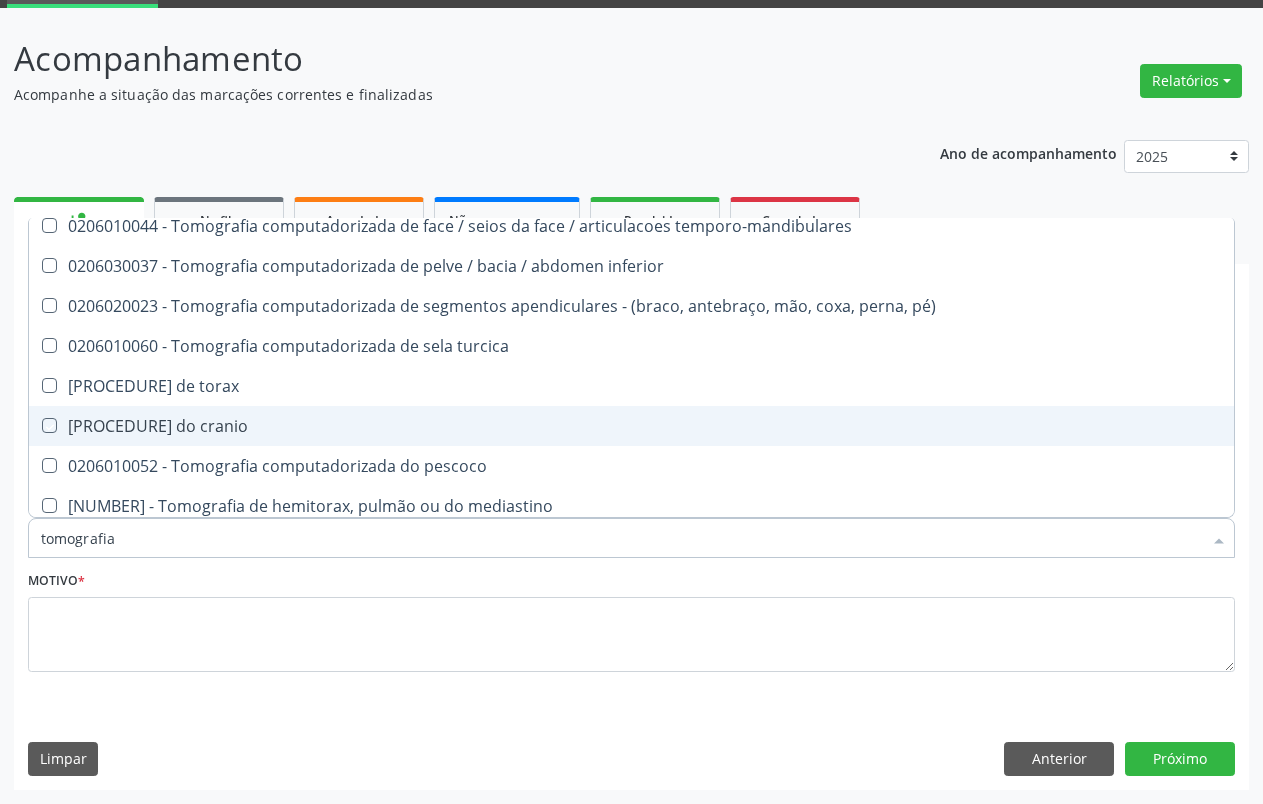 checkbox on "true" 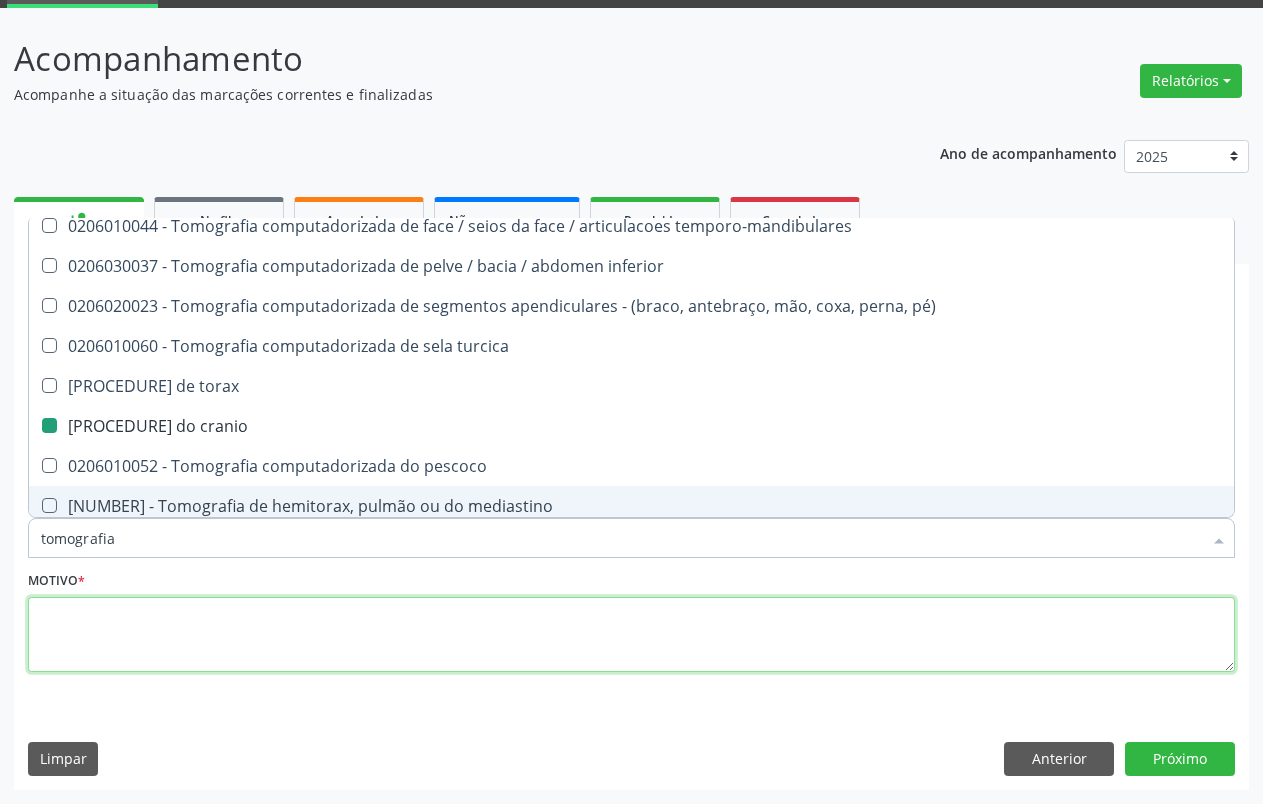 click at bounding box center (631, 635) 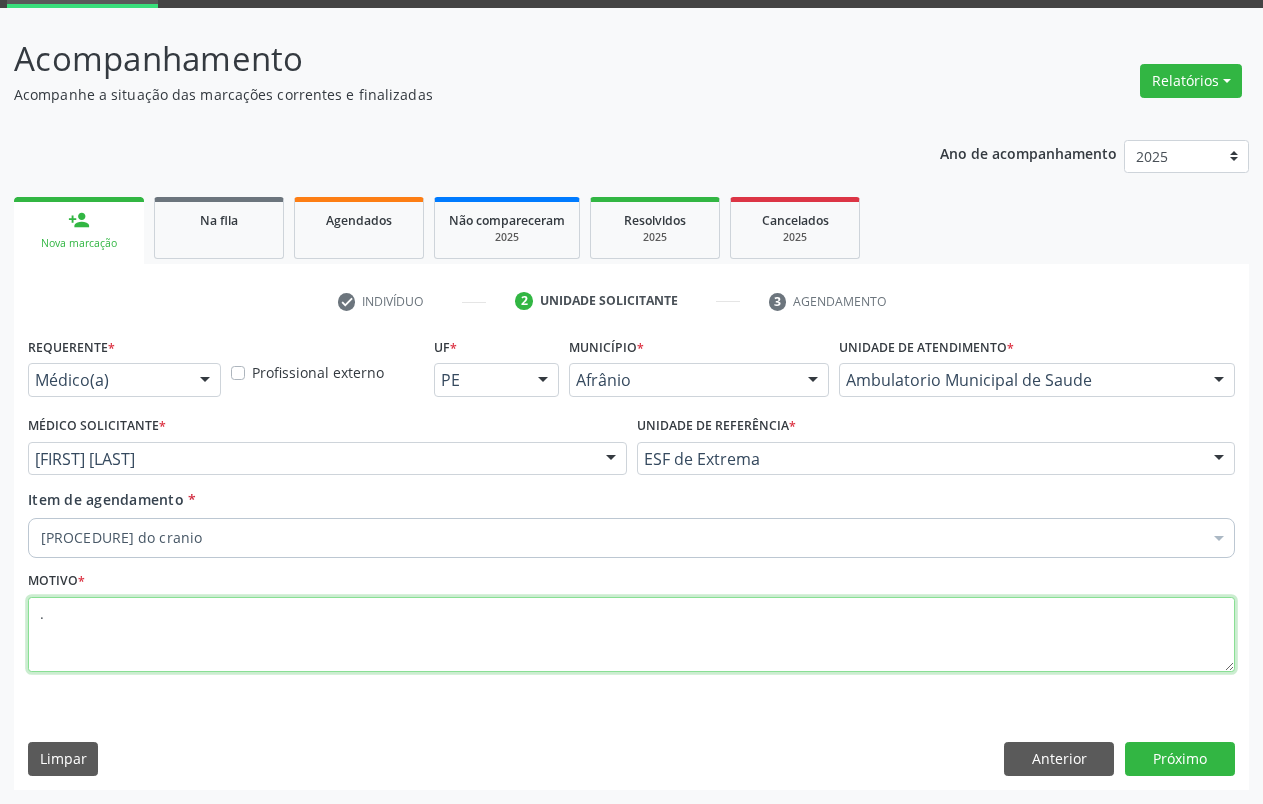 click on "." at bounding box center (631, 635) 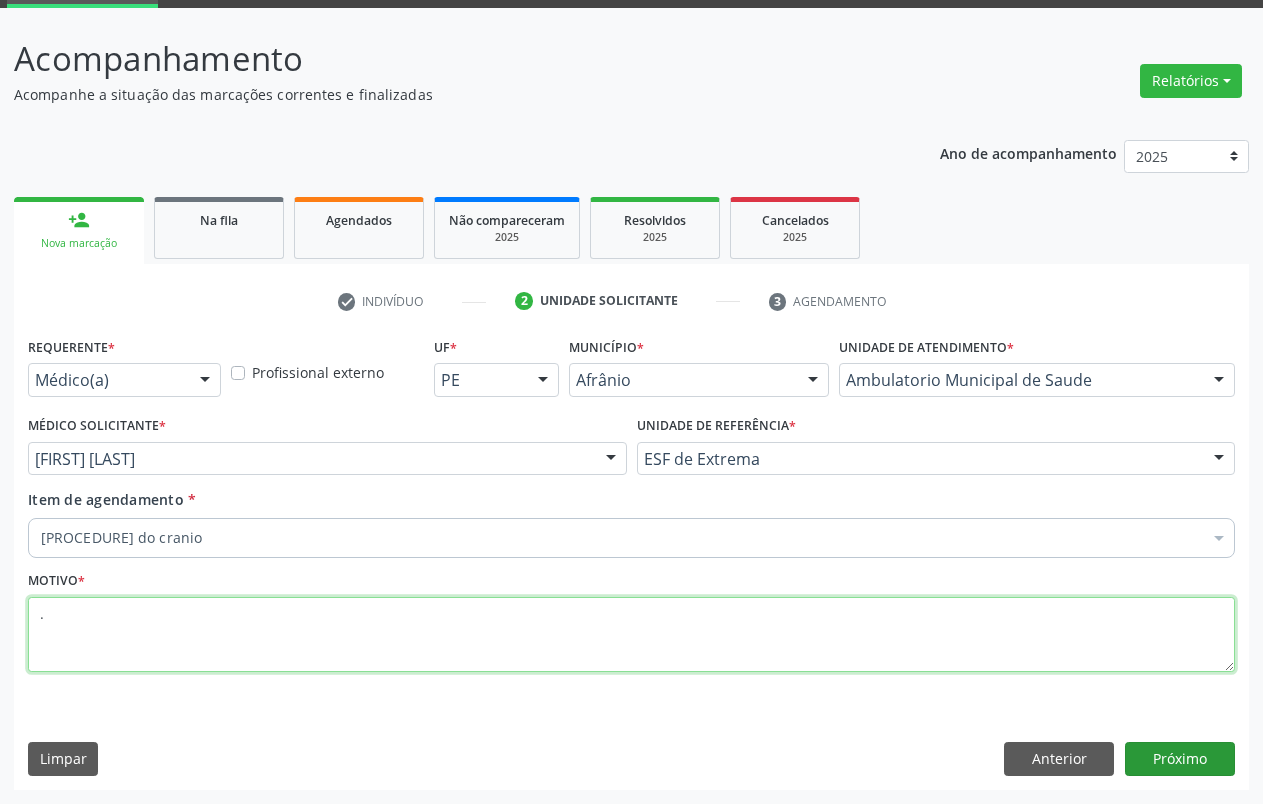 type on "." 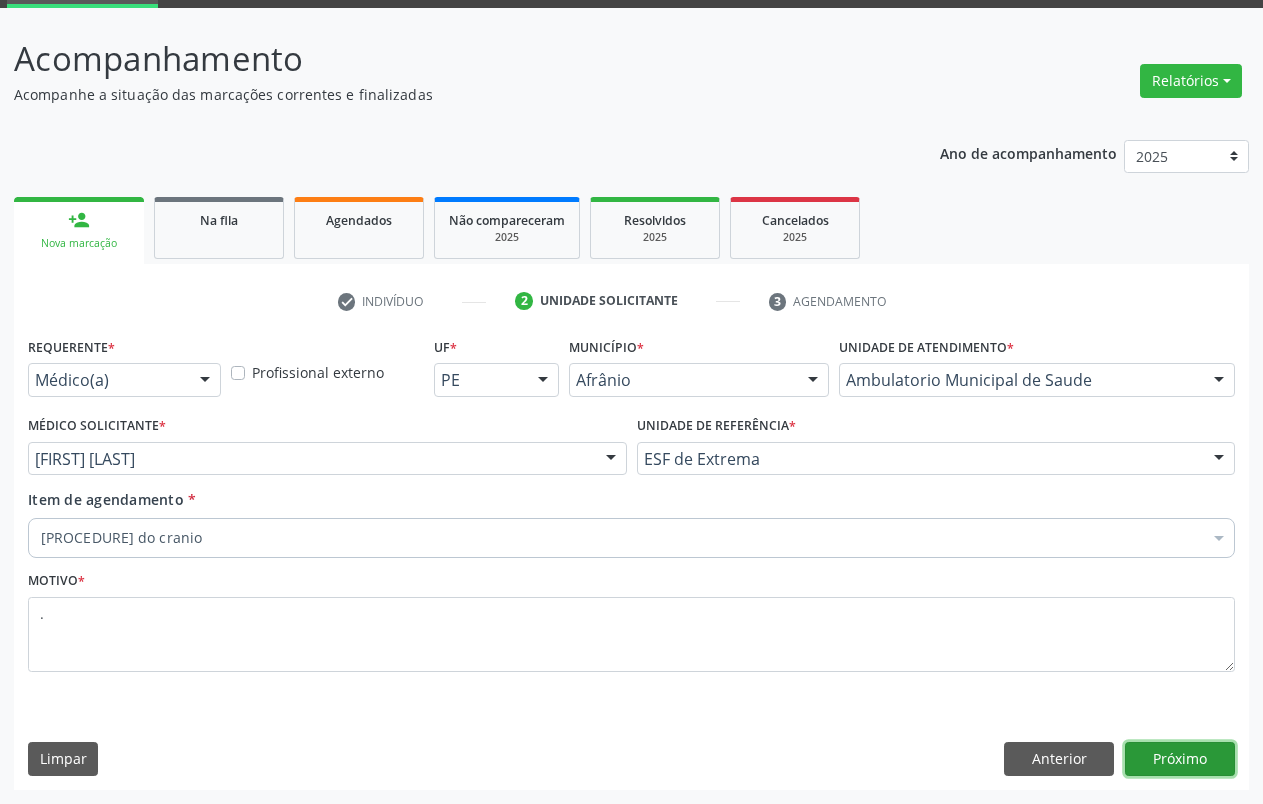 click on "Próximo" at bounding box center [1180, 759] 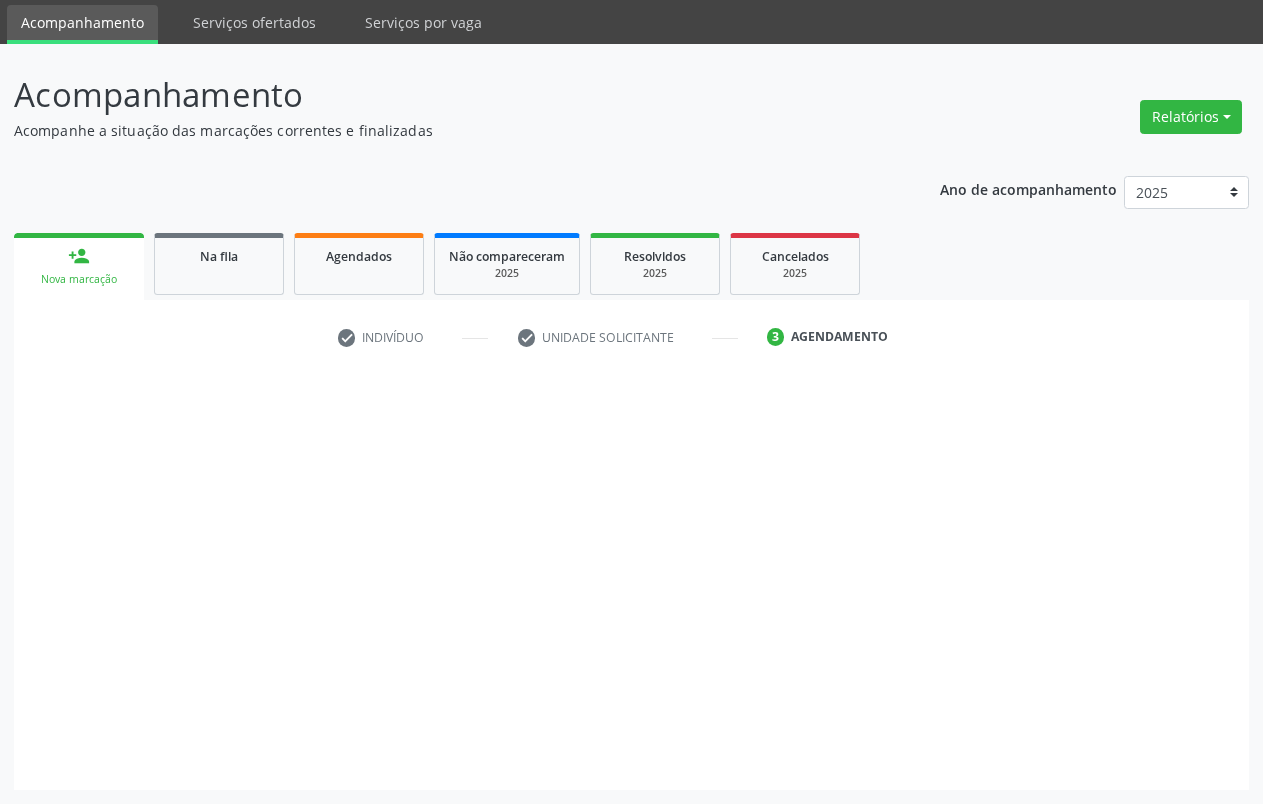 scroll, scrollTop: 66, scrollLeft: 0, axis: vertical 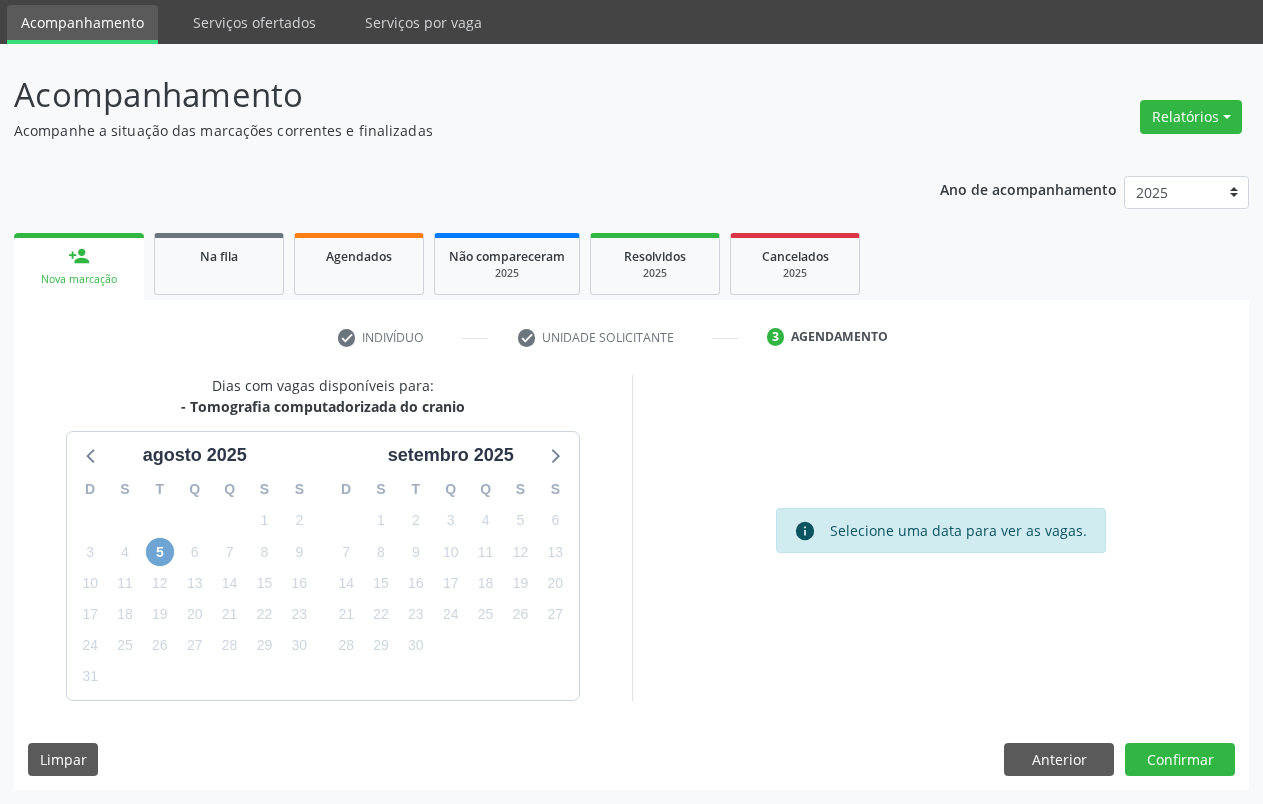 click on "5" at bounding box center [160, 552] 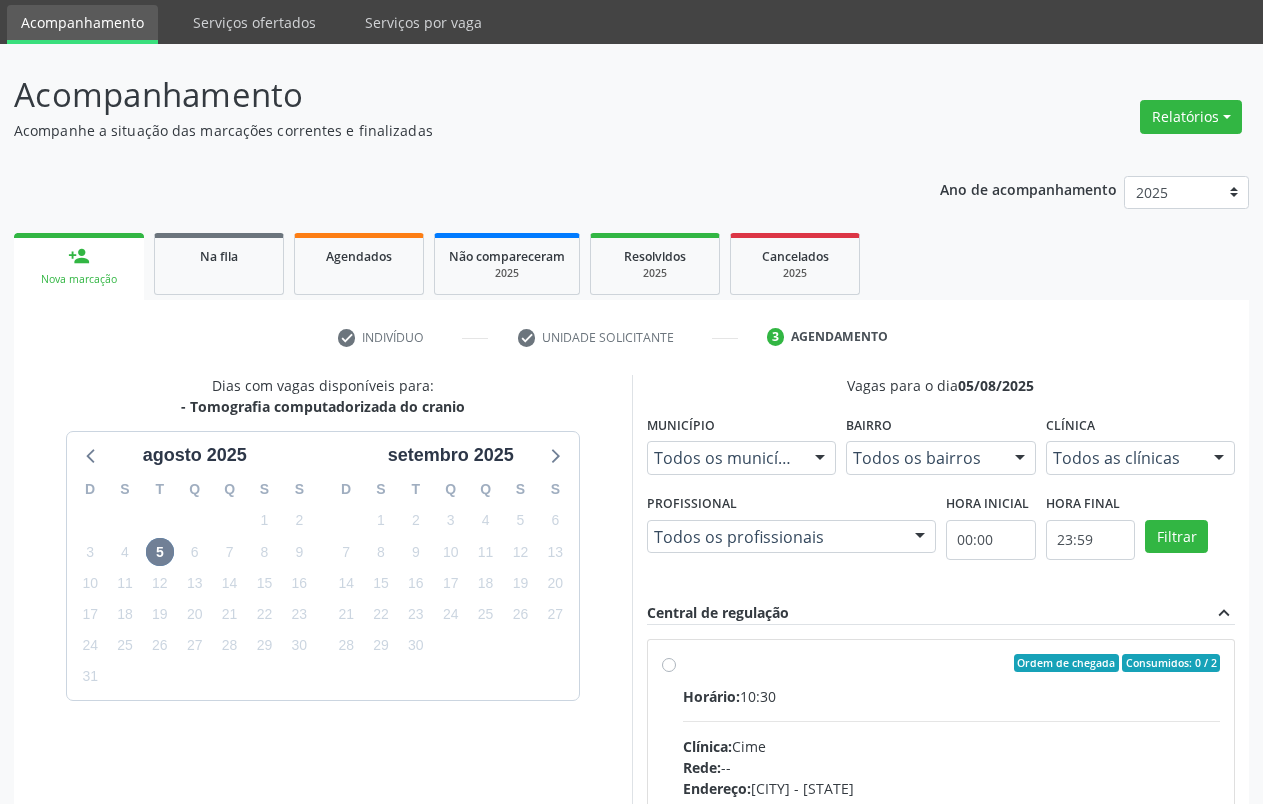 click on "Ordem de chegada
Consumidos: 0 / 2
Horário:   [TIME]
Clínica:  Cime
Rede:
--
Endereço:   nº 70, Centro, Afrânio - PE
Telefone:   [PHONE]
Profissional:
--
Informações adicionais sobre o atendimento
Idade de atendimento:
Sem restrição
Gênero(s) atendido(s):
Sem restrição
Informações adicionais:
--" at bounding box center (941, 807) 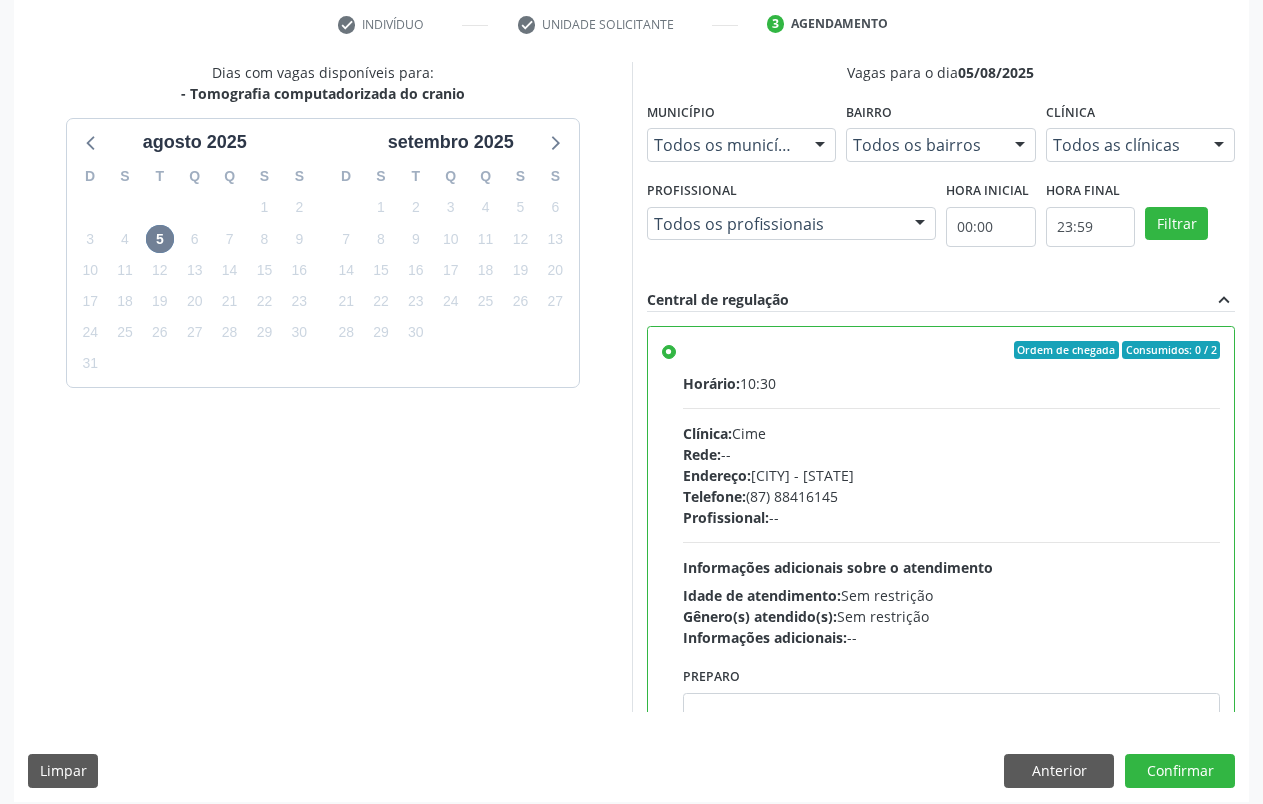 scroll, scrollTop: 387, scrollLeft: 0, axis: vertical 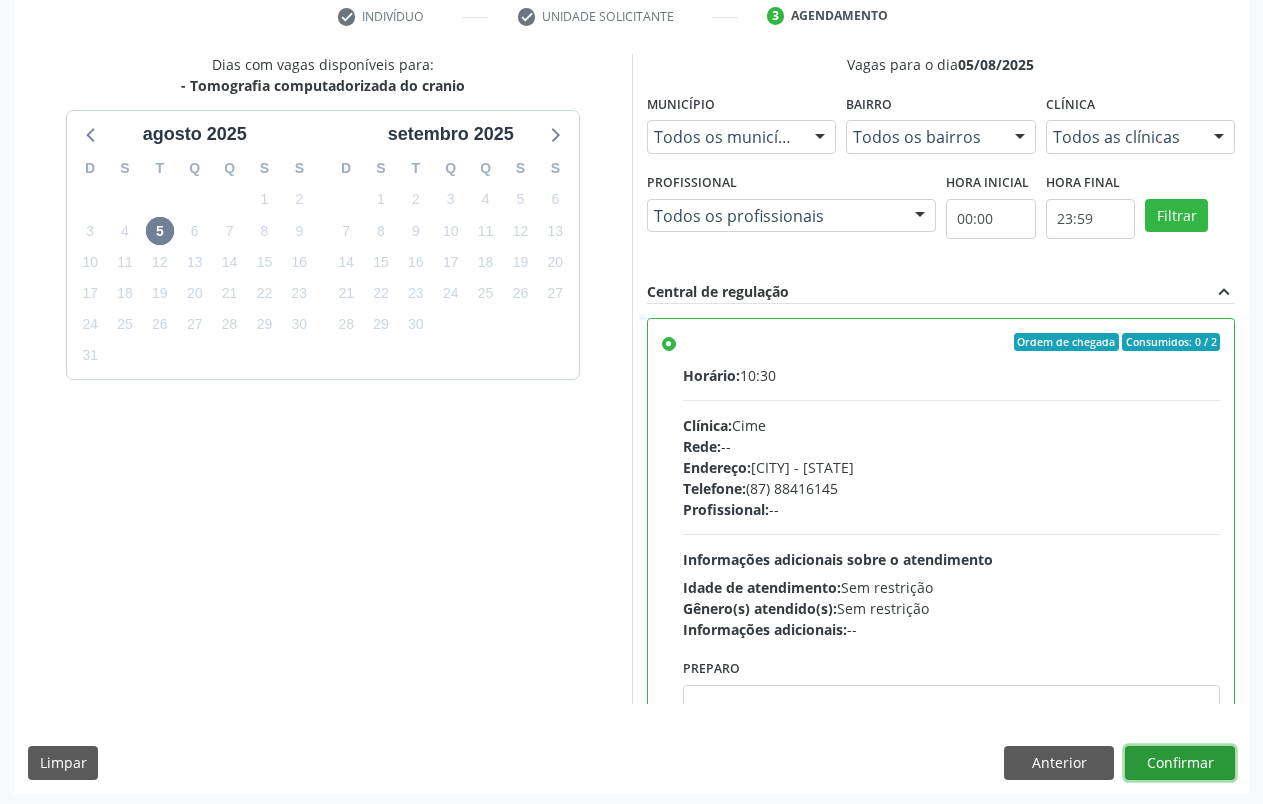 click on "Confirmar" at bounding box center (1180, 763) 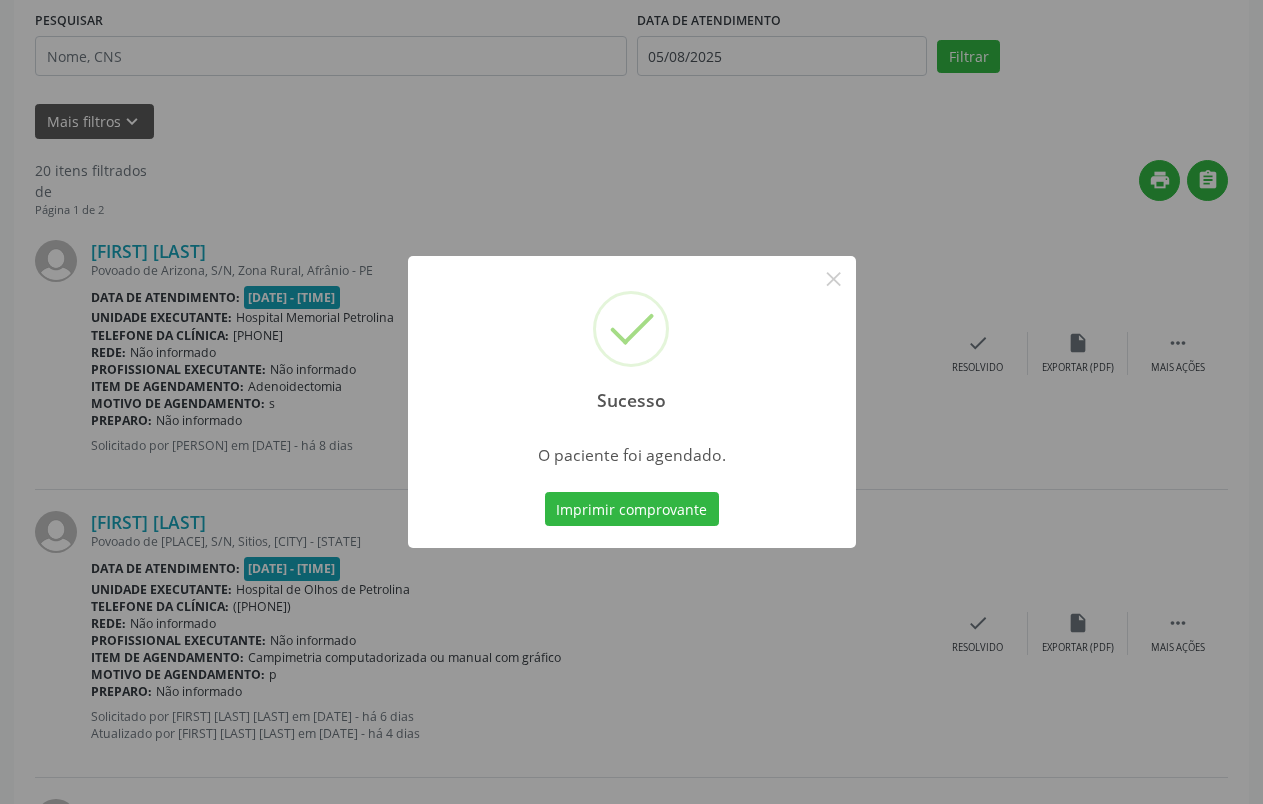 scroll, scrollTop: 0, scrollLeft: 0, axis: both 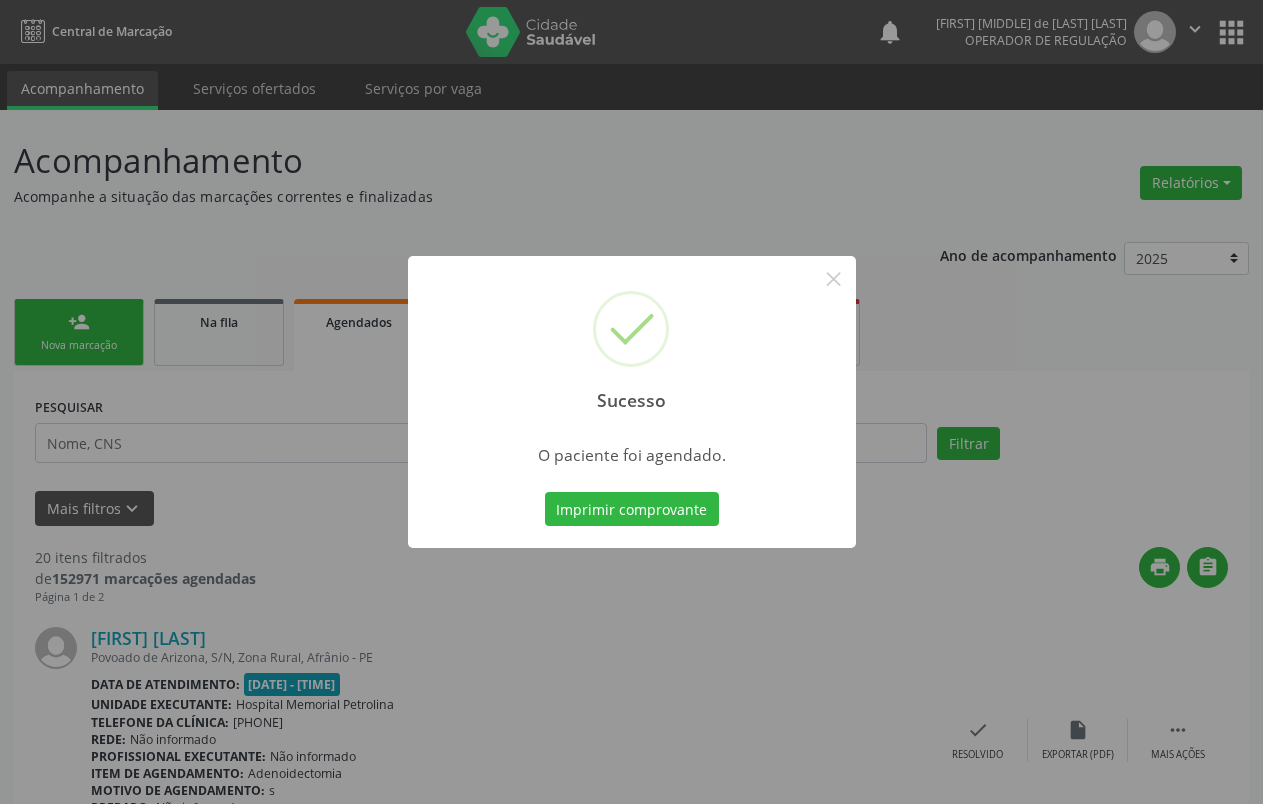 click on "Imprimir comprovante Cancel" at bounding box center [631, 509] 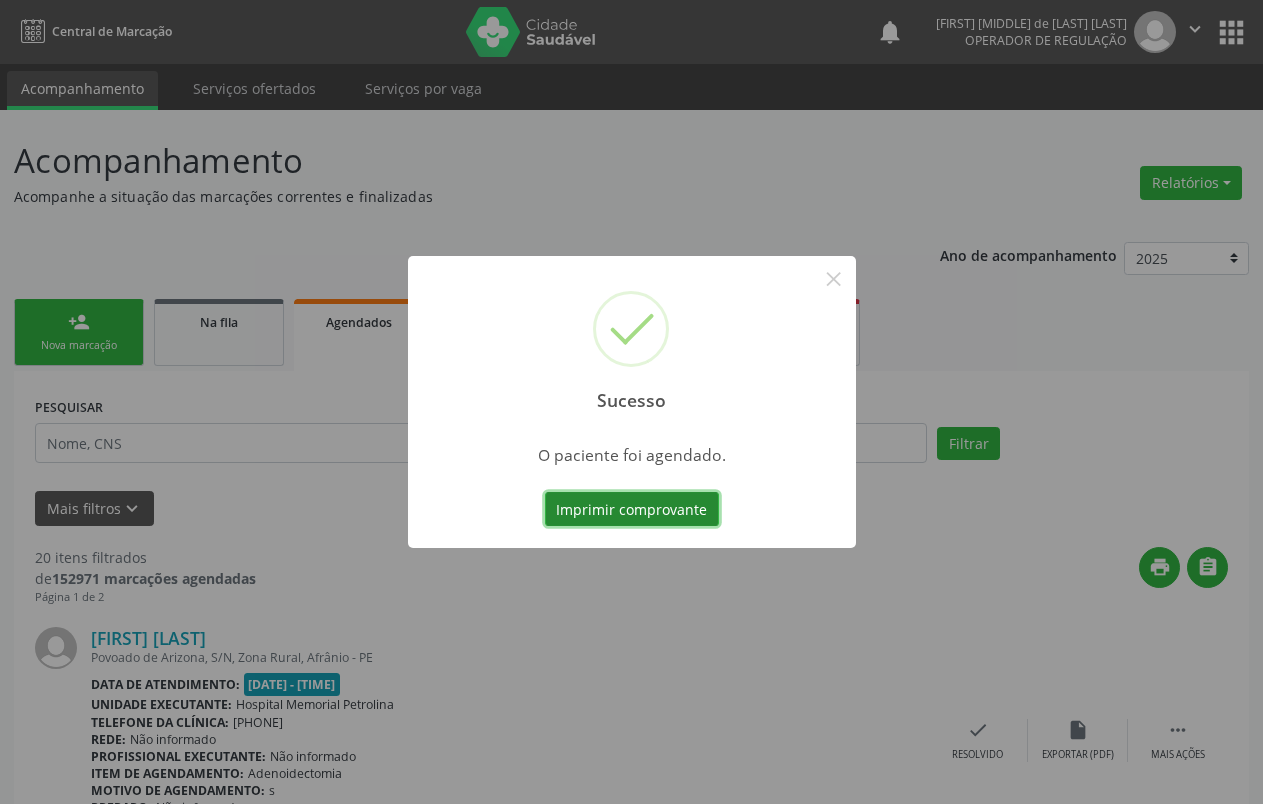click on "Imprimir comprovante" at bounding box center (632, 509) 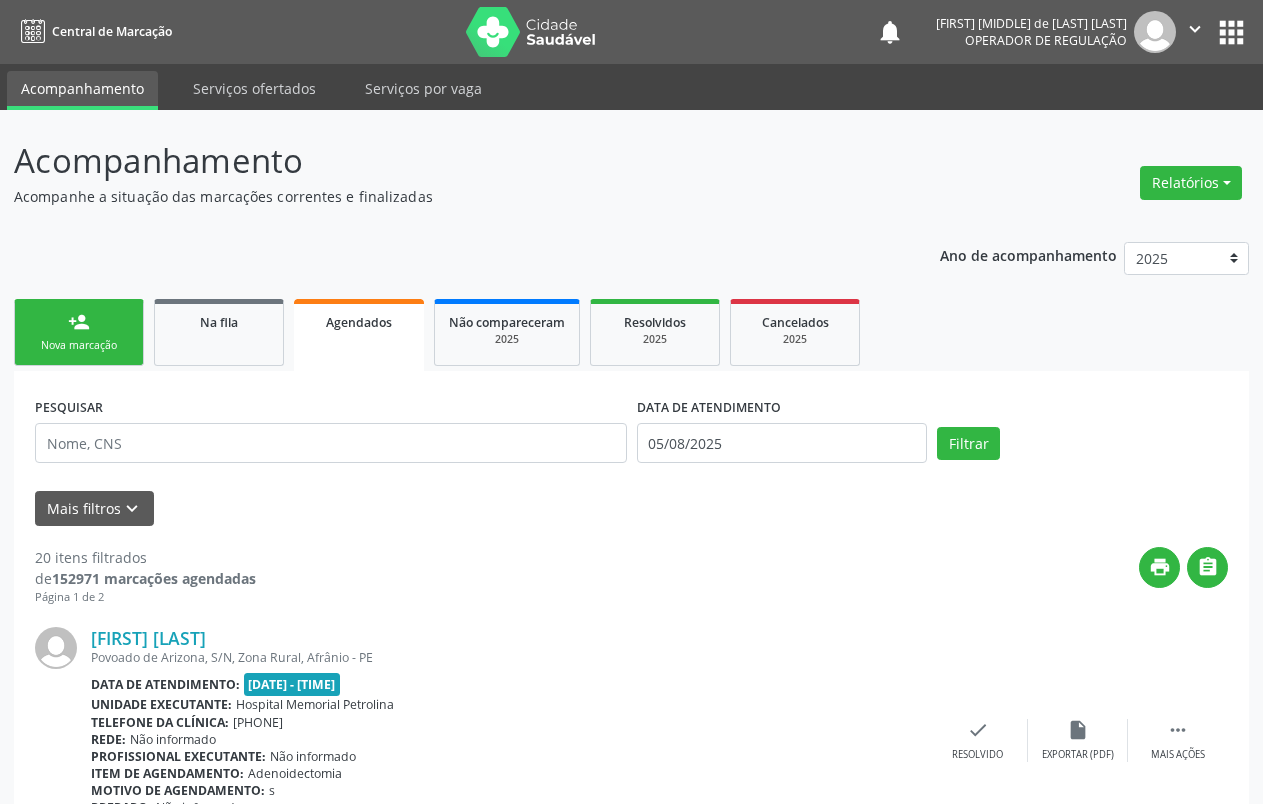 click on "Nova marcação" at bounding box center (79, 345) 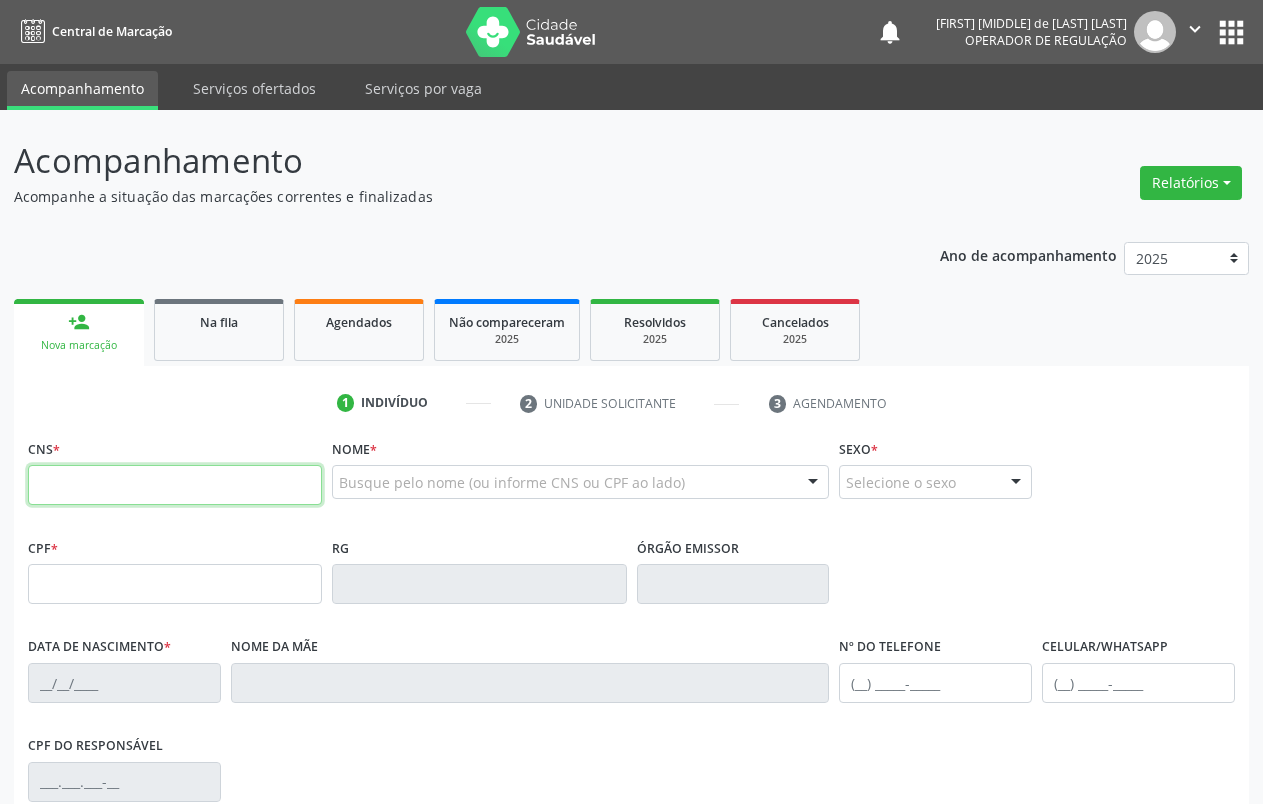 click at bounding box center (175, 485) 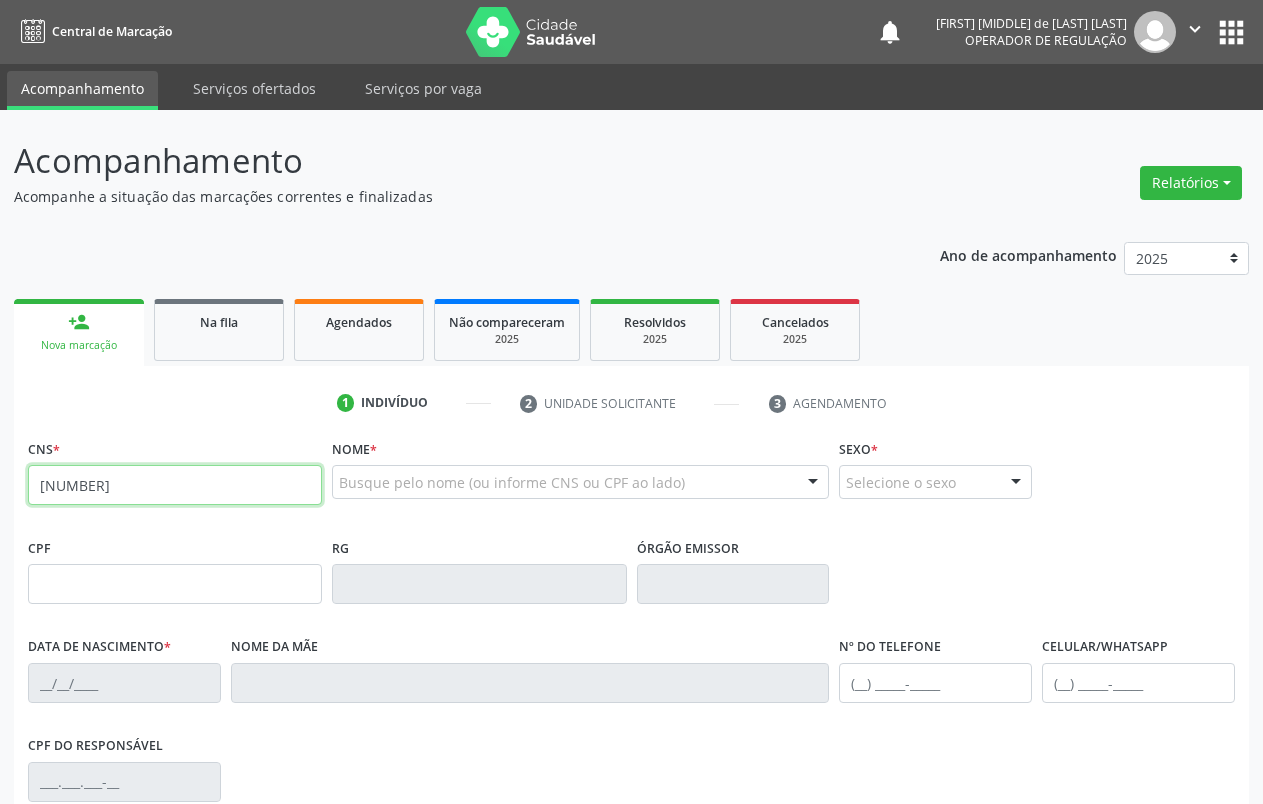 type on "[NUMBER]" 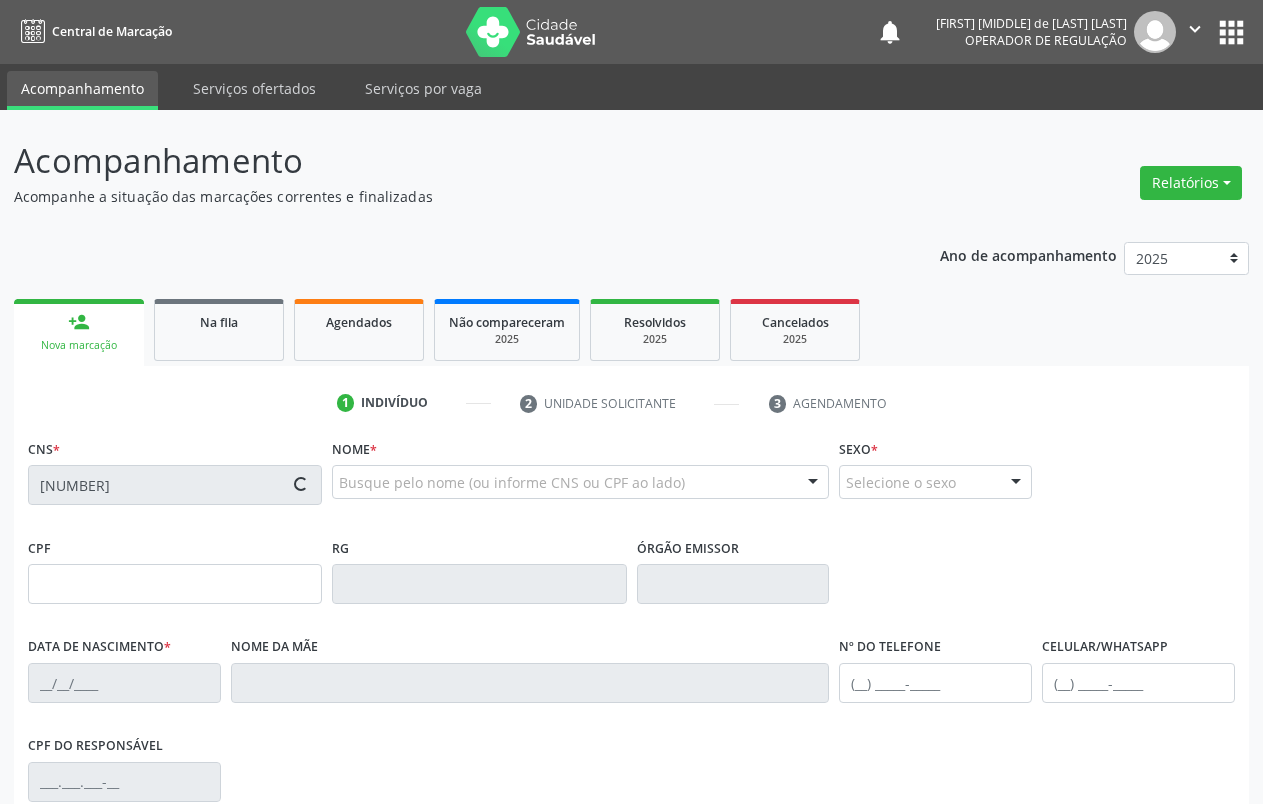 type on "[DATE]" 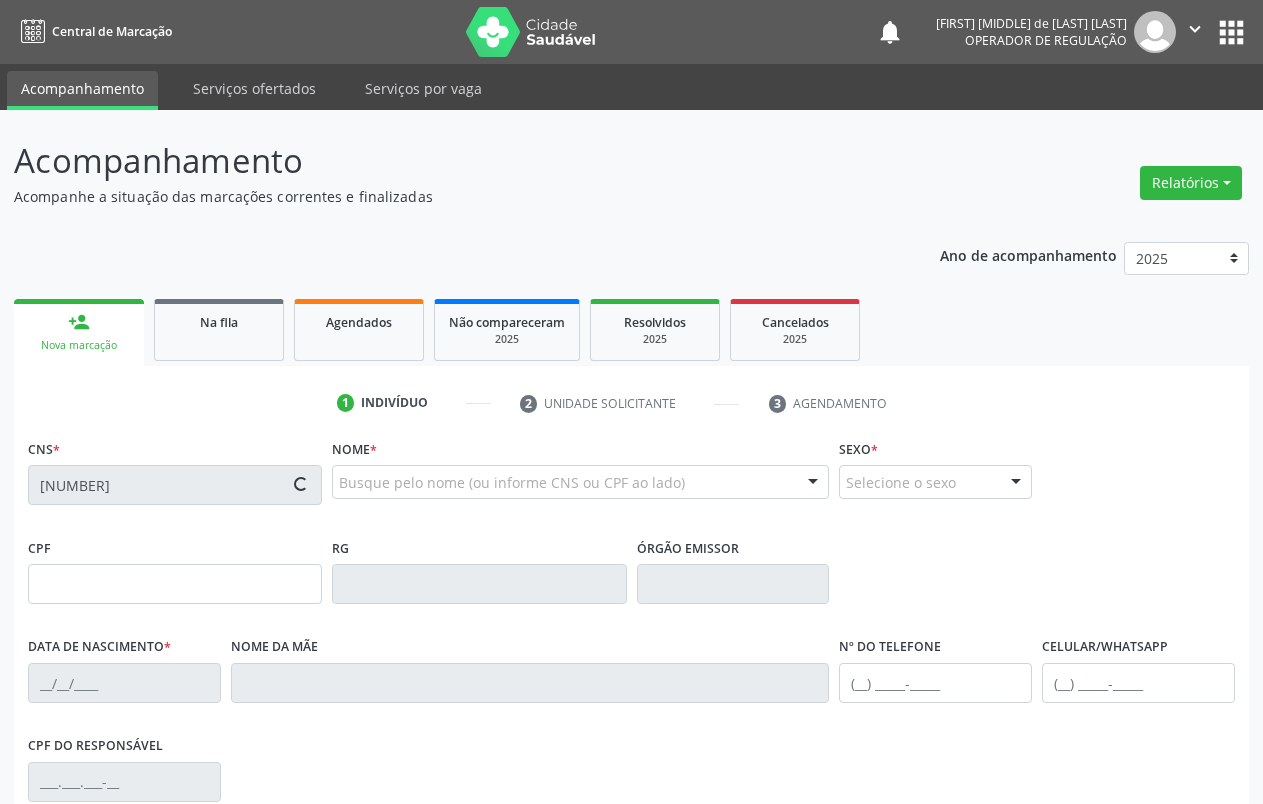 type on "([PHONE])" 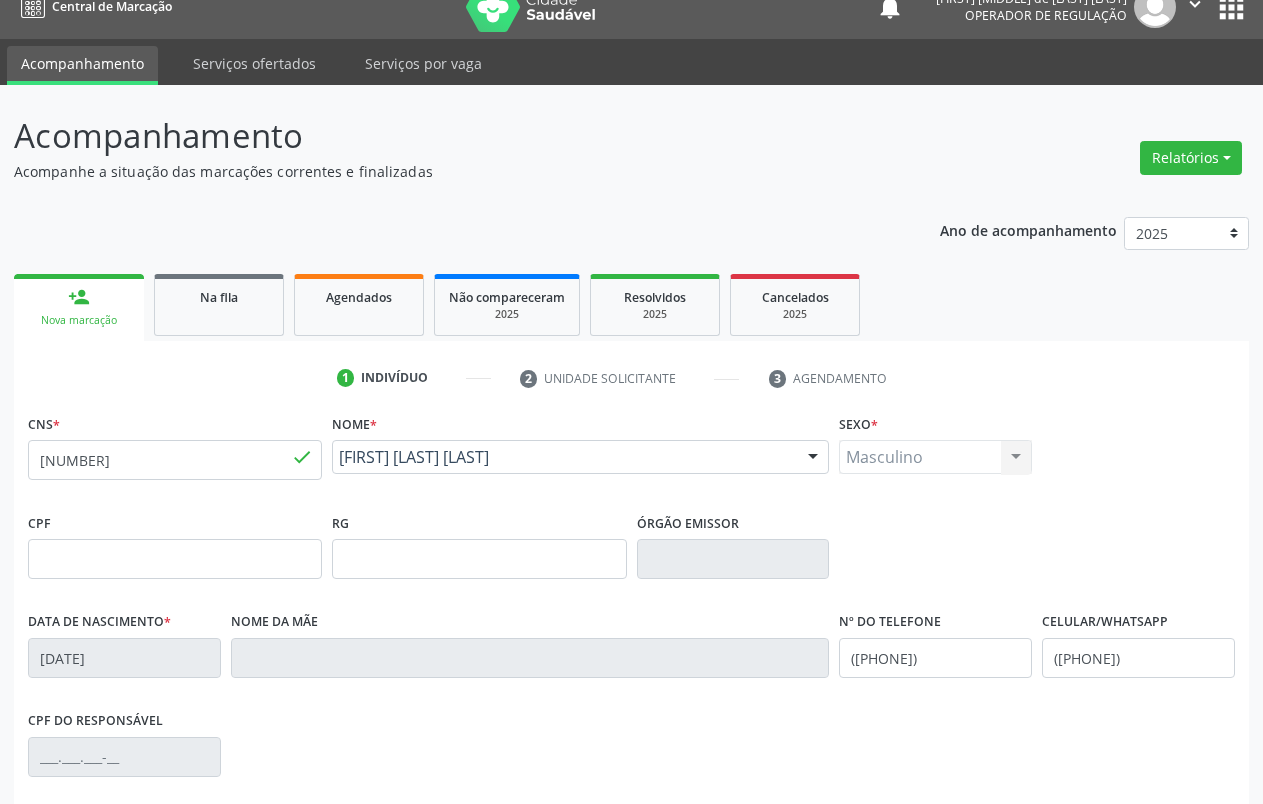 scroll, scrollTop: 280, scrollLeft: 0, axis: vertical 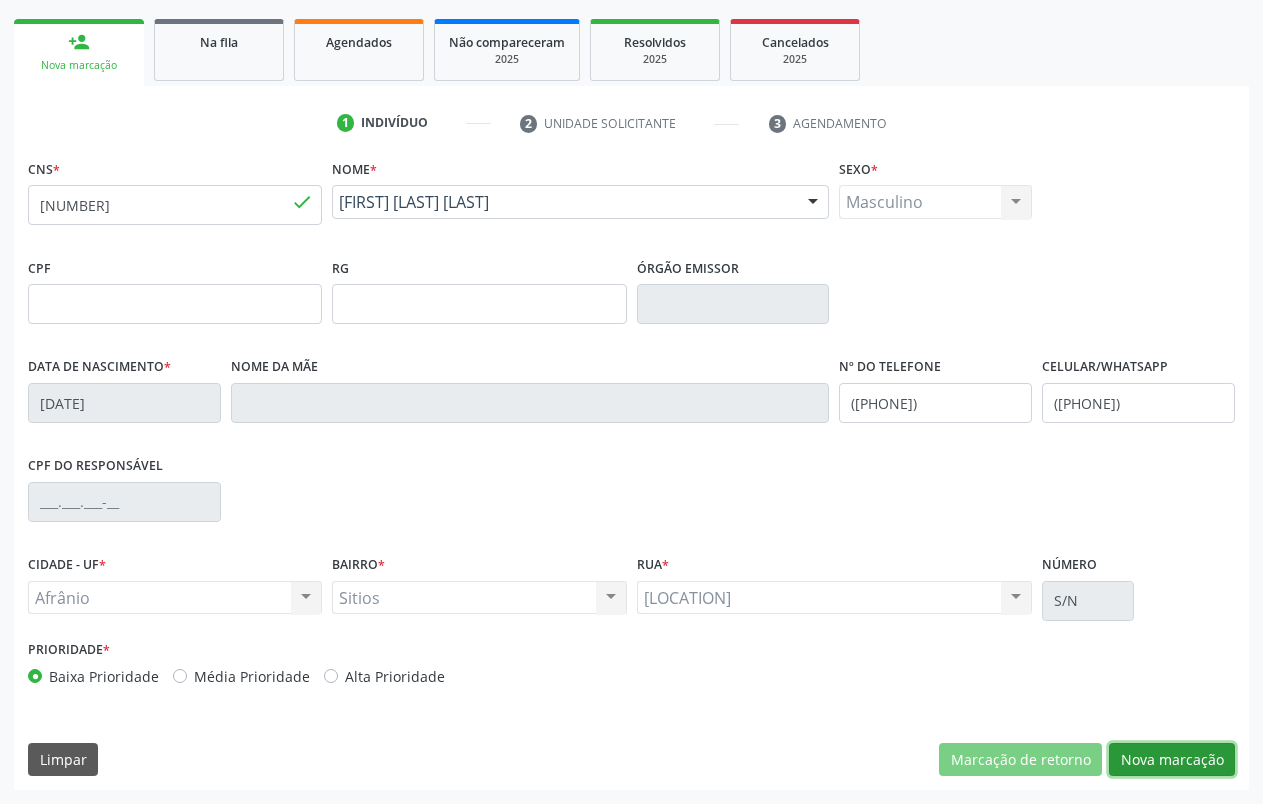 drag, startPoint x: 1192, startPoint y: 762, endPoint x: 1206, endPoint y: 757, distance: 14.866069 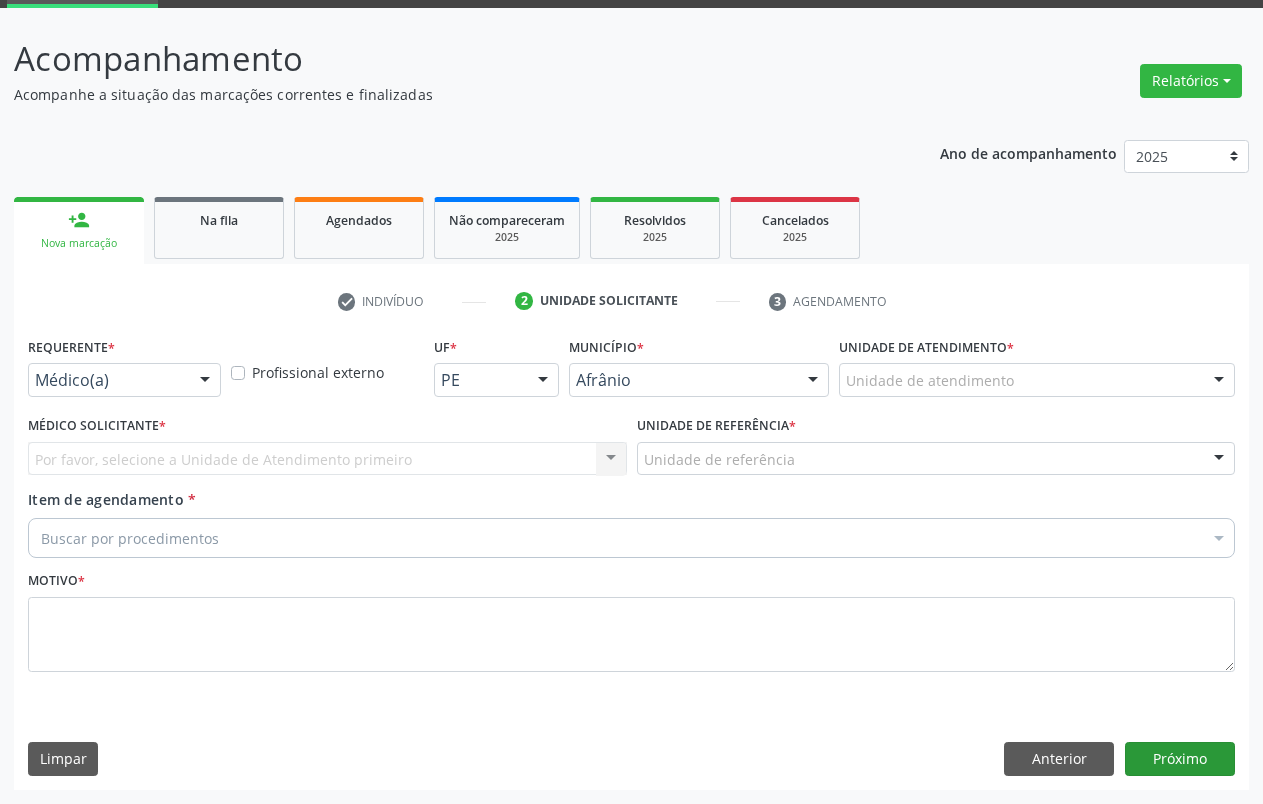 scroll, scrollTop: 102, scrollLeft: 0, axis: vertical 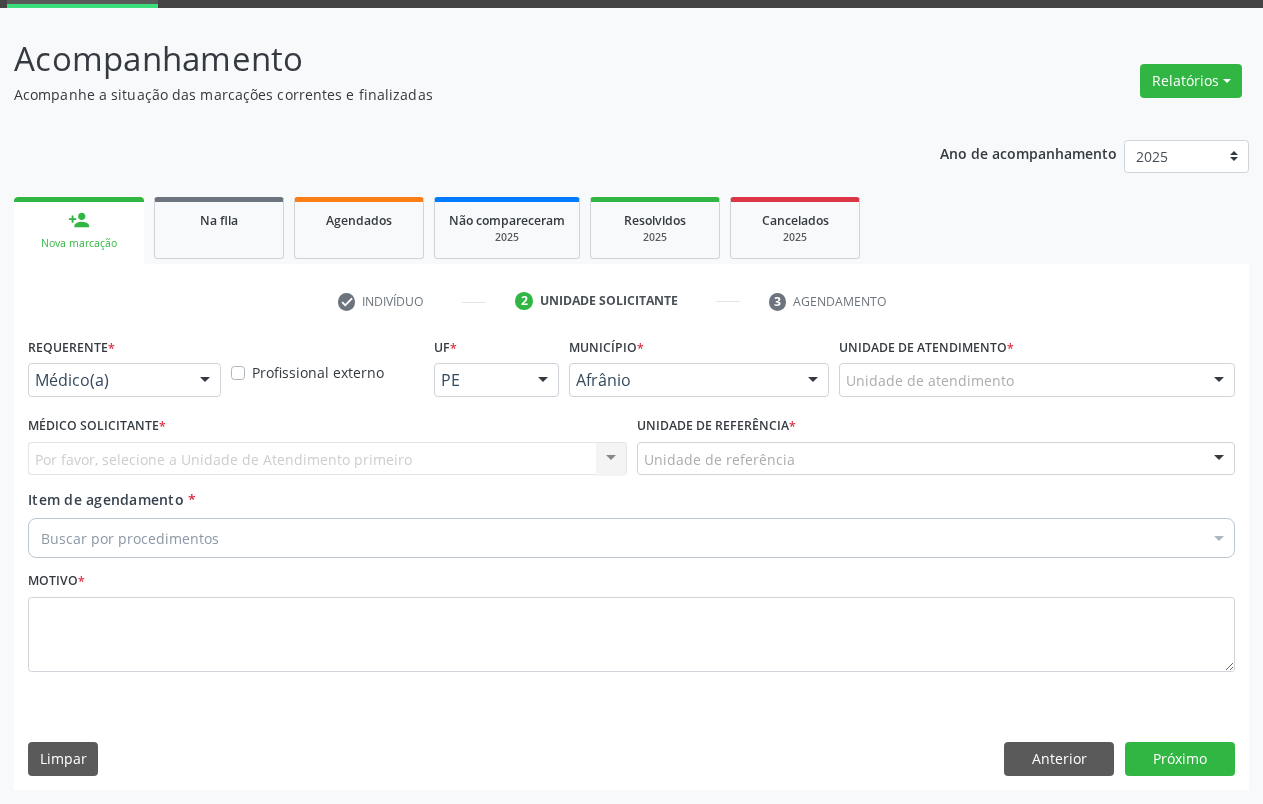 drag, startPoint x: 1005, startPoint y: 362, endPoint x: 996, endPoint y: 389, distance: 28.460499 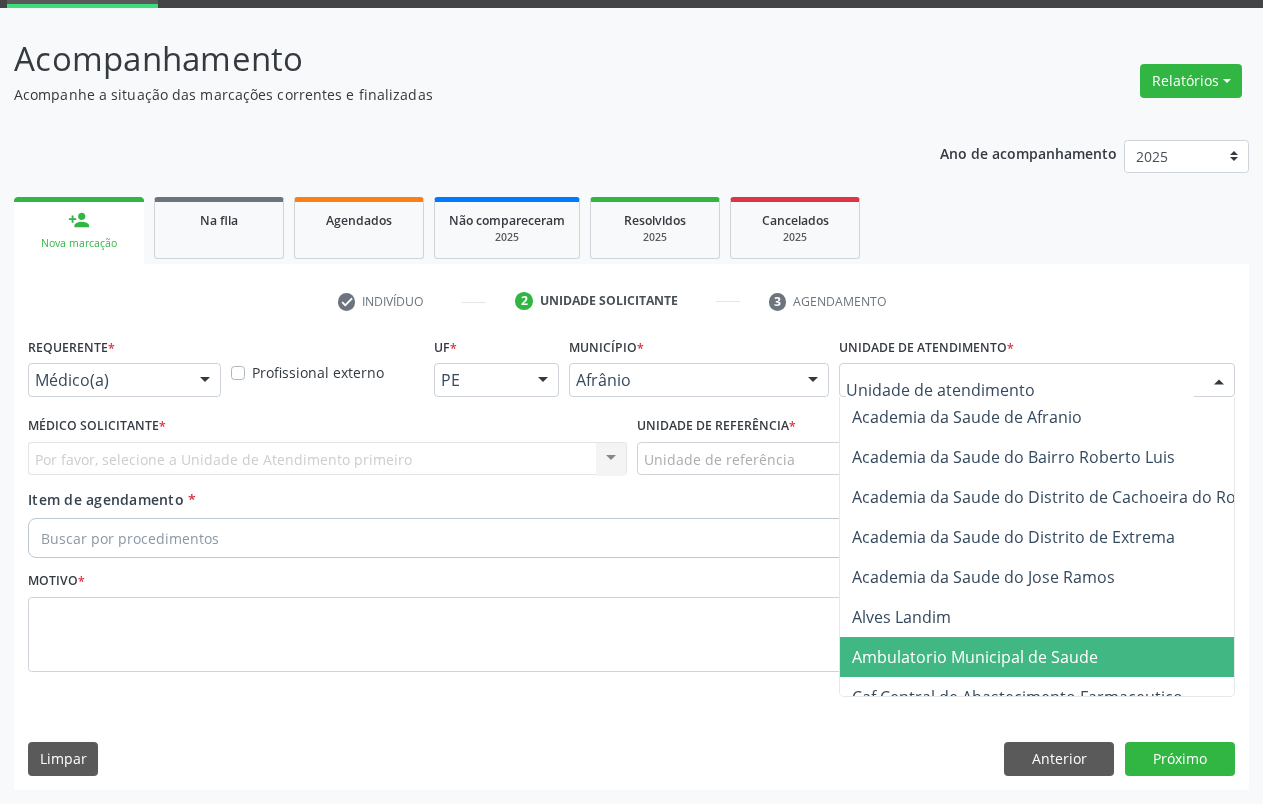 click on "Ambulatorio Municipal de Saude" at bounding box center [1078, 657] 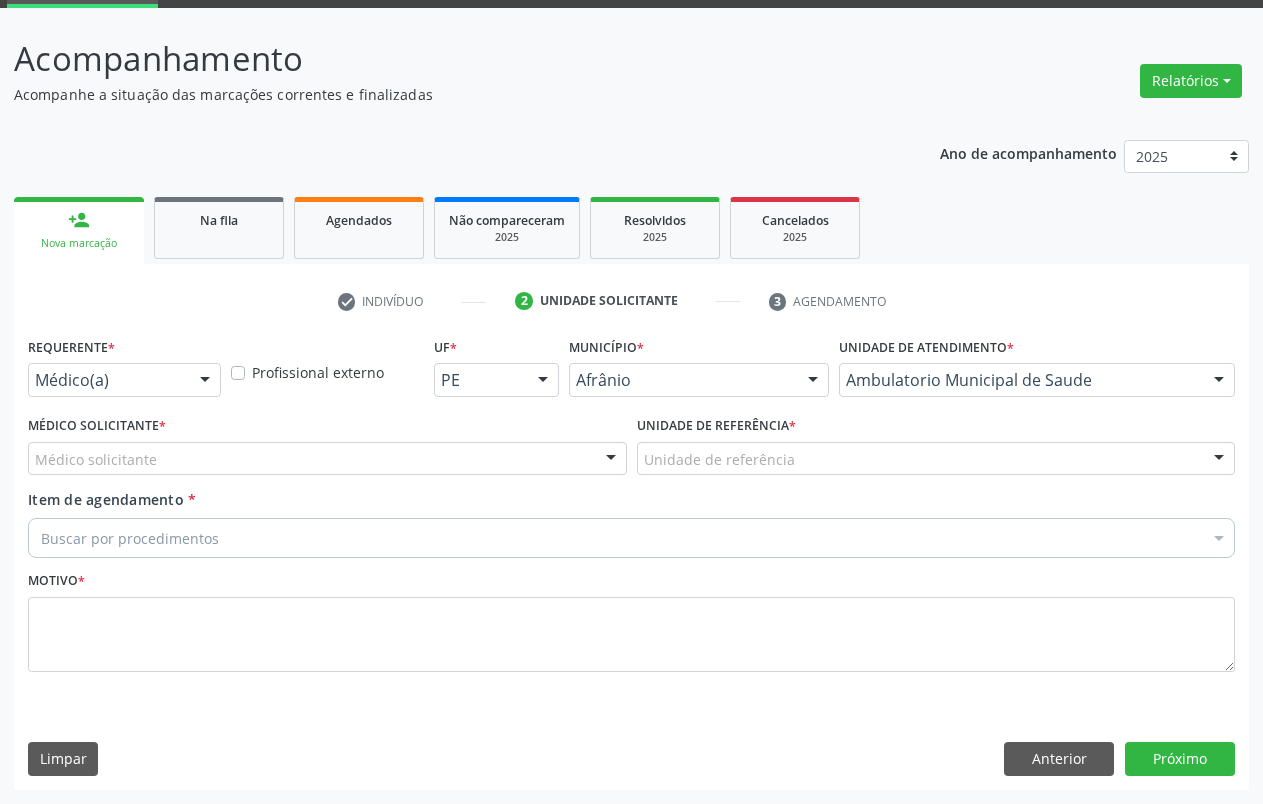 click on "Médico solicitante" at bounding box center [327, 459] 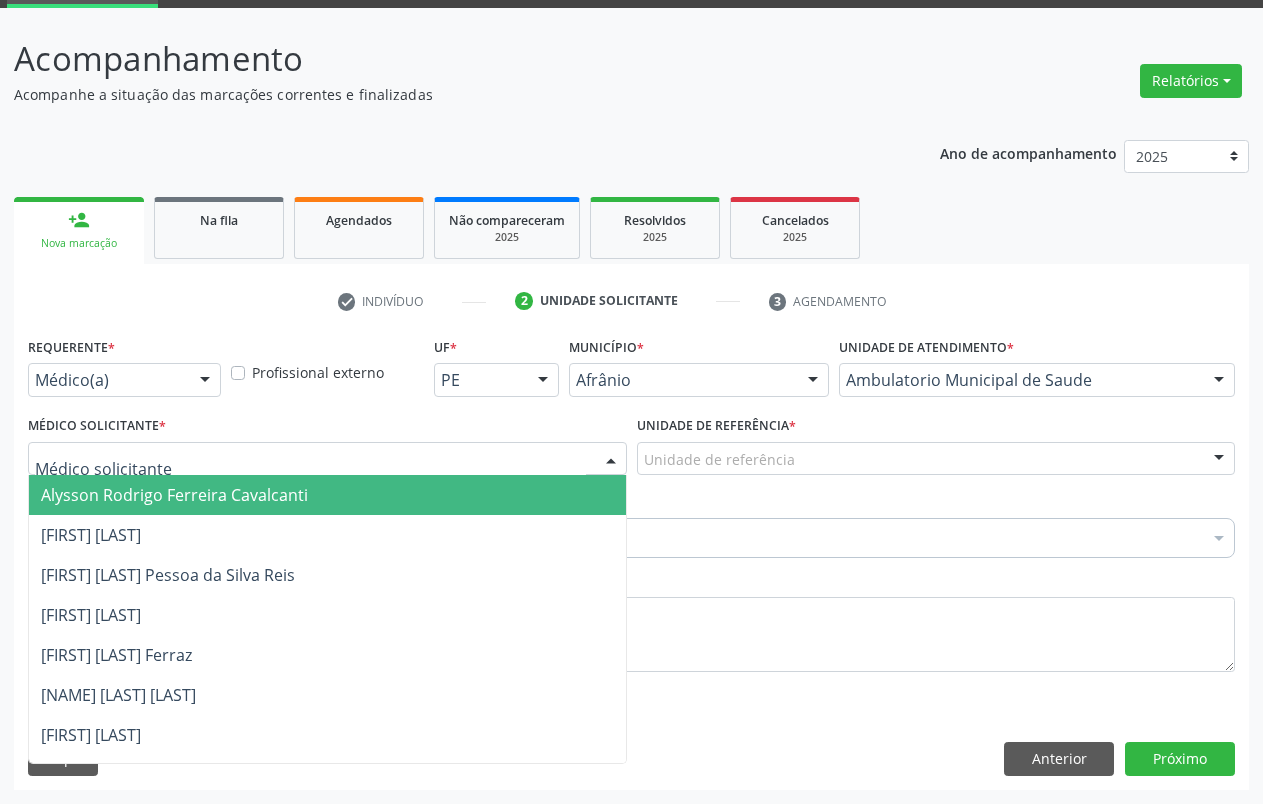click on "Alysson Rodrigo Ferreira Cavalcanti" at bounding box center (174, 495) 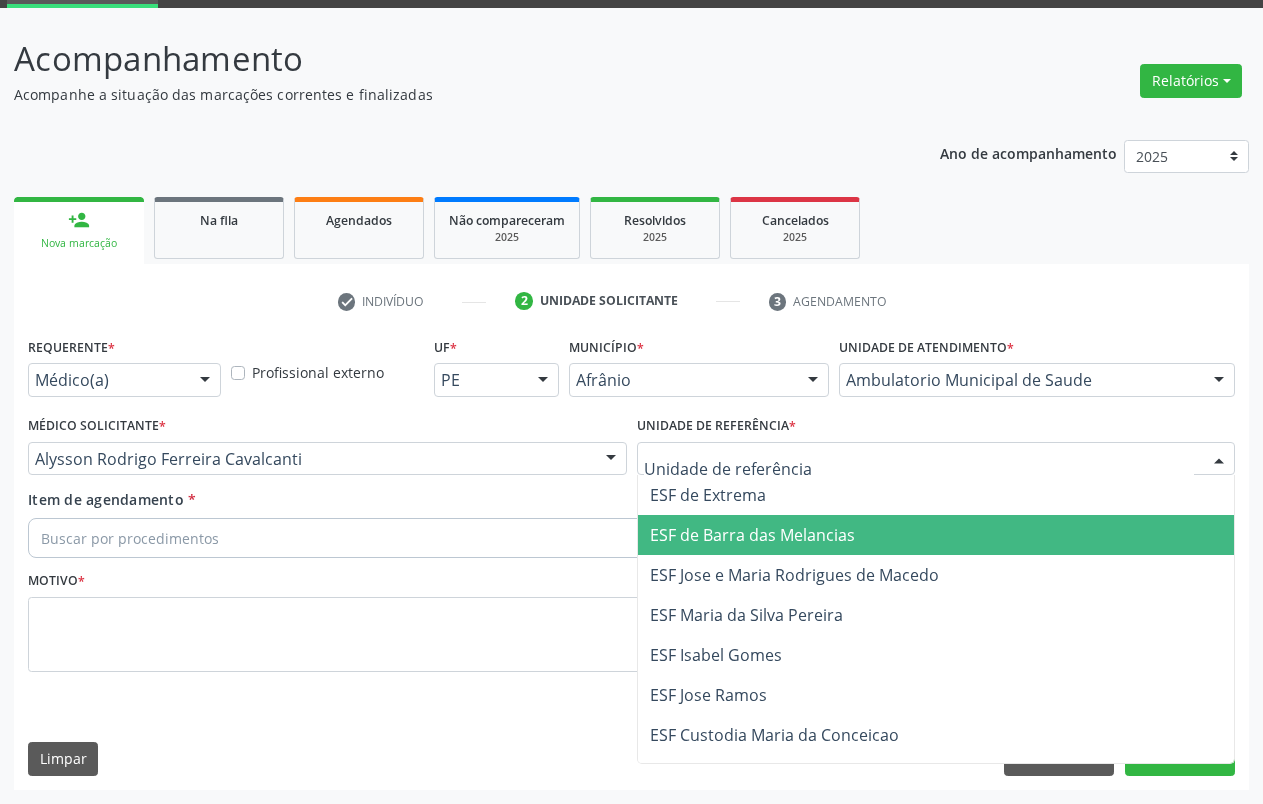 drag, startPoint x: 691, startPoint y: 528, endPoint x: 487, endPoint y: 553, distance: 205.52615 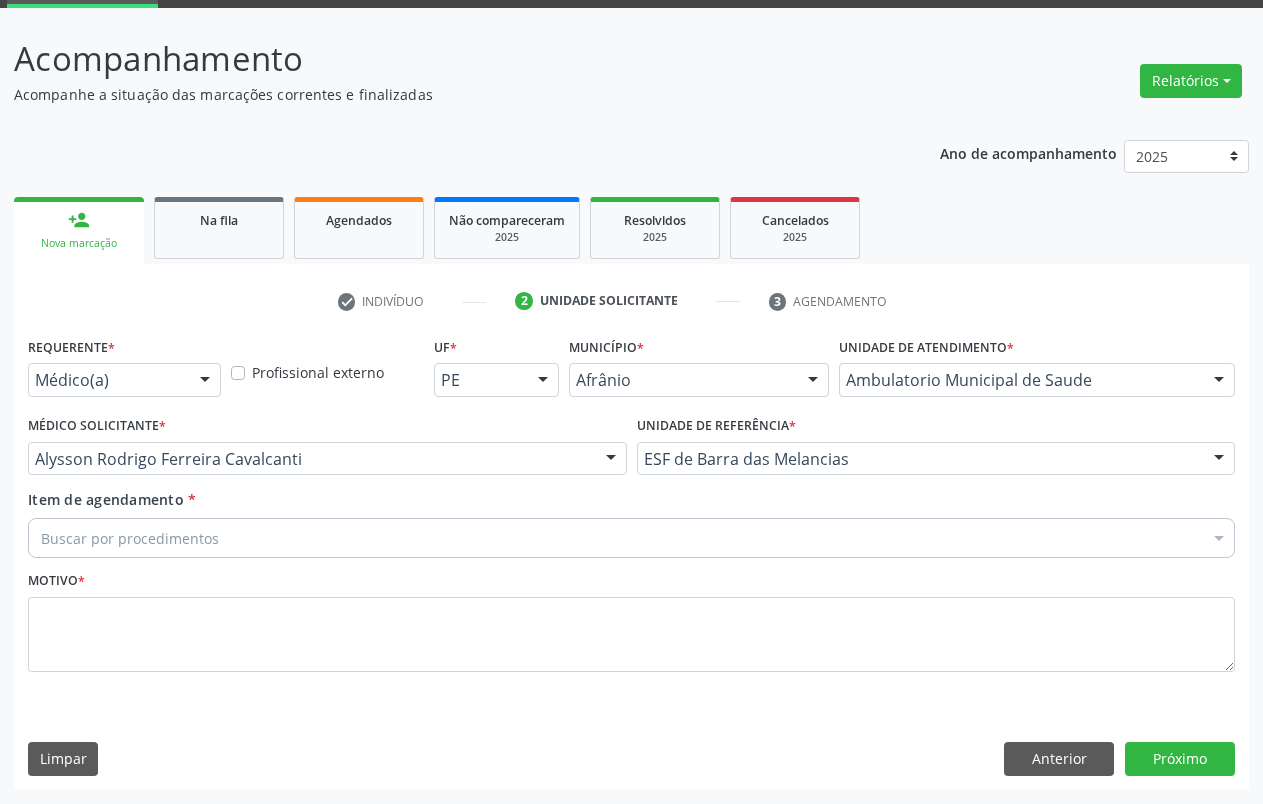 click on "Buscar por procedimentos" at bounding box center [631, 538] 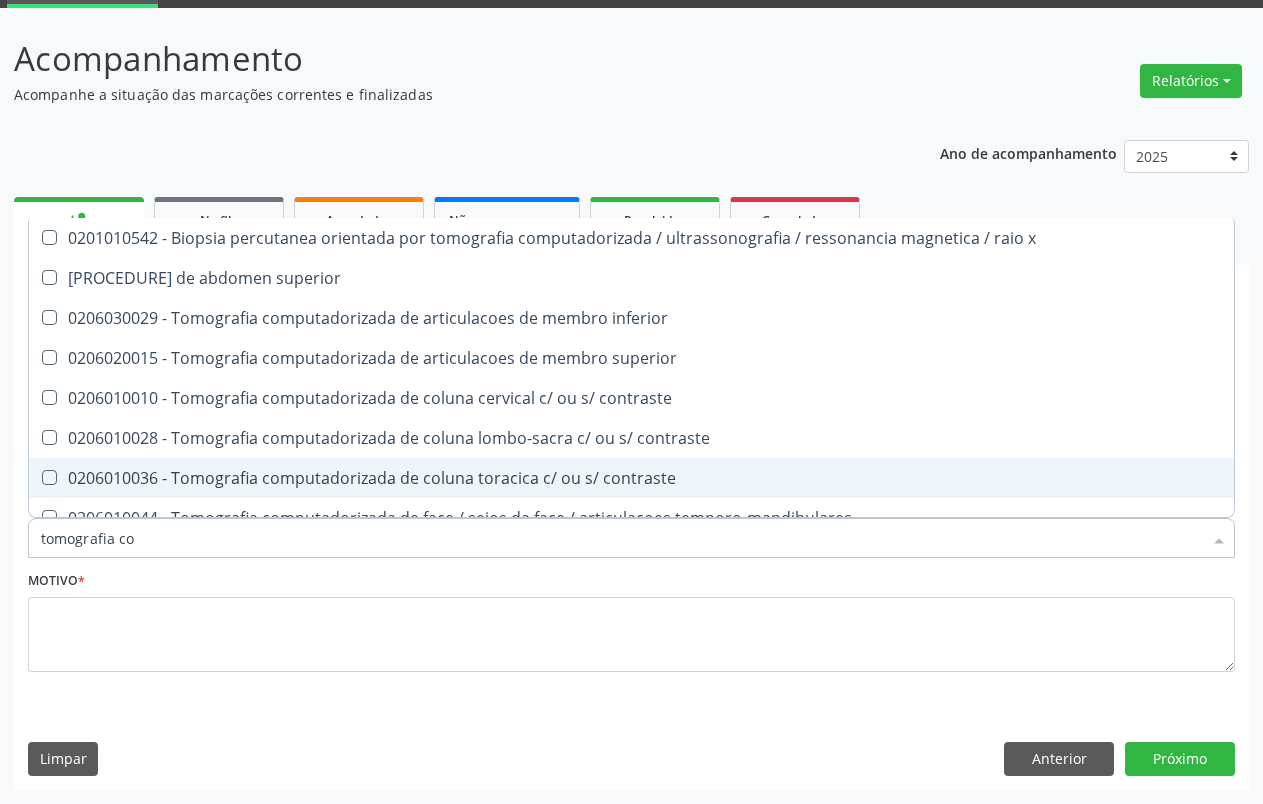type on "tomografia com" 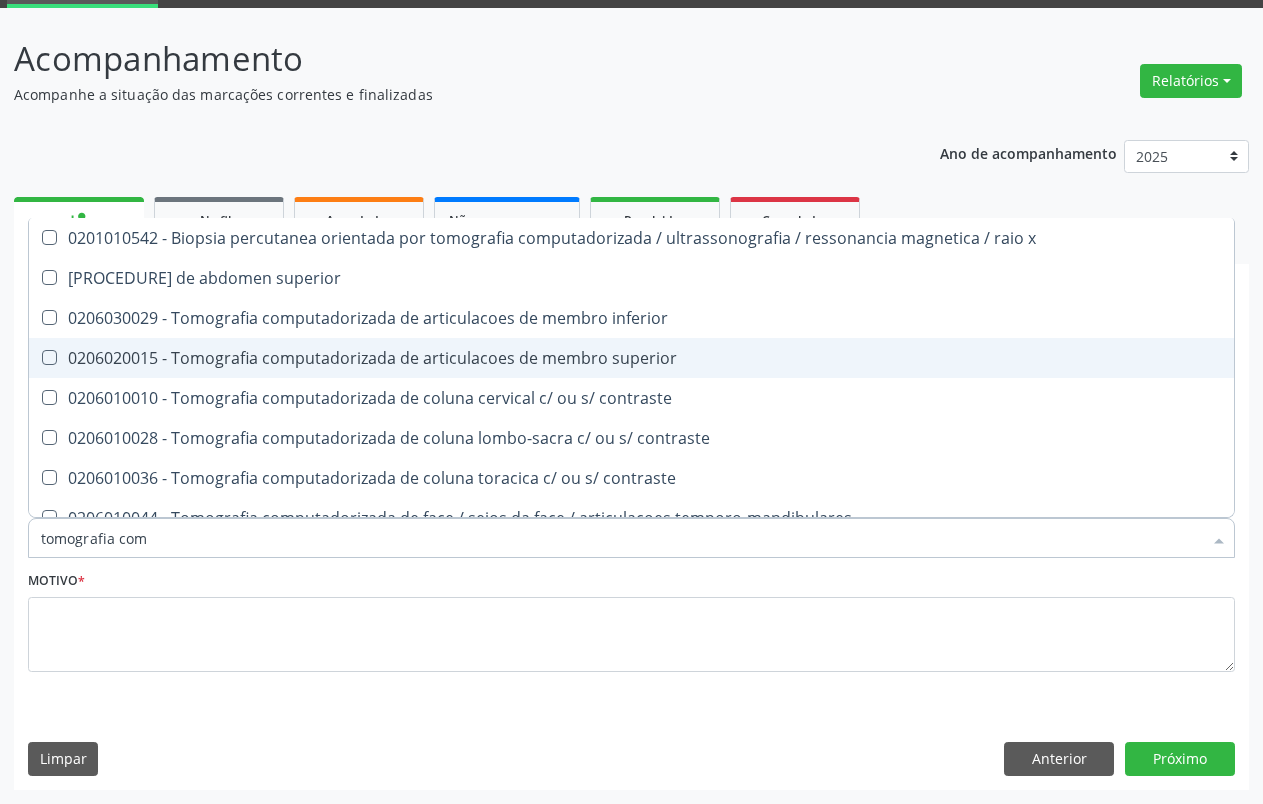 drag, startPoint x: 1217, startPoint y: 364, endPoint x: 1225, endPoint y: 372, distance: 11.313708 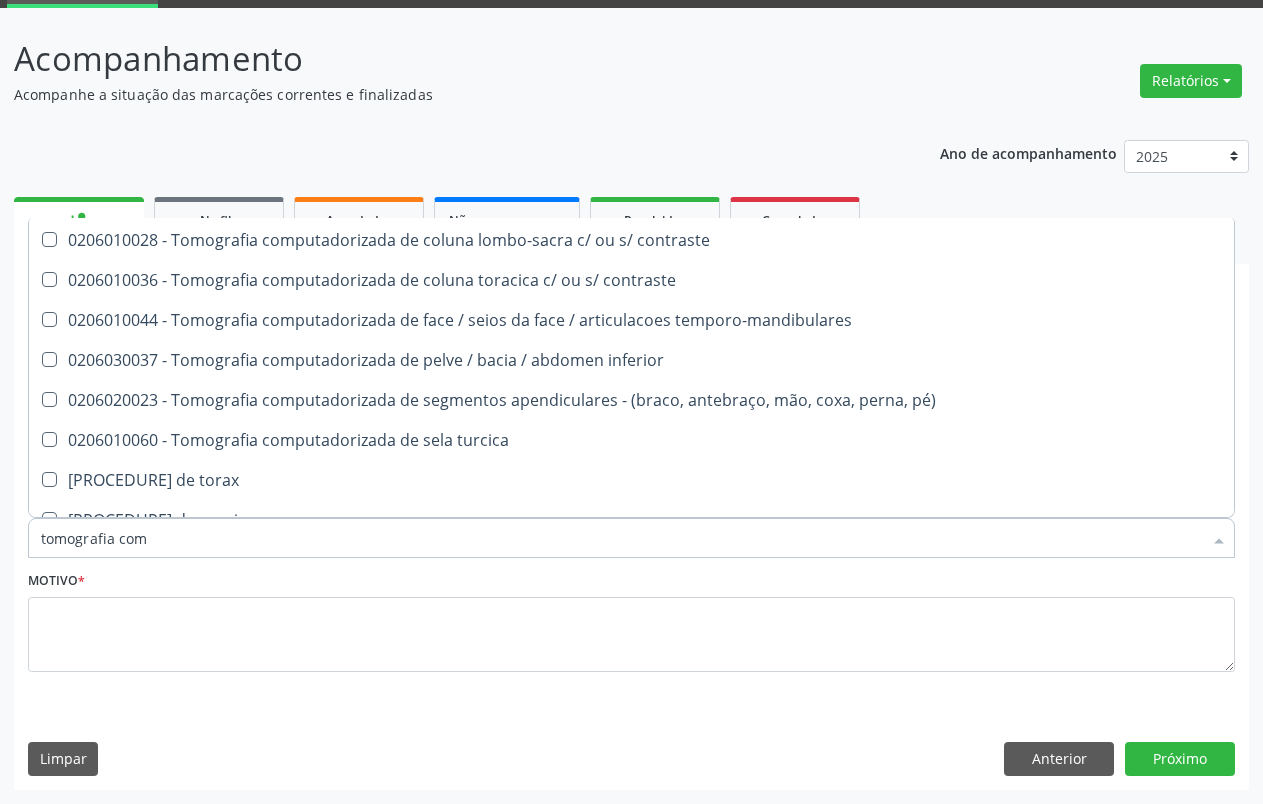 scroll, scrollTop: 261, scrollLeft: 0, axis: vertical 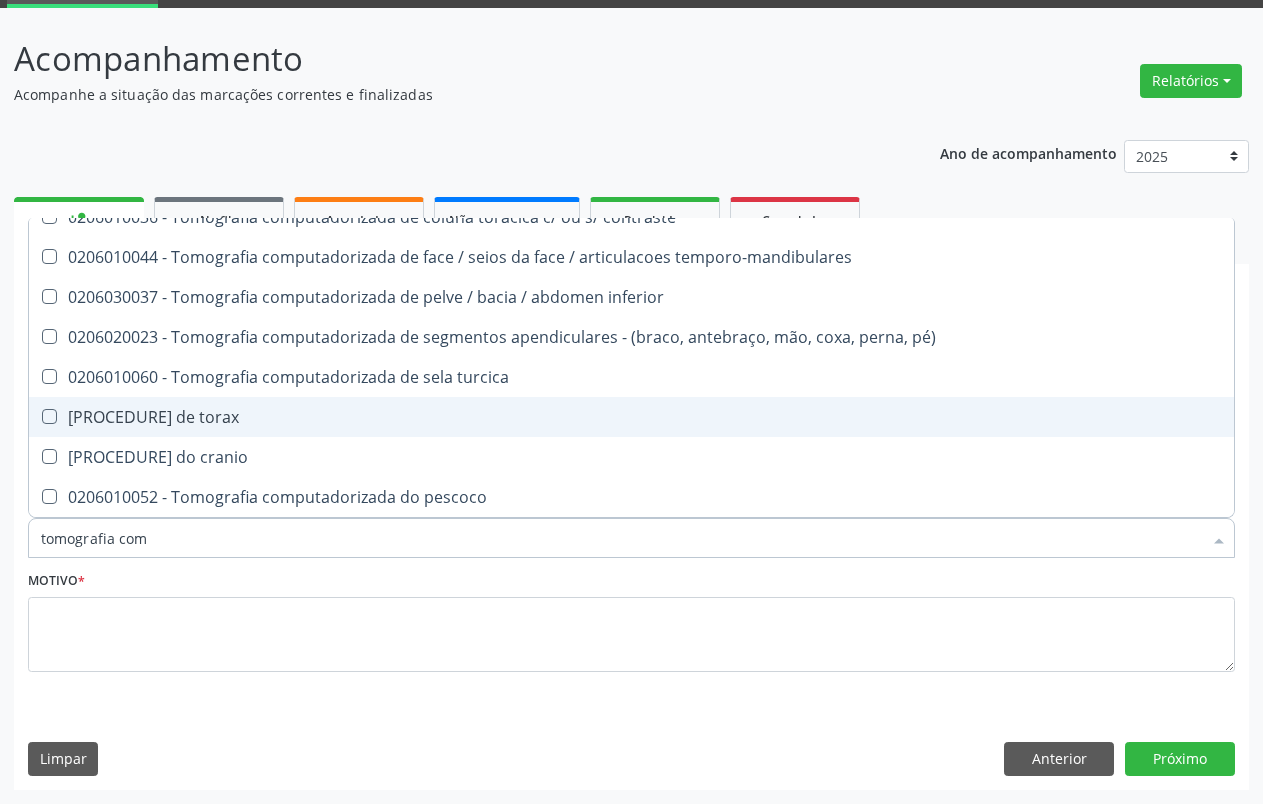 click on "[PROCEDURE] de torax" at bounding box center (631, 417) 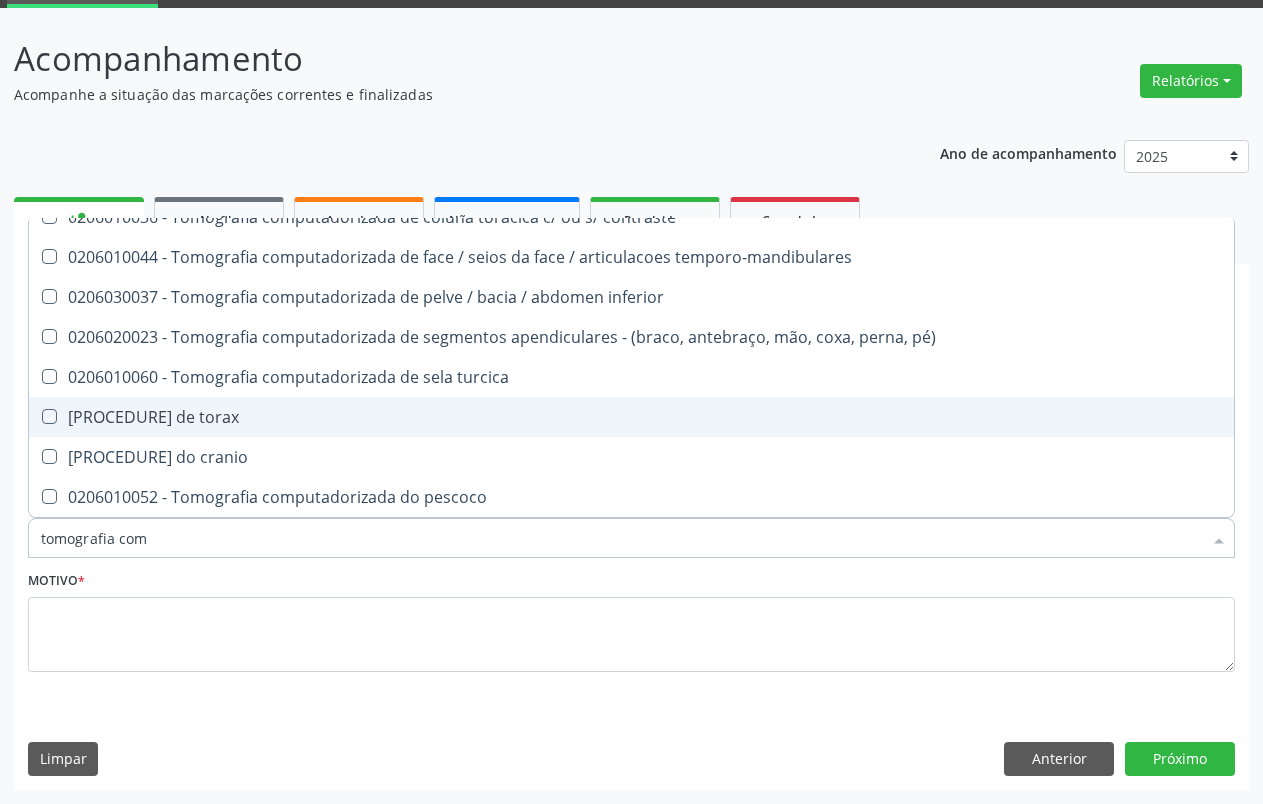 checkbox on "true" 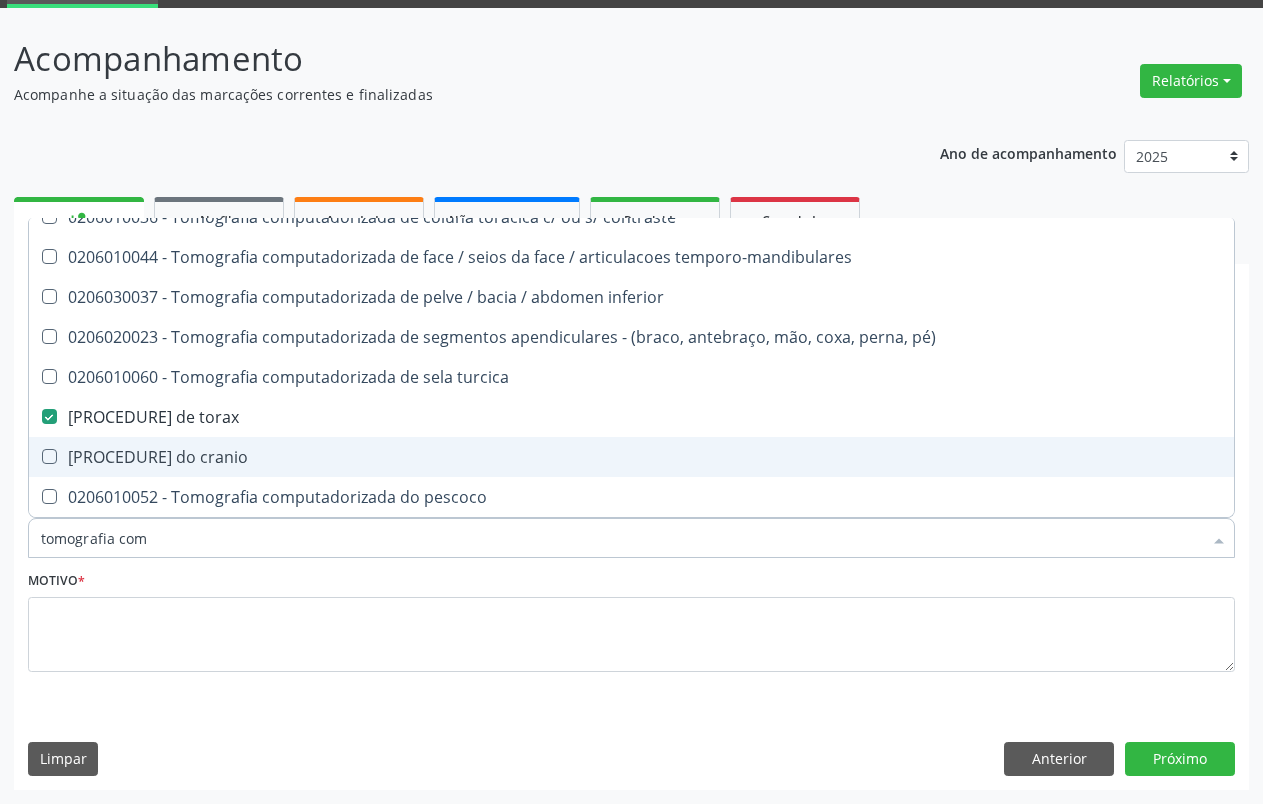 click on "[PROCEDURE] do cranio" at bounding box center (631, 457) 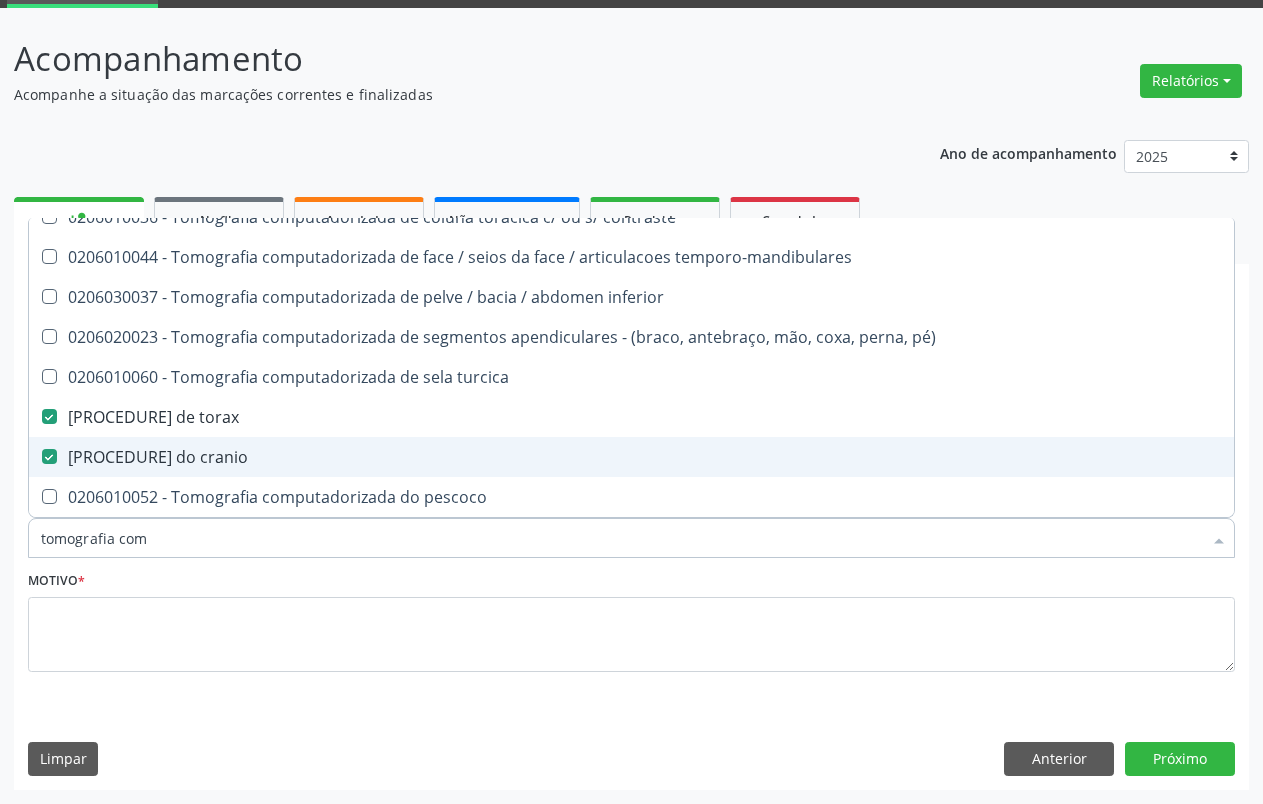 checkbox on "true" 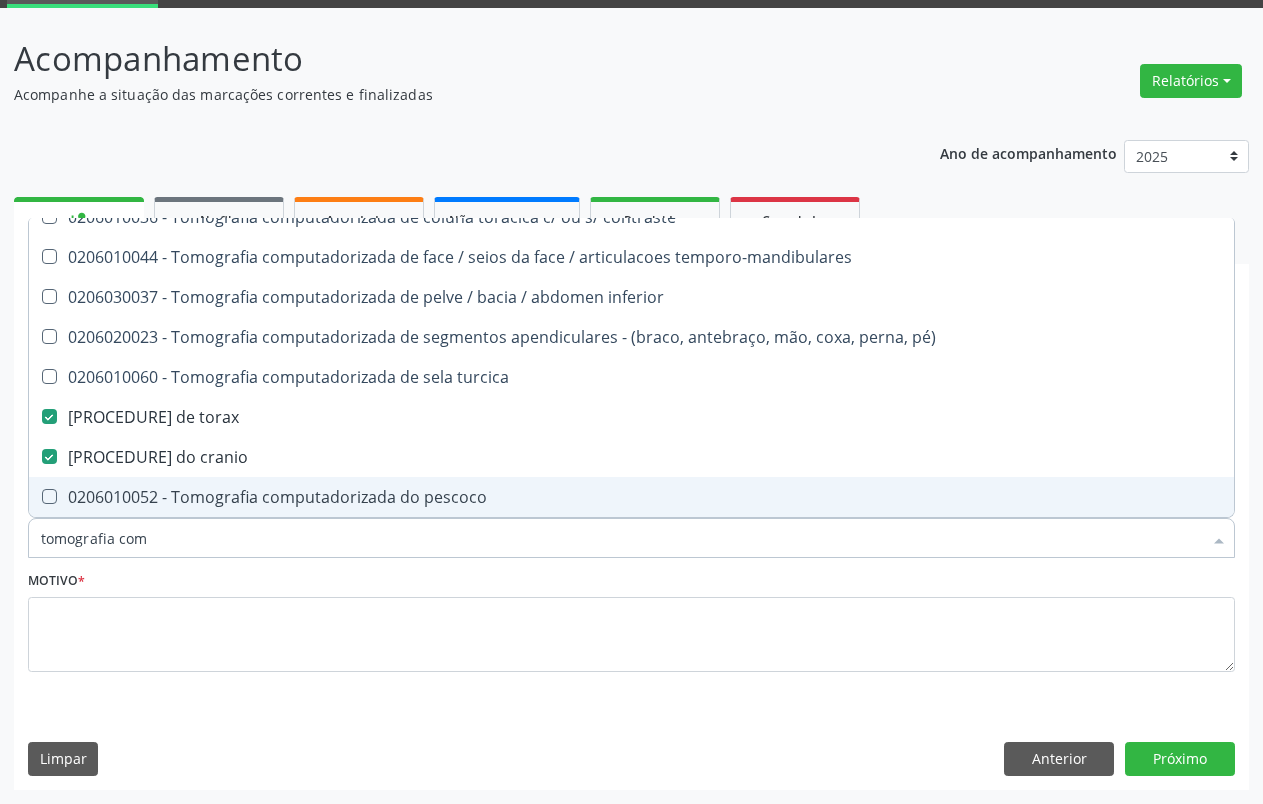 type on "tomografia com" 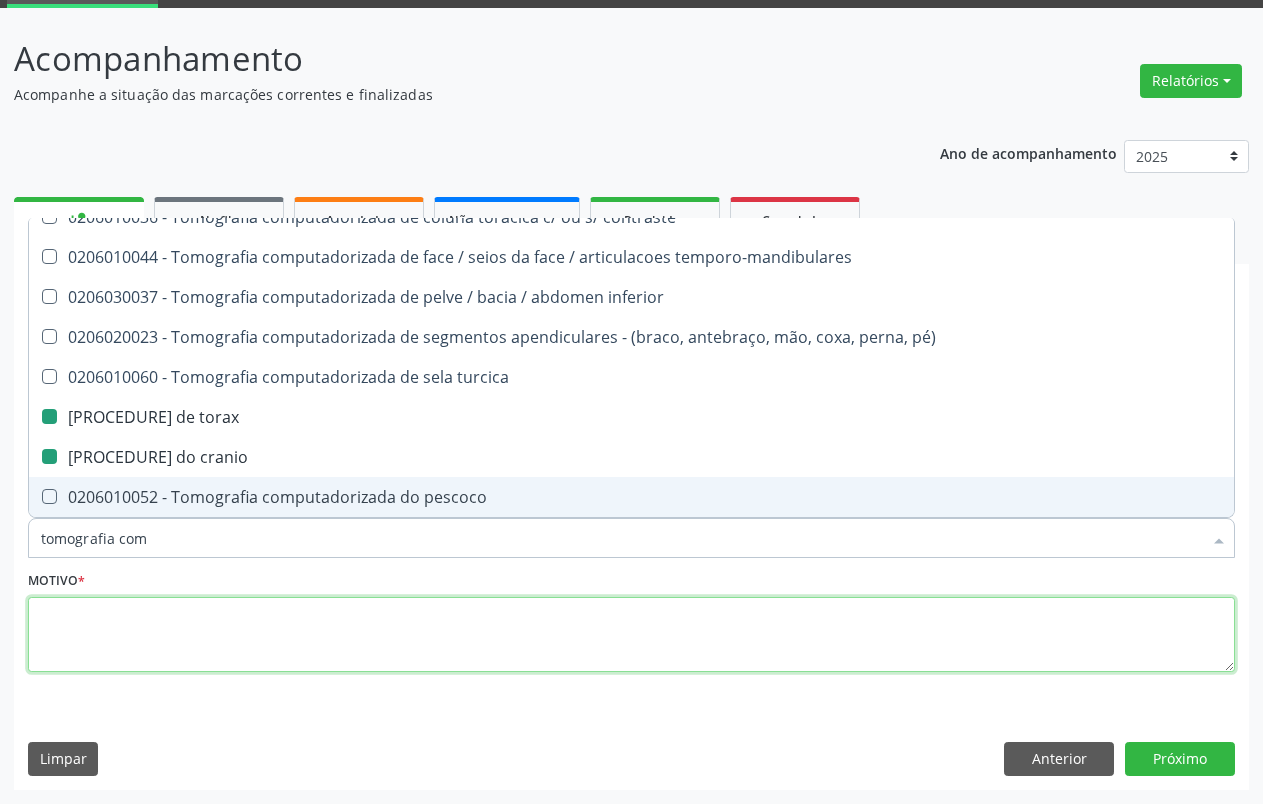click at bounding box center (631, 635) 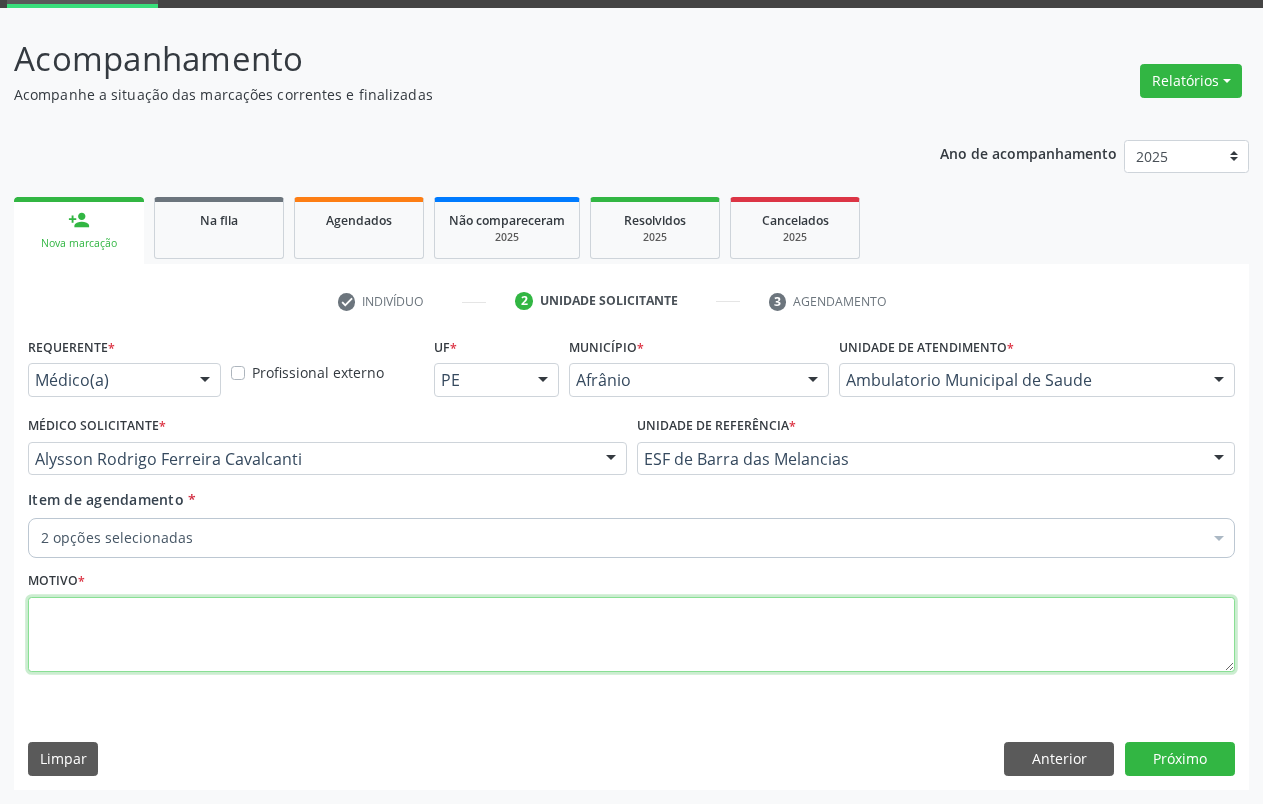 click on "Não selecionados" at bounding box center [810, 170] 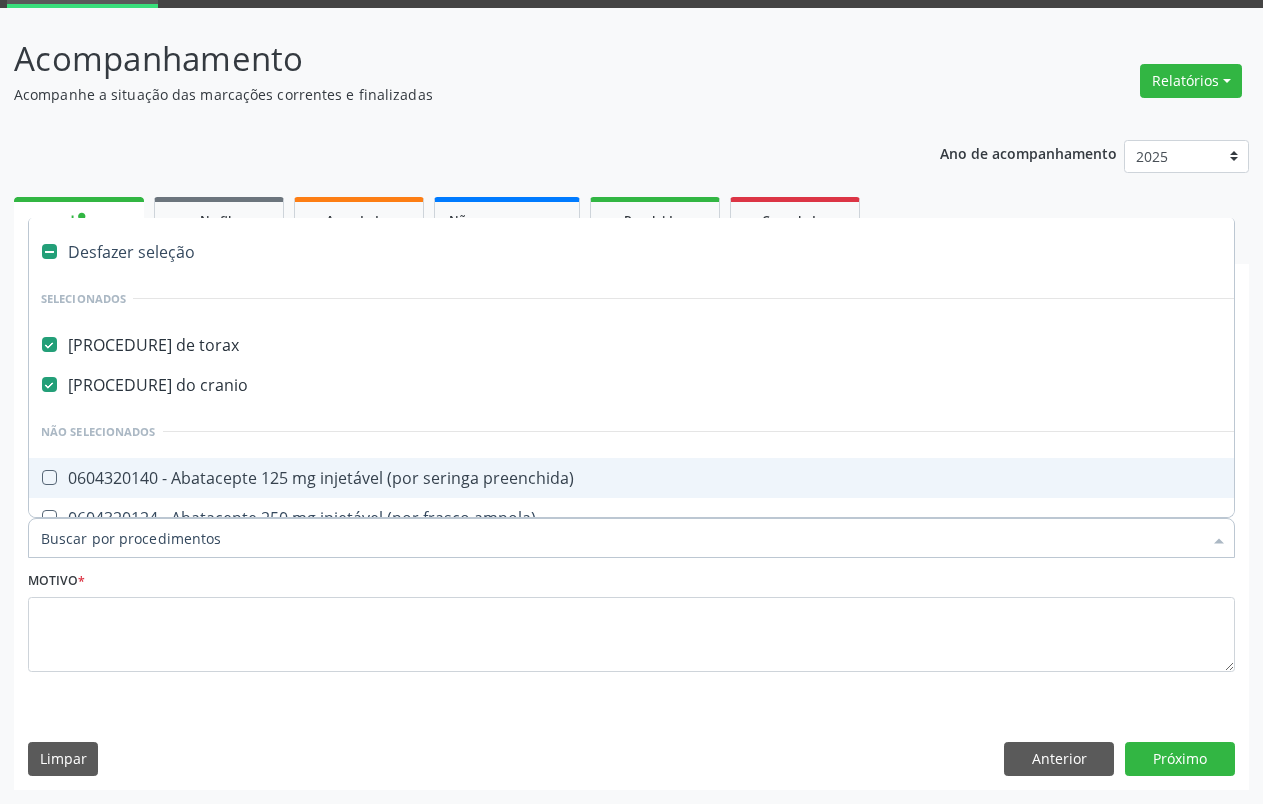 drag, startPoint x: 282, startPoint y: 541, endPoint x: 364, endPoint y: 541, distance: 82 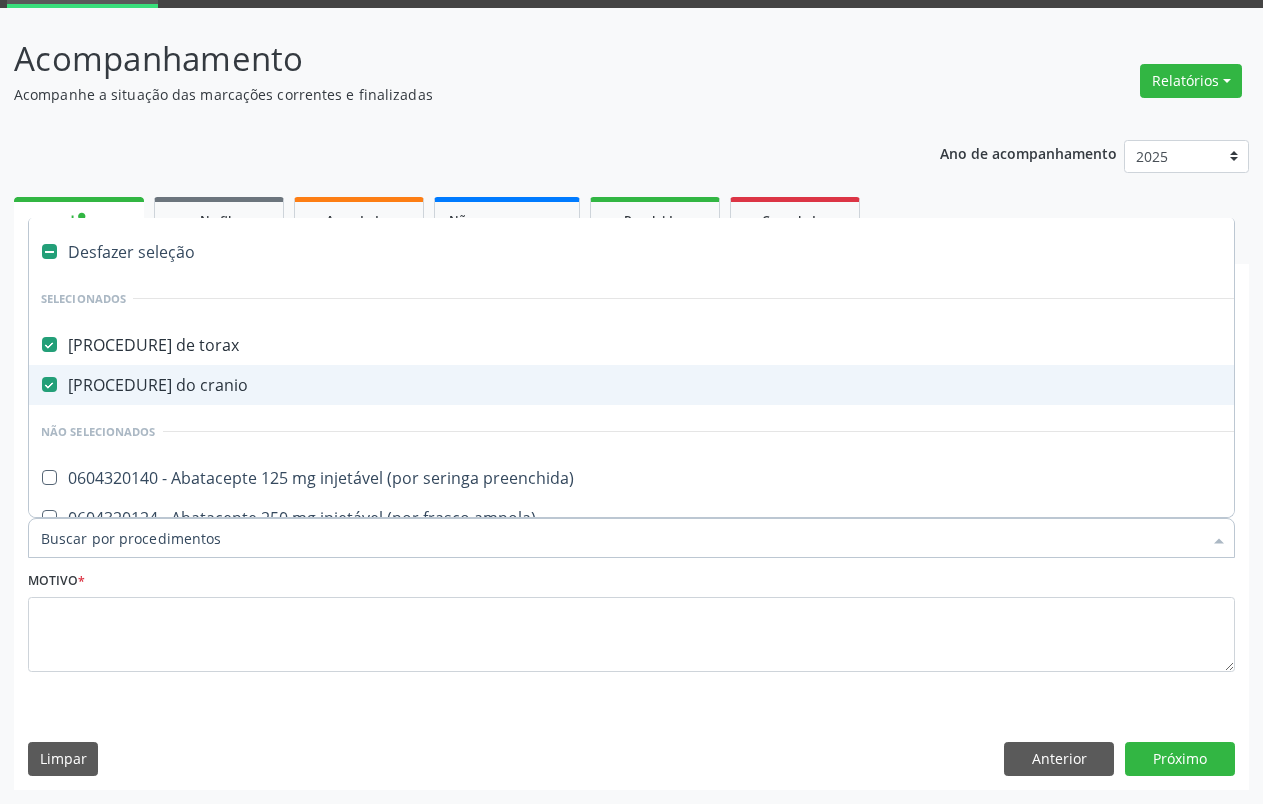 click on "[PROCEDURE] do cranio" at bounding box center (810, 385) 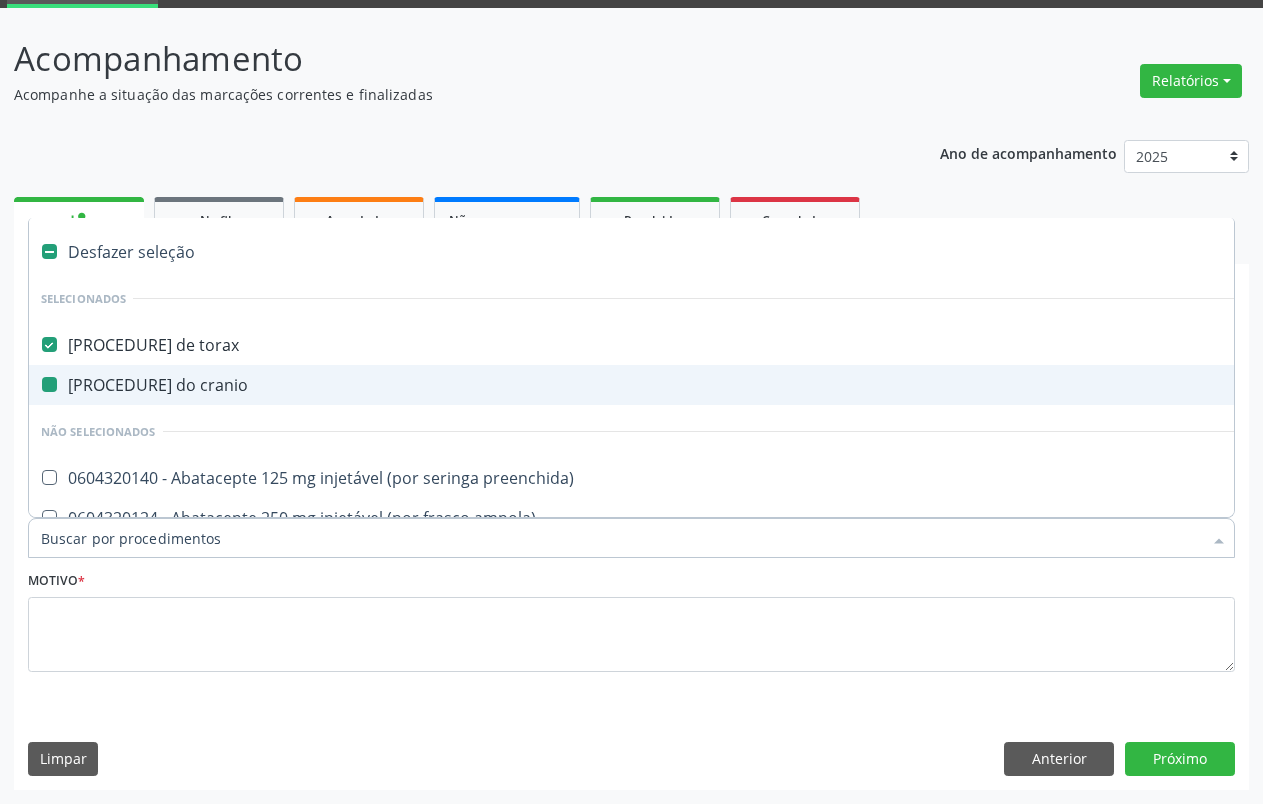 checkbox on "false" 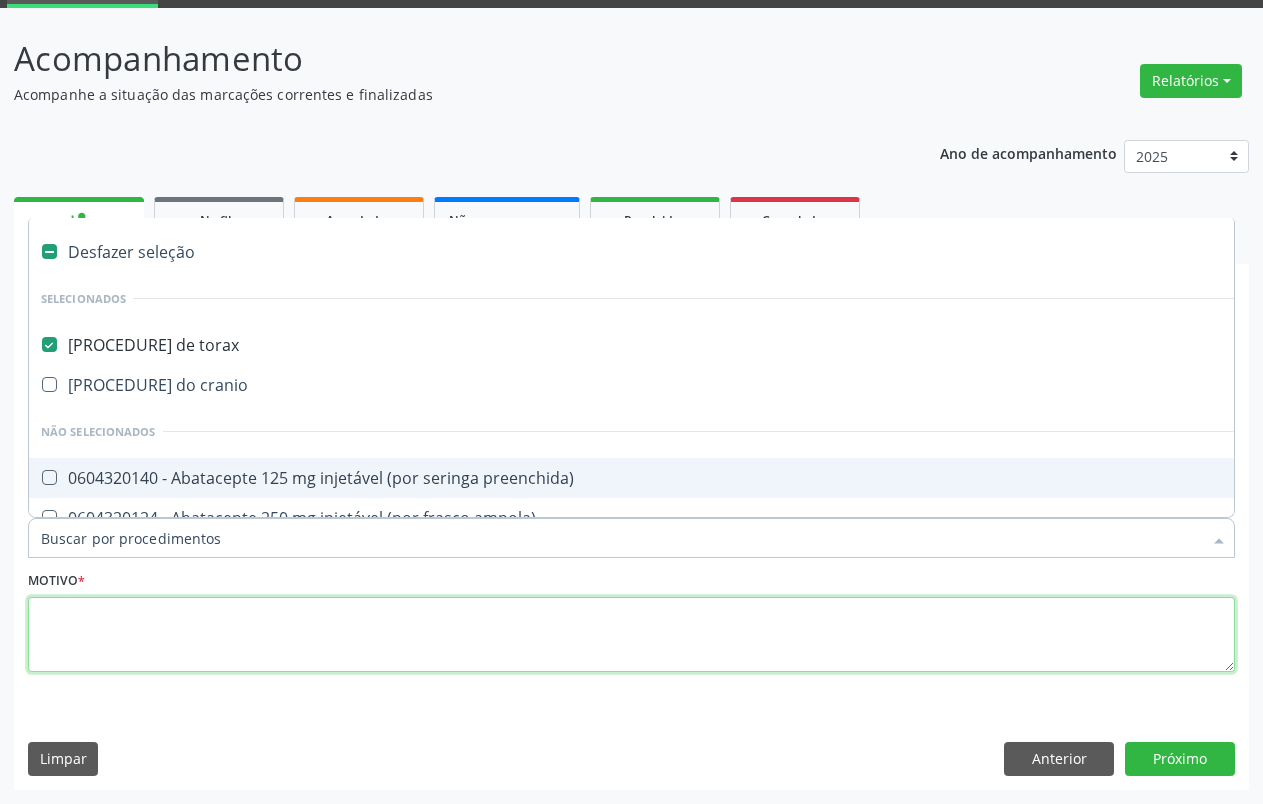 click at bounding box center (631, 635) 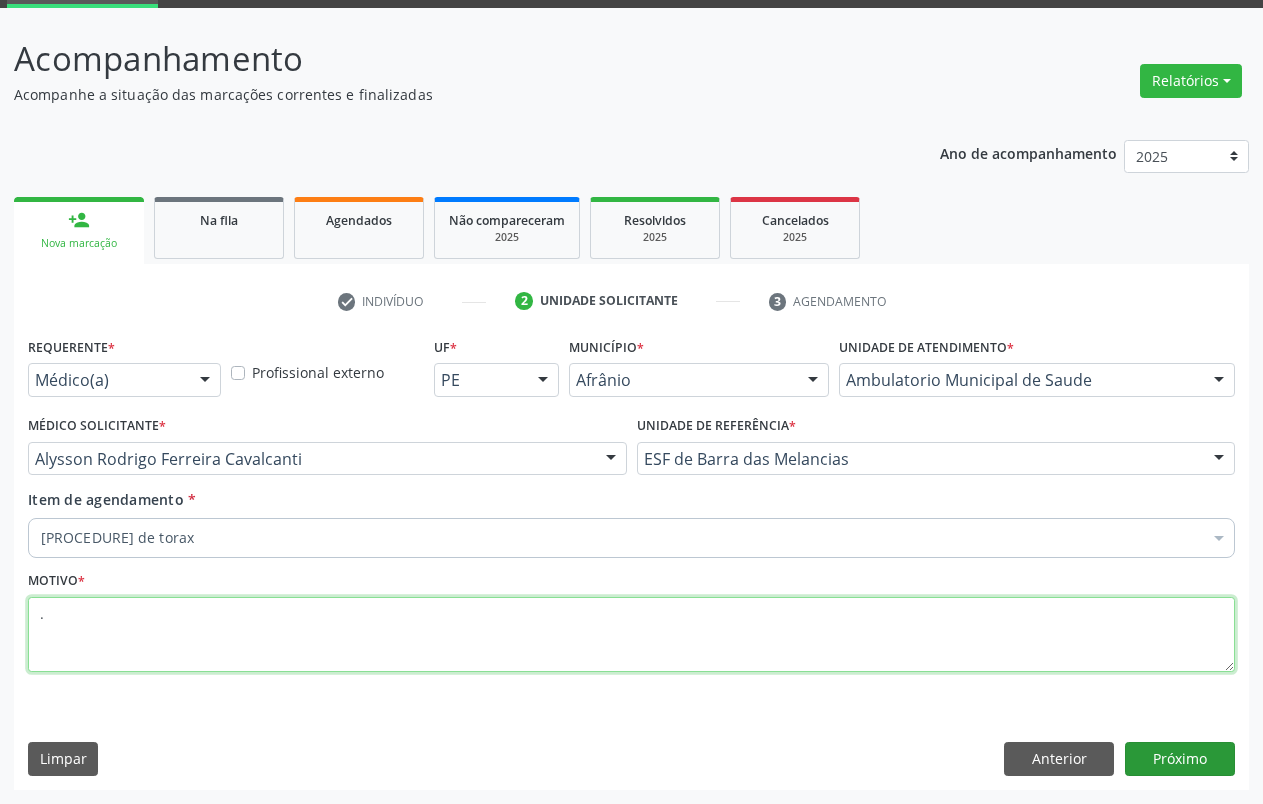 type on "." 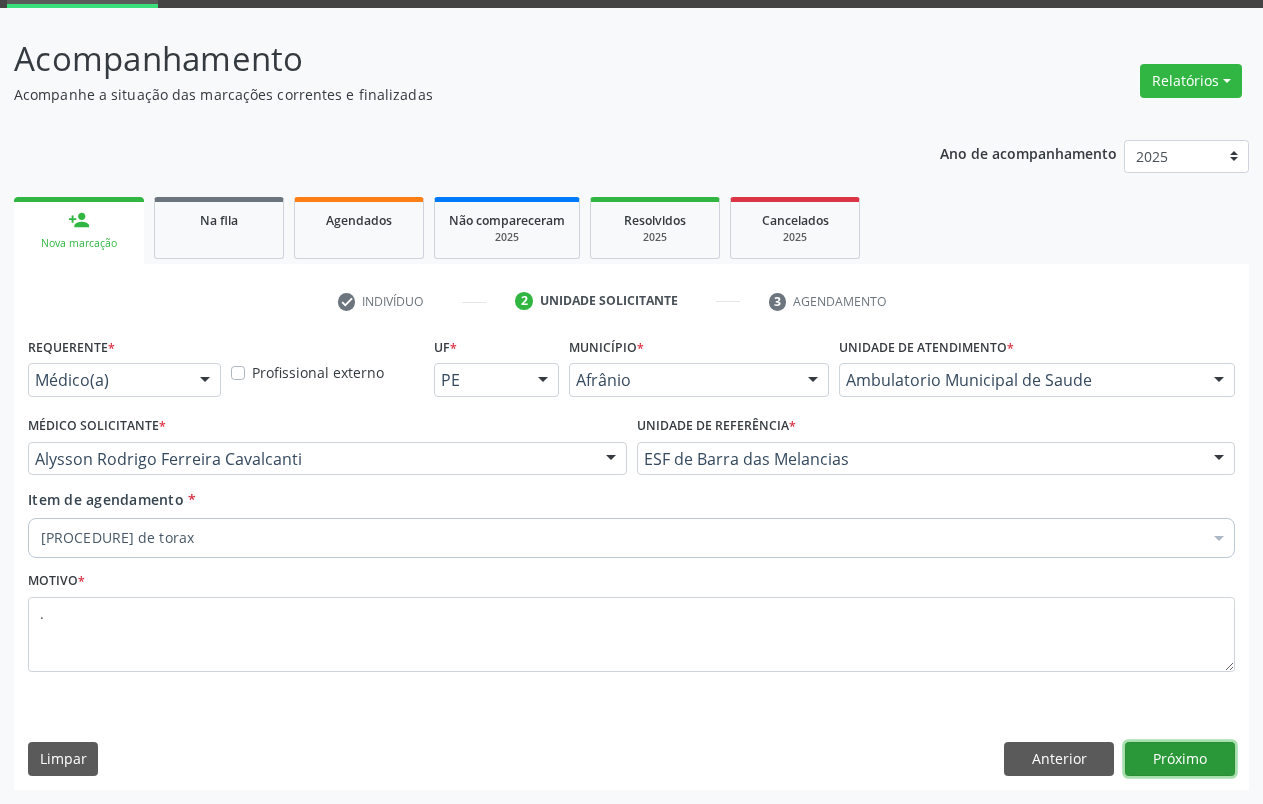 click on "Próximo" at bounding box center [1180, 759] 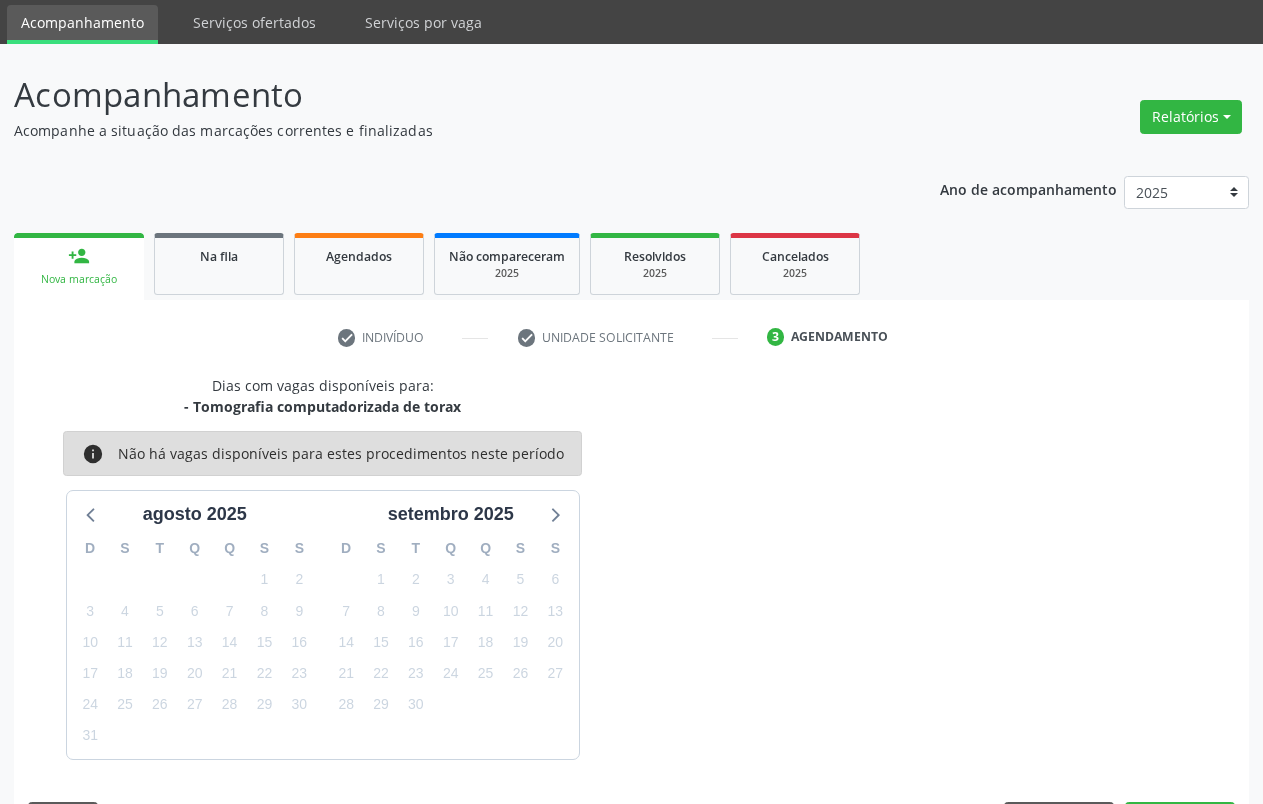 scroll, scrollTop: 102, scrollLeft: 0, axis: vertical 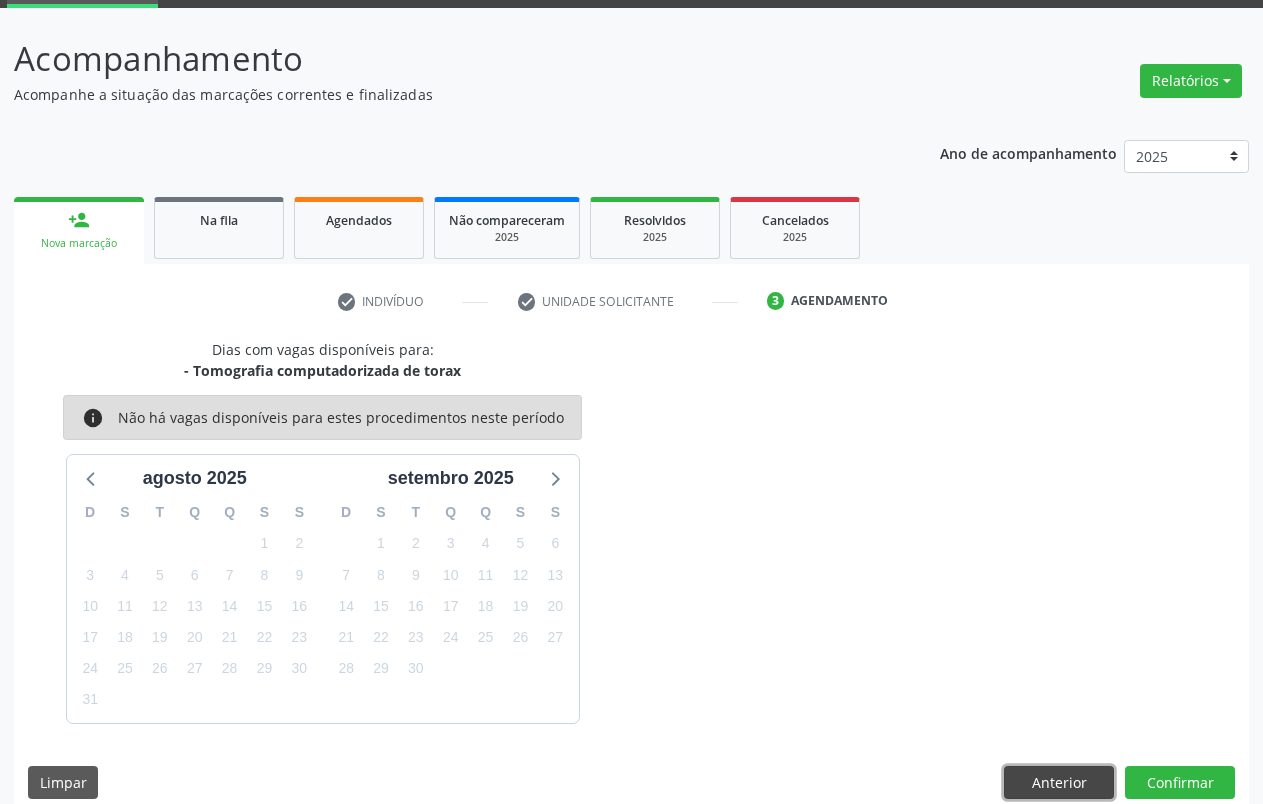 click on "Anterior" at bounding box center [1059, 783] 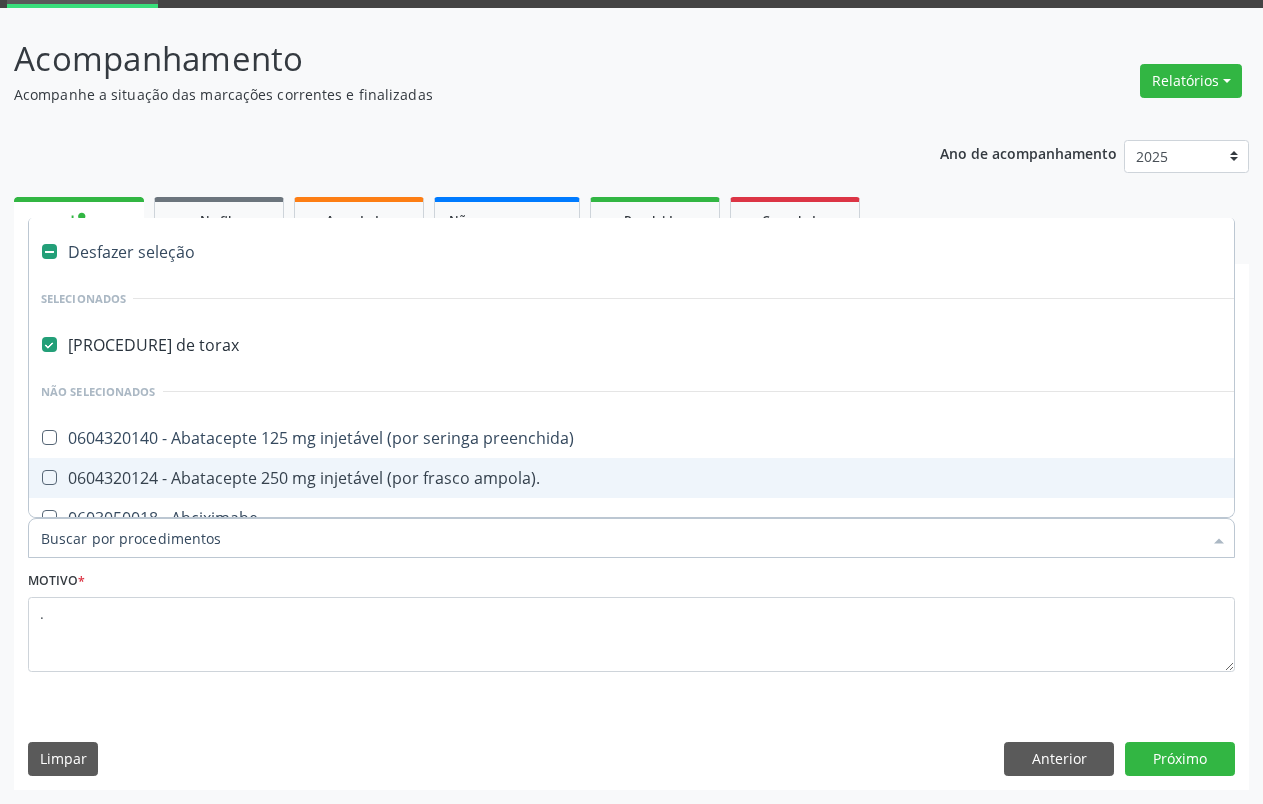 click on "Item de agendamento
*" at bounding box center [621, 538] 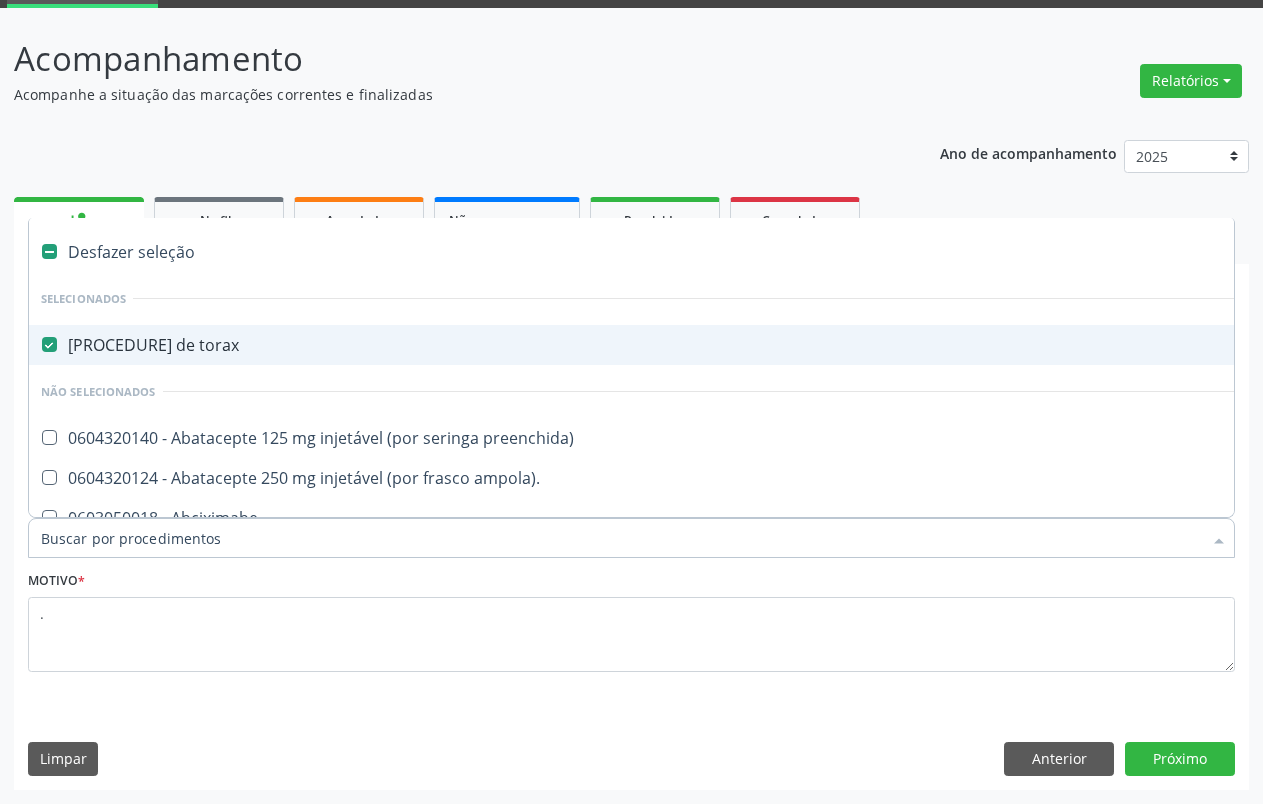 click at bounding box center [49, 344] 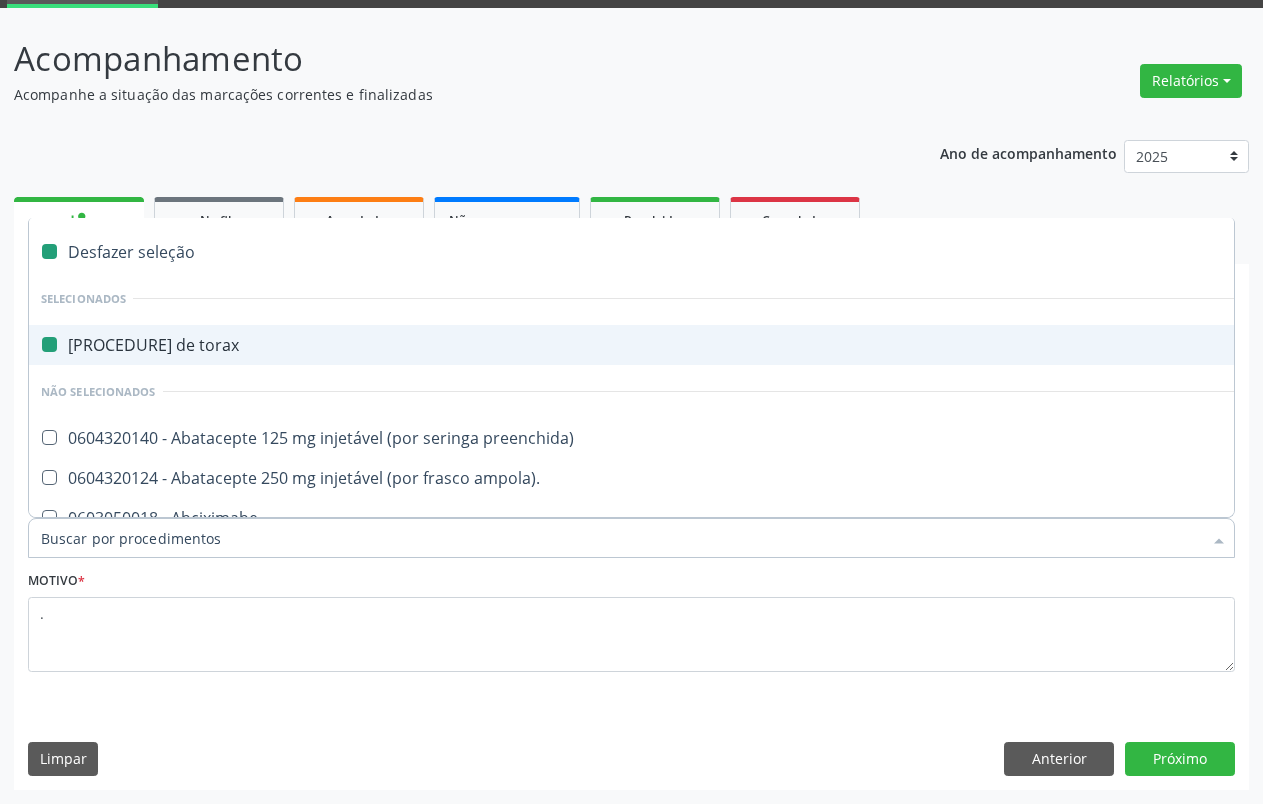 checkbox on "false" 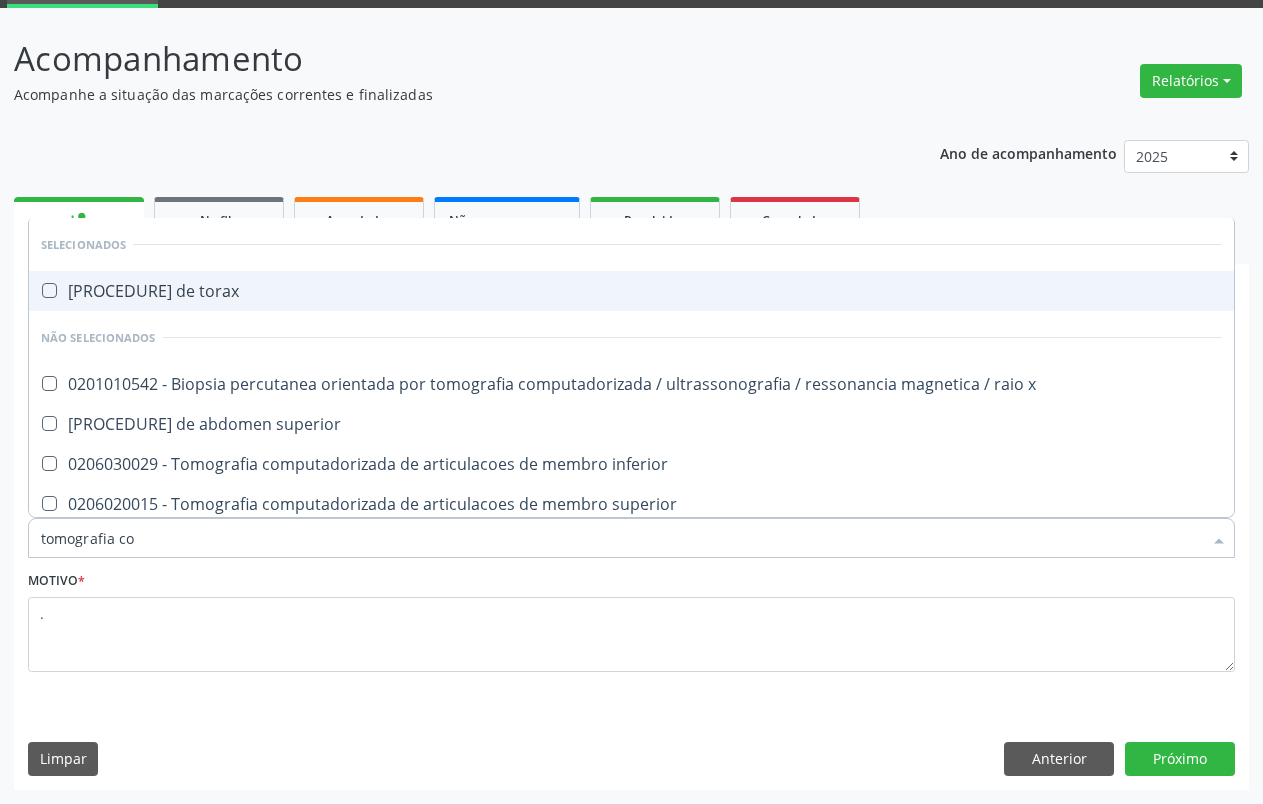 type on "tomografia com" 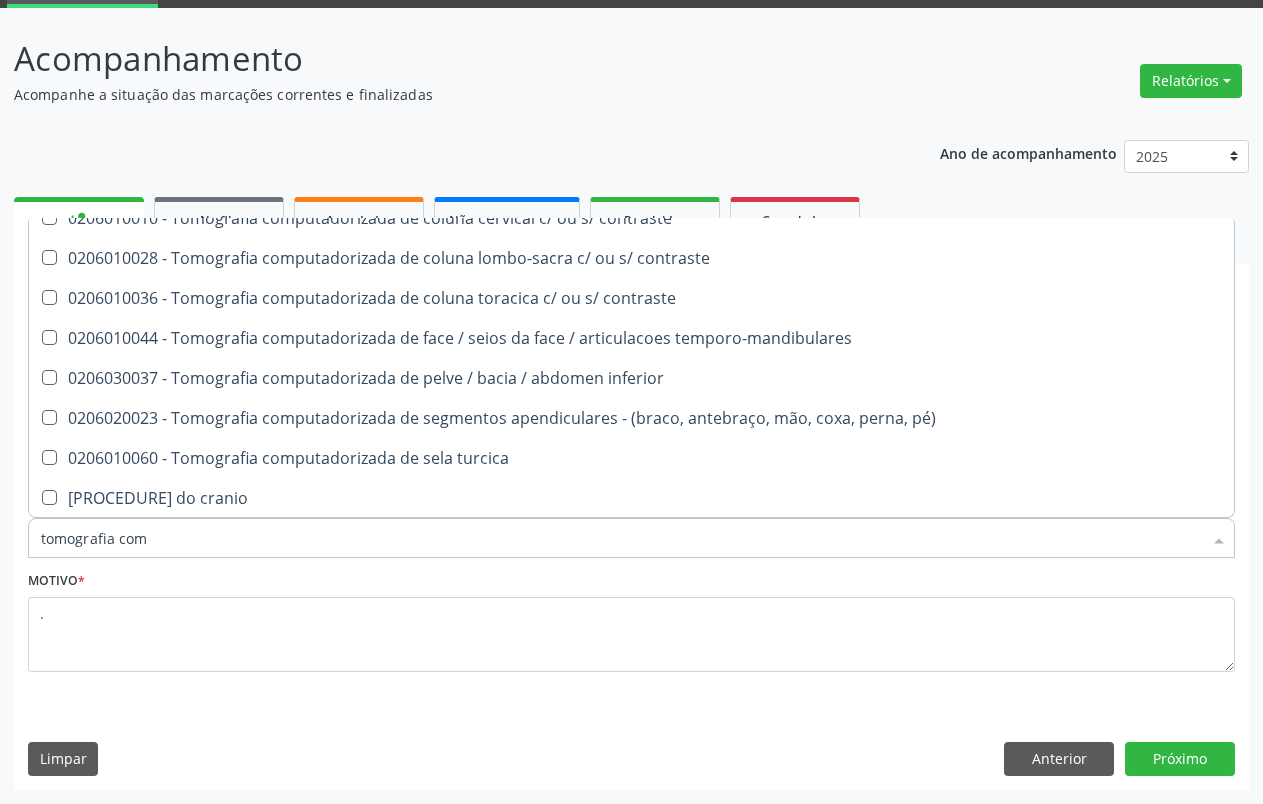 scroll, scrollTop: 367, scrollLeft: 0, axis: vertical 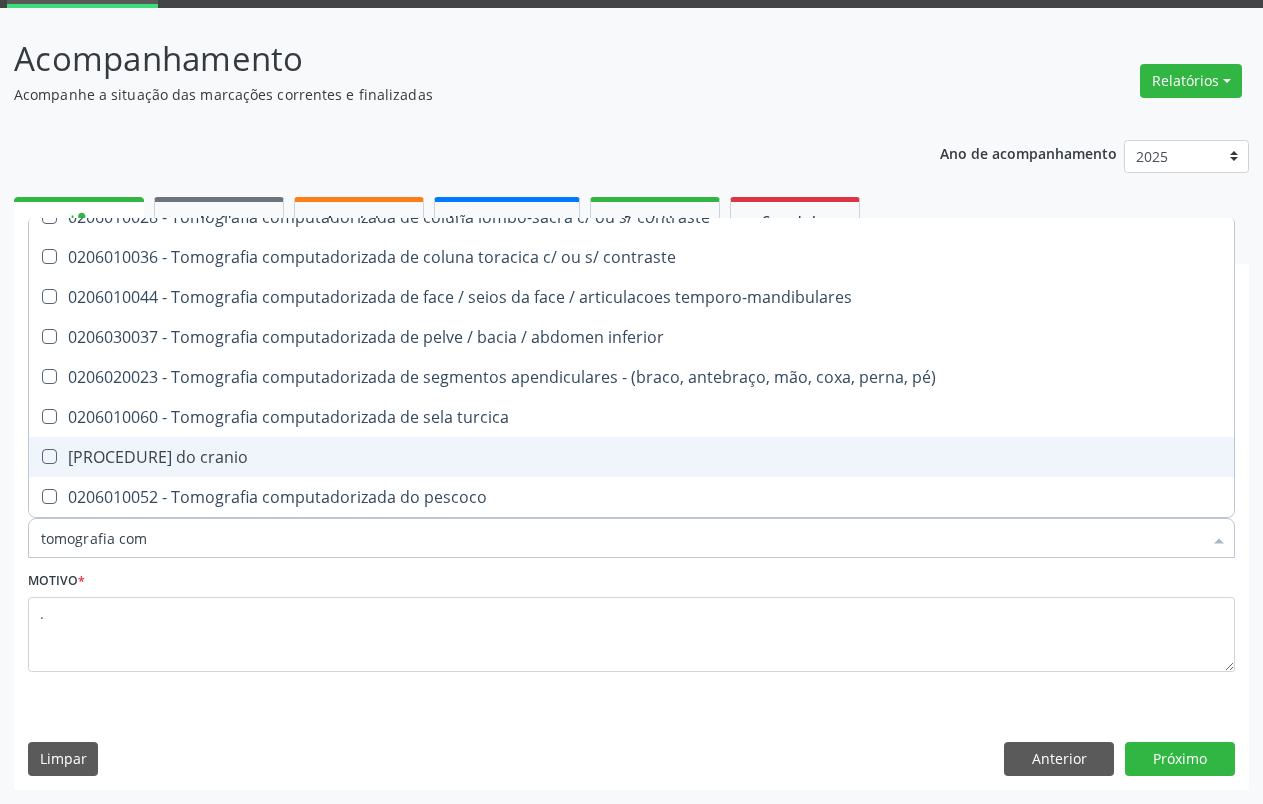click on "[PROCEDURE] do cranio" at bounding box center [631, 457] 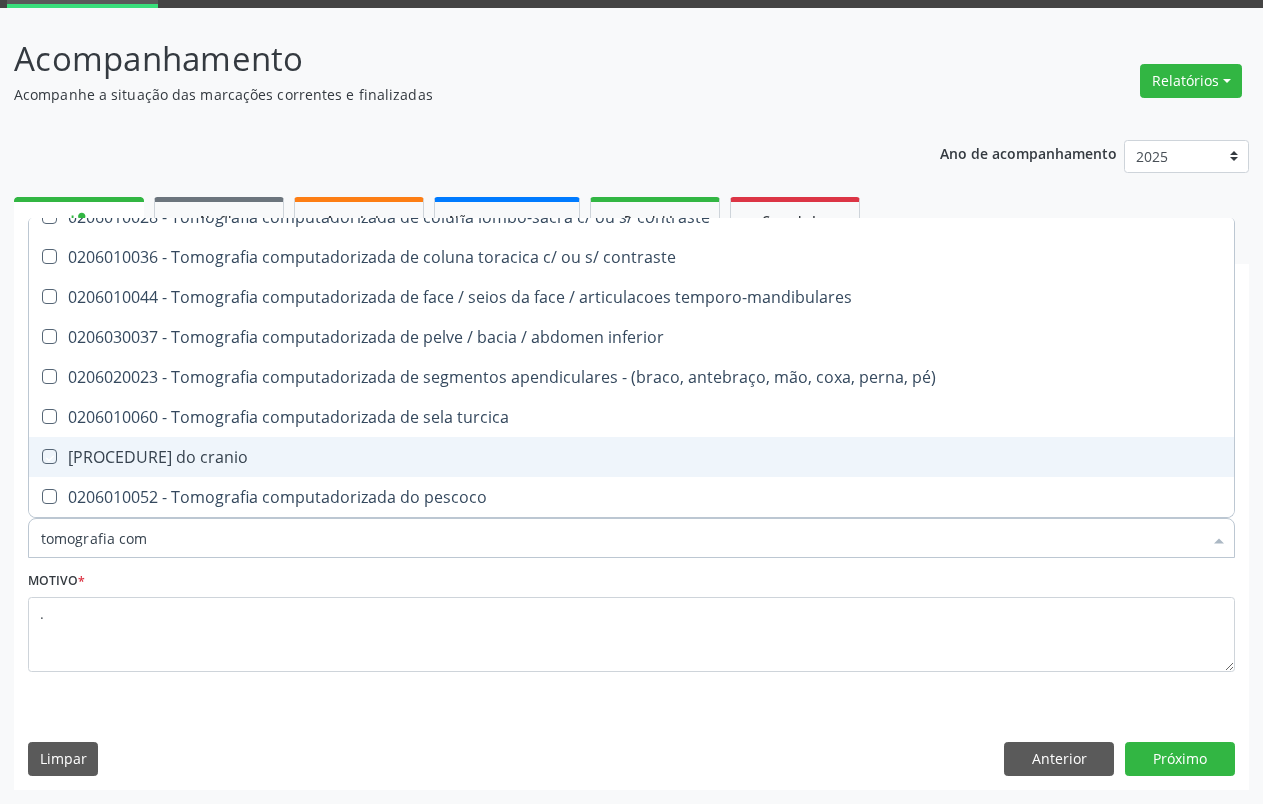 checkbox on "true" 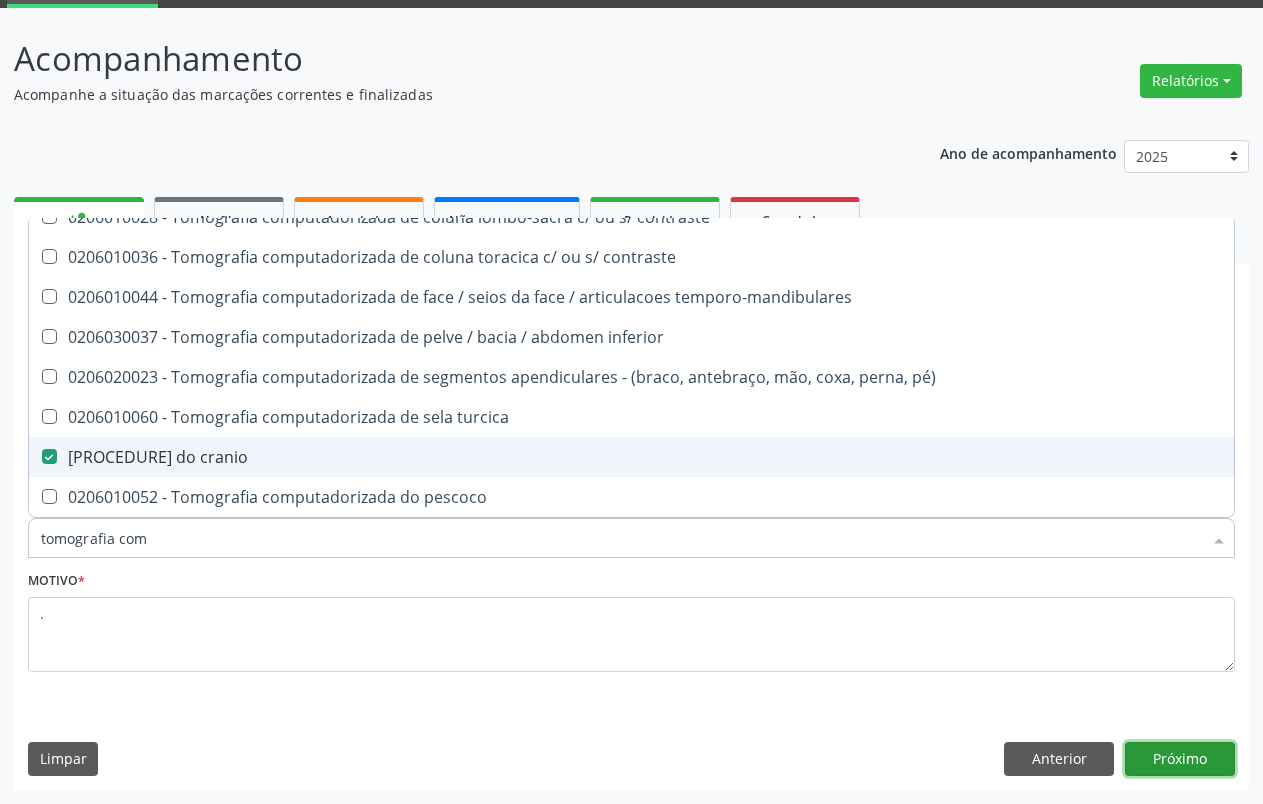 click on "Próximo" at bounding box center (1180, 759) 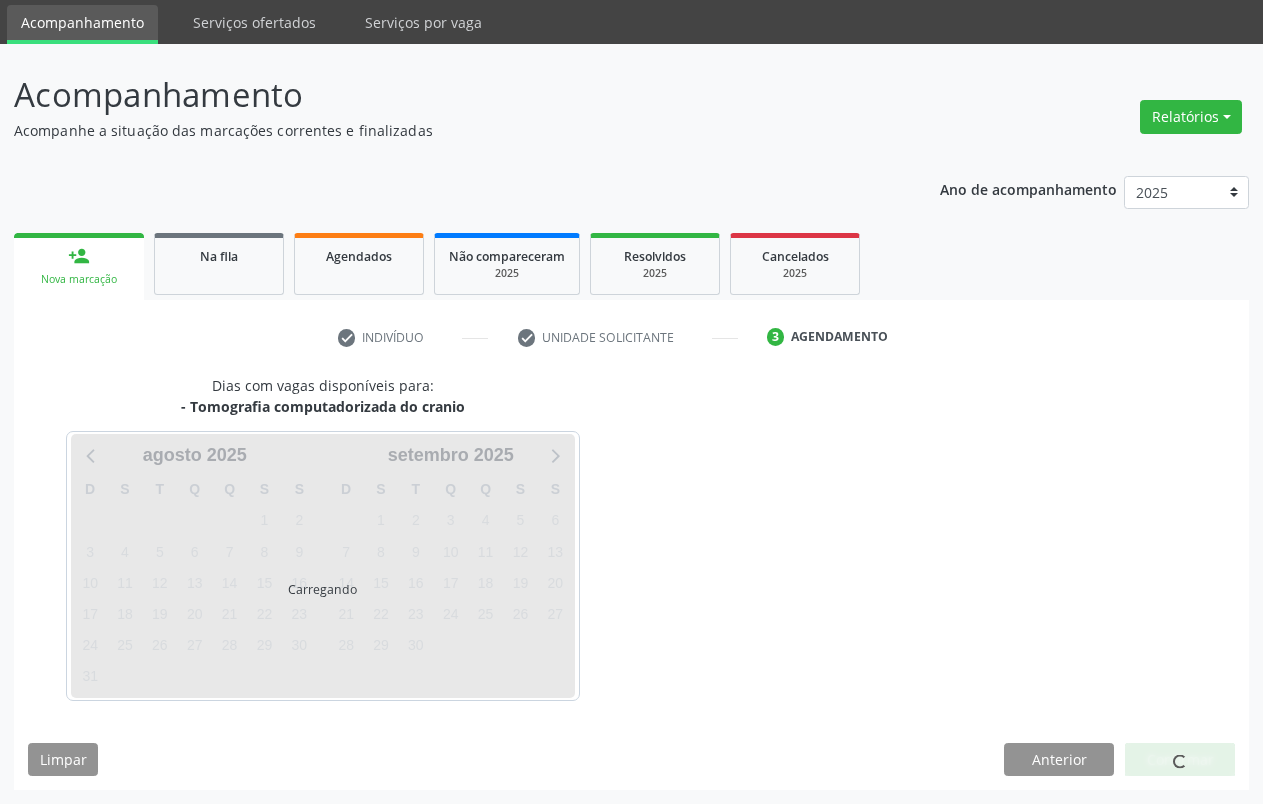 scroll, scrollTop: 66, scrollLeft: 0, axis: vertical 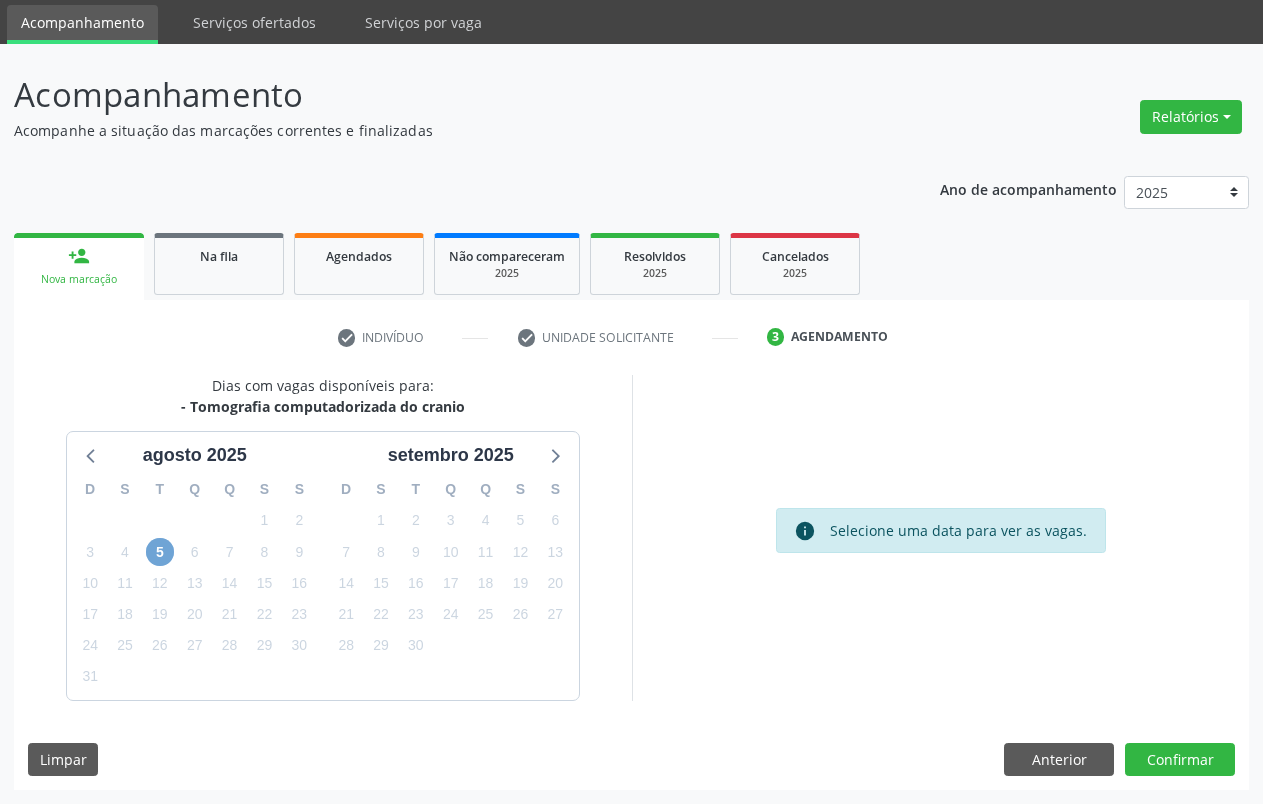 click on "5" at bounding box center [160, 552] 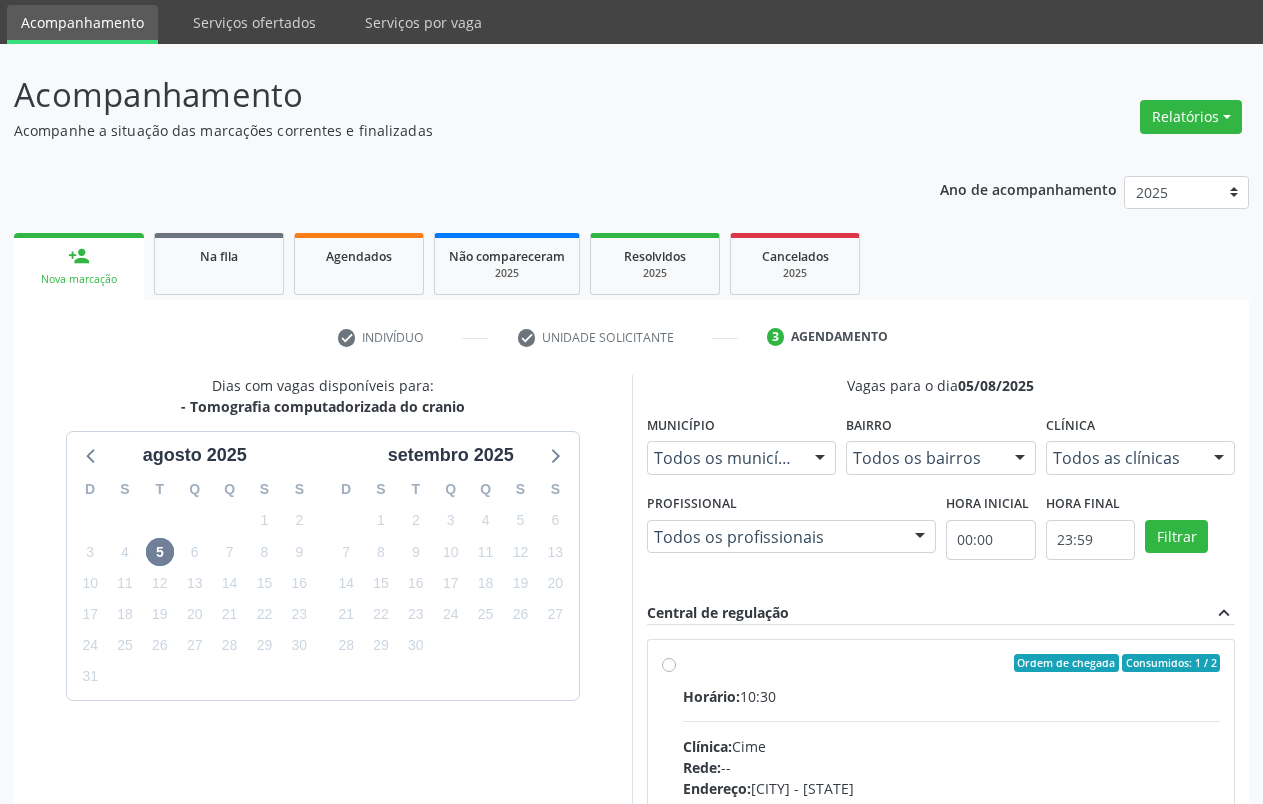 click on "Ordem de chegada
Consumidos: 1 / 2
Horário:   10:30
Clínica:  Cime
Rede:
--
Endereço:   nº 70, Centro, [CITY] - [STATE]
Telefone:   ([PHONE])
Profissional:
--
Informações adicionais sobre o atendimento
Idade de atendimento:
Sem restrição
Gênero(s) atendido(s):
Sem restrição
Informações adicionais:
--" at bounding box center [952, 807] 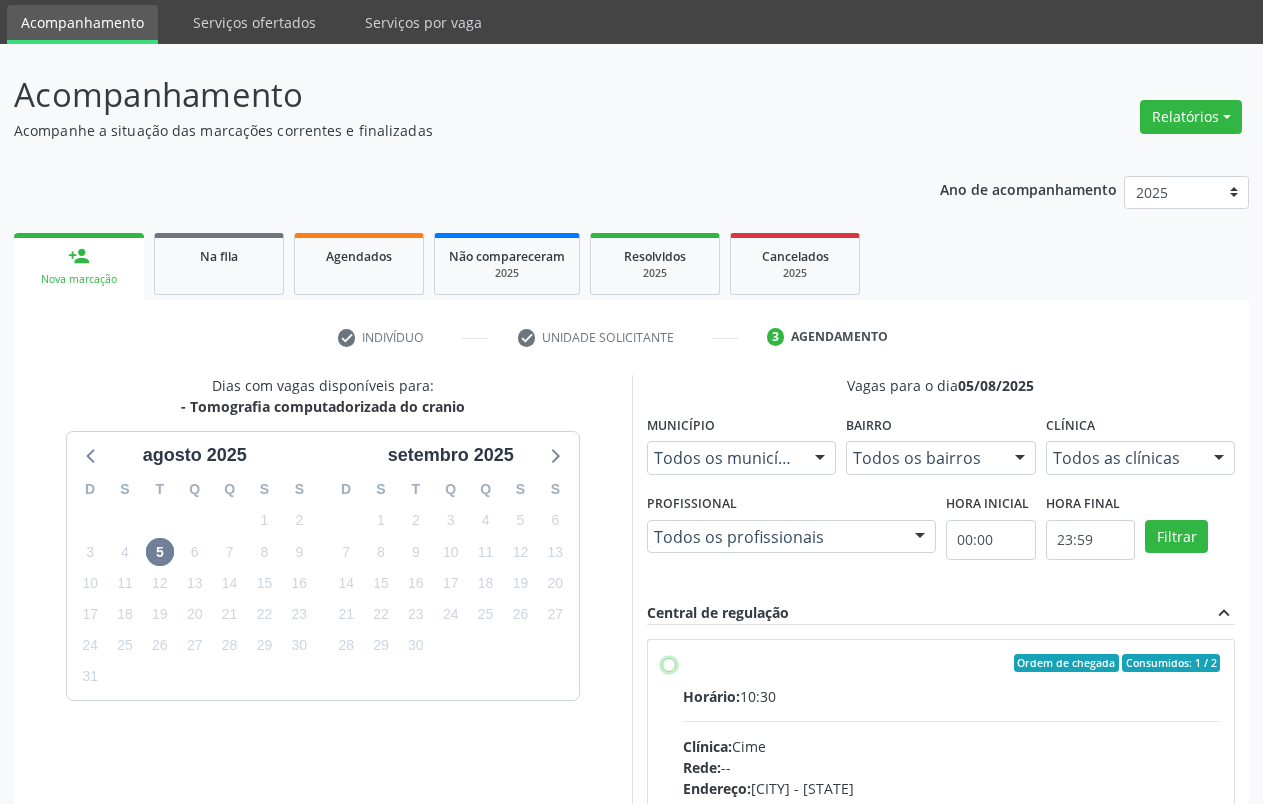 radio on "true" 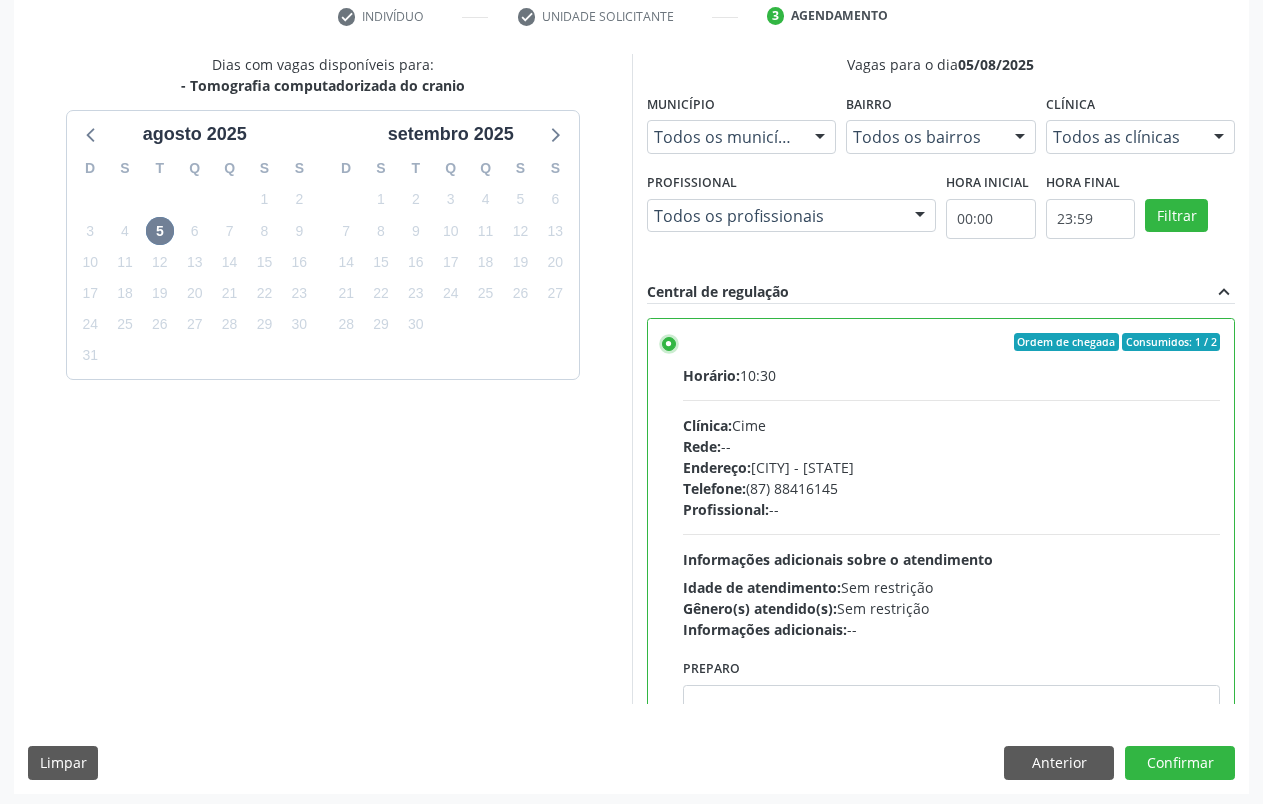 scroll, scrollTop: 391, scrollLeft: 0, axis: vertical 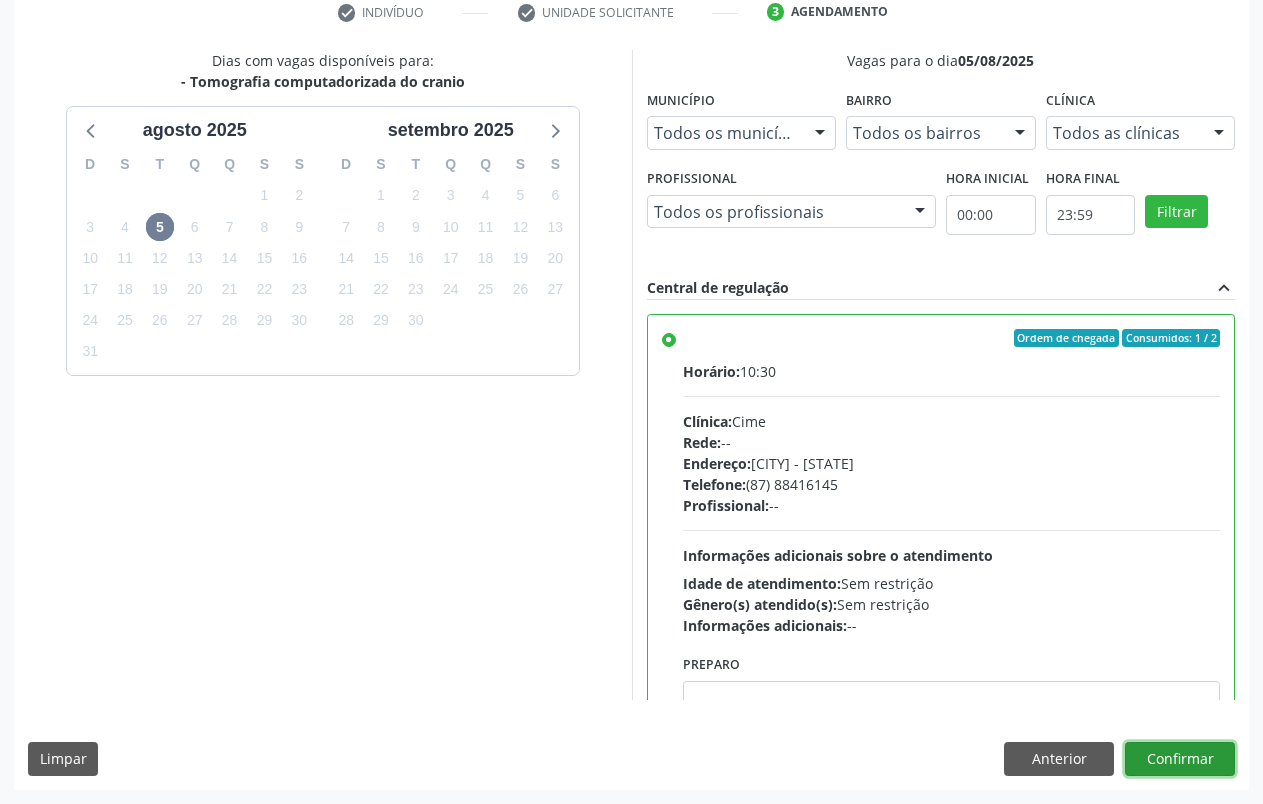 click on "Confirmar" at bounding box center (1180, 759) 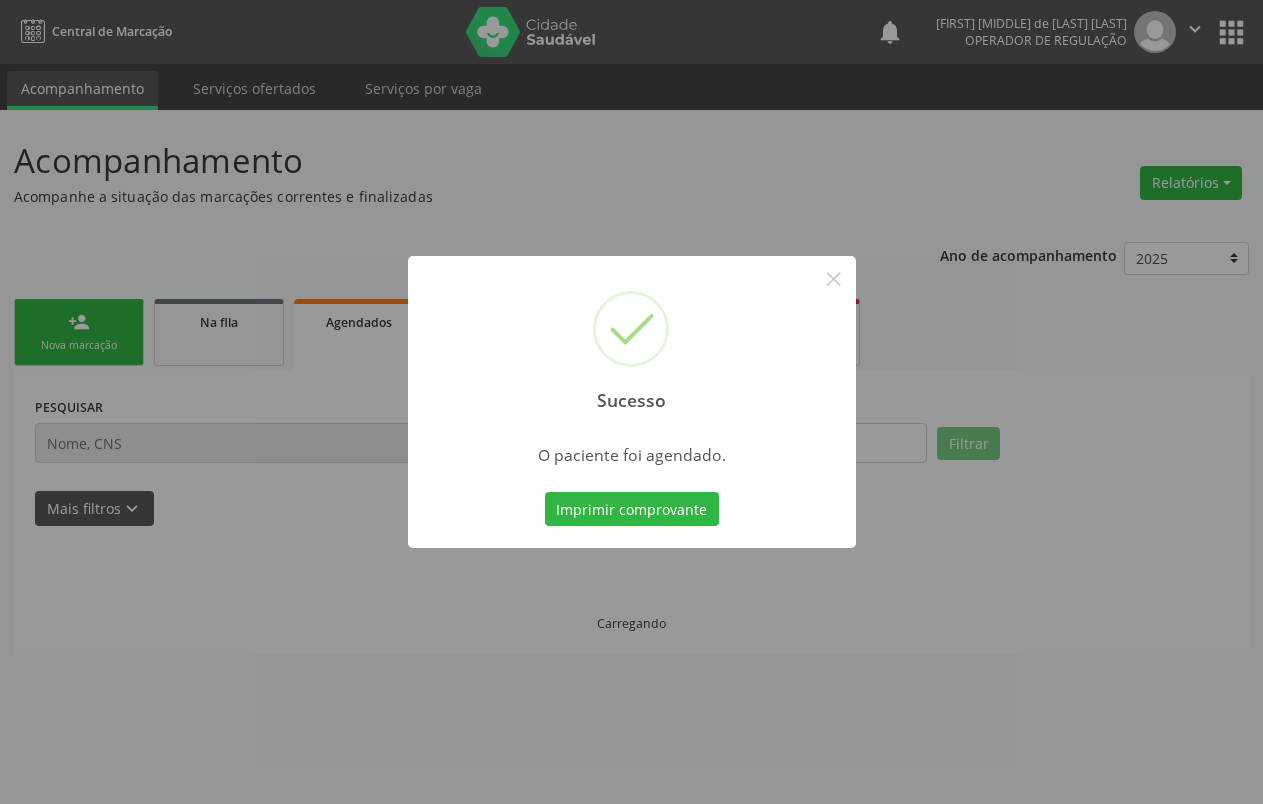 scroll, scrollTop: 0, scrollLeft: 0, axis: both 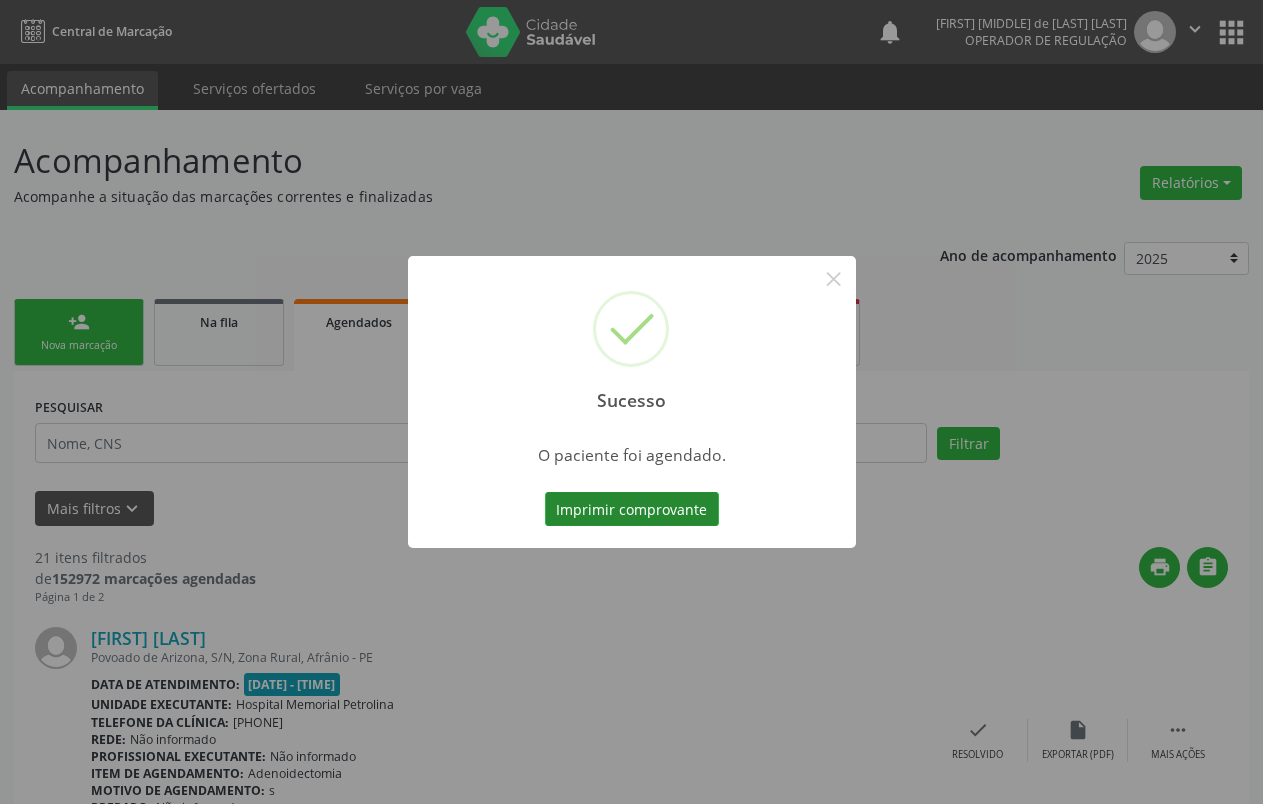 click on "Imprimir comprovante" at bounding box center [632, 509] 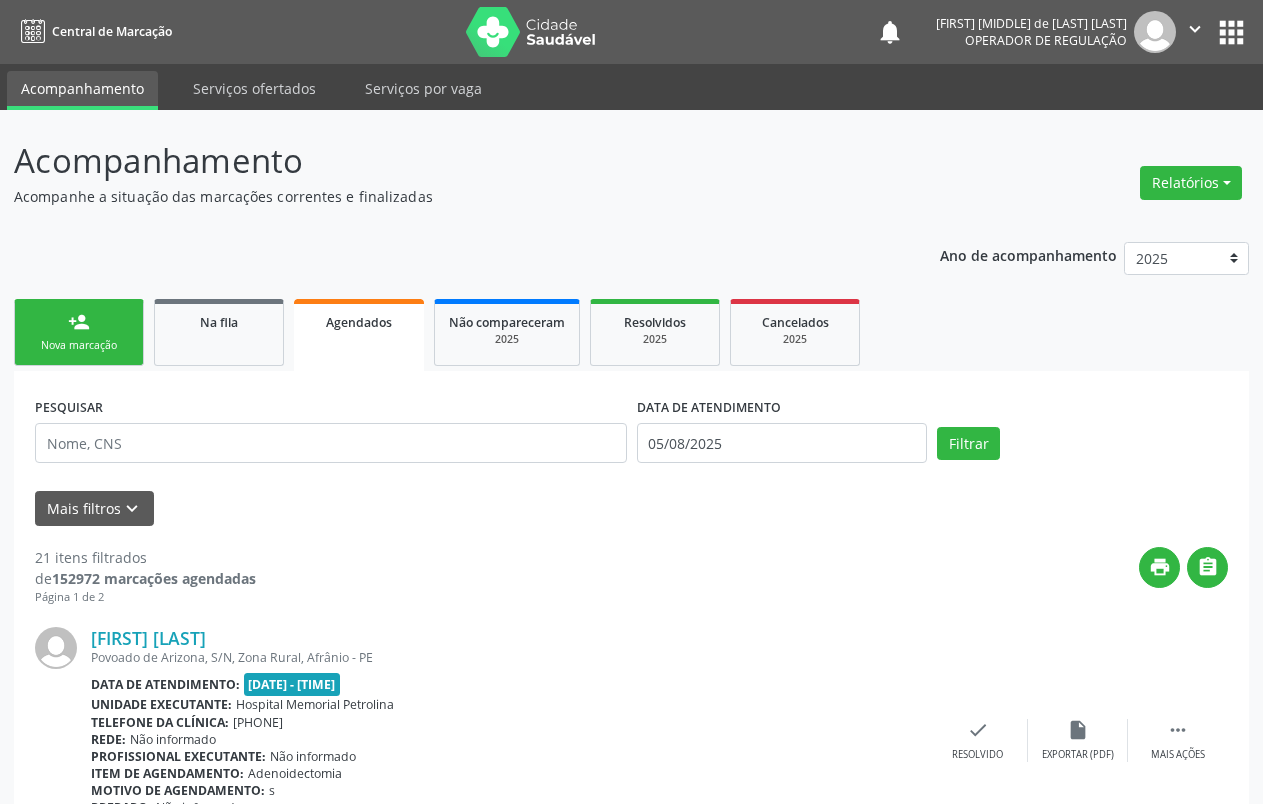 click on "person_add
Nova marcação" at bounding box center [79, 332] 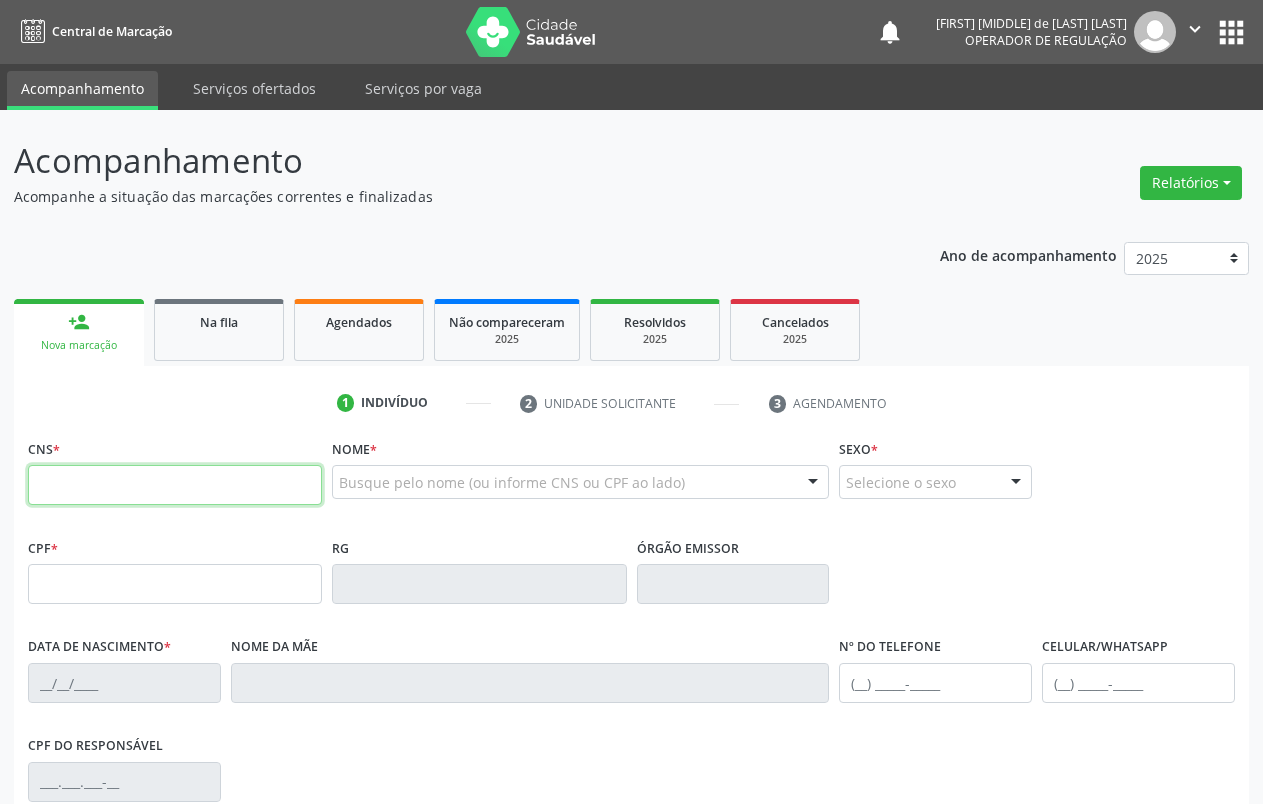 click at bounding box center [175, 485] 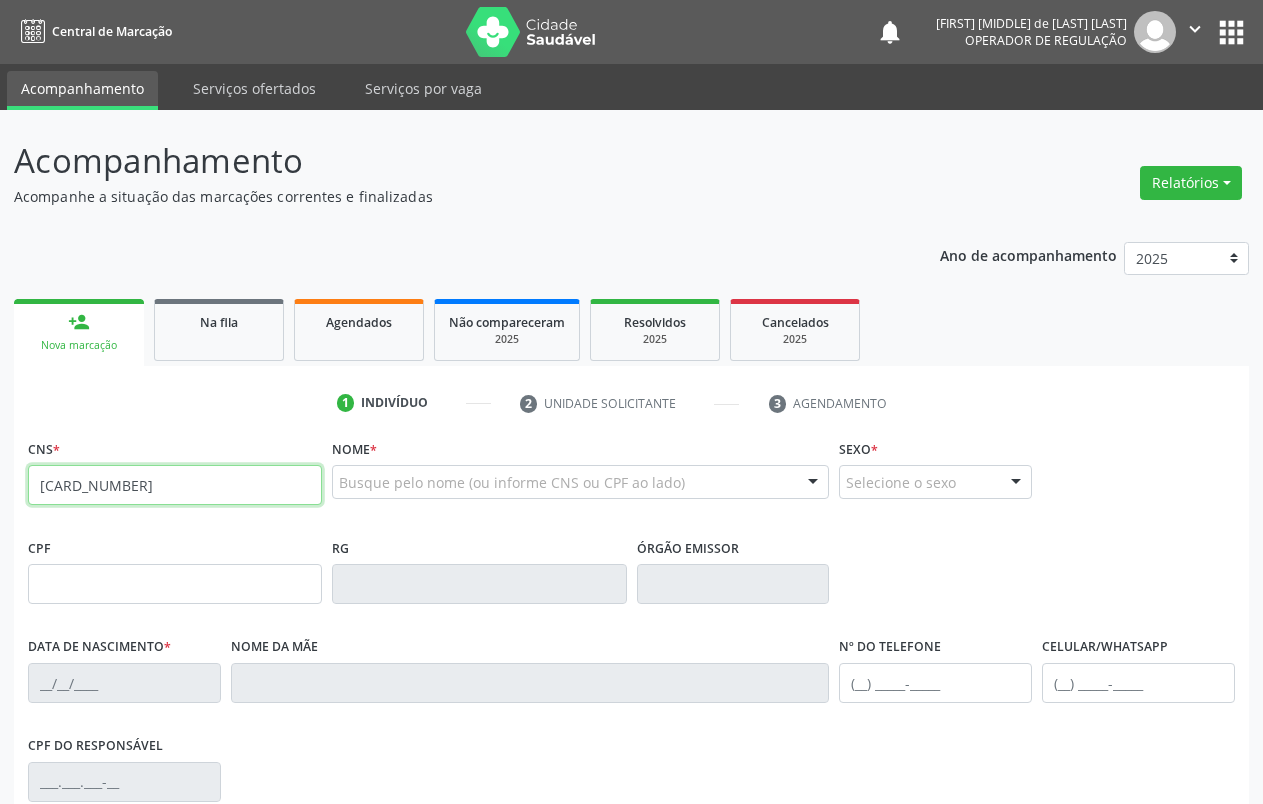 type on "[CARD_NUMBER]" 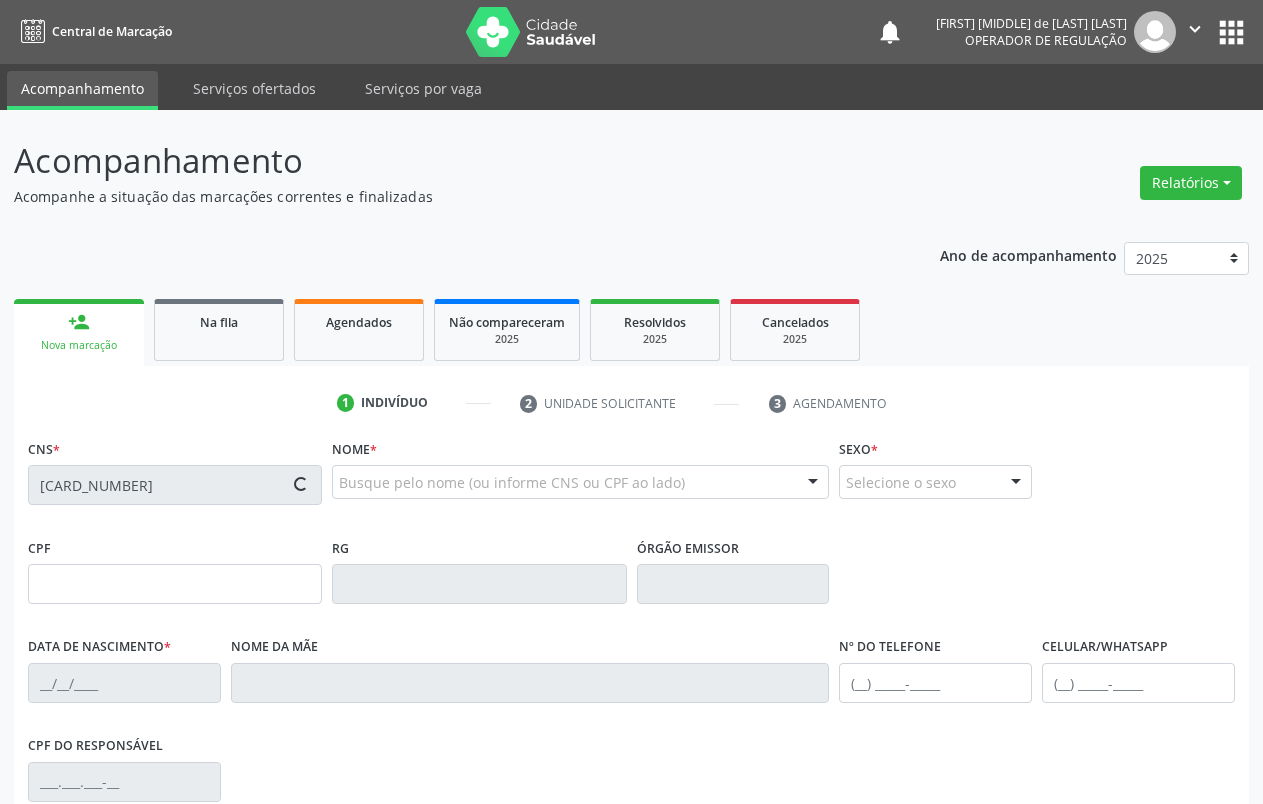 type on "[DATE]" 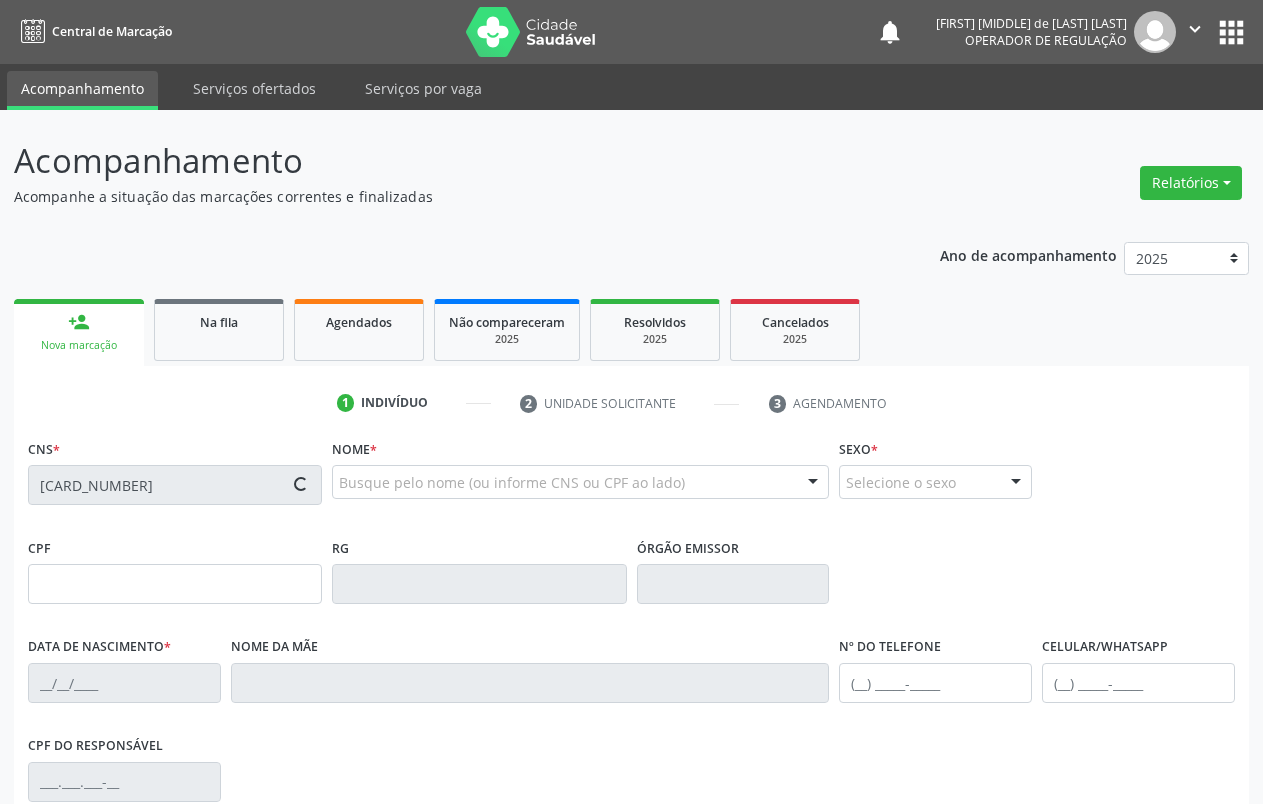 type on "[FIRST] [LAST] [LAST]" 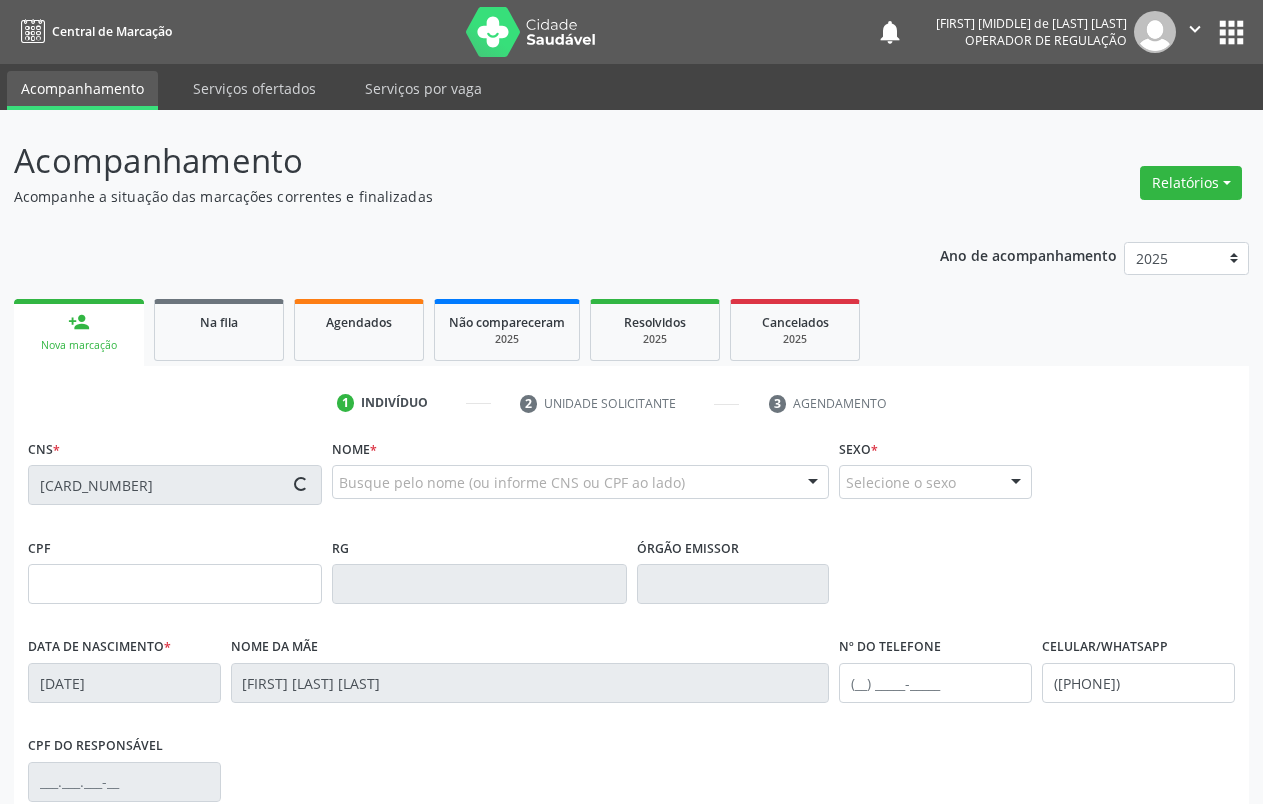 type on "S/N" 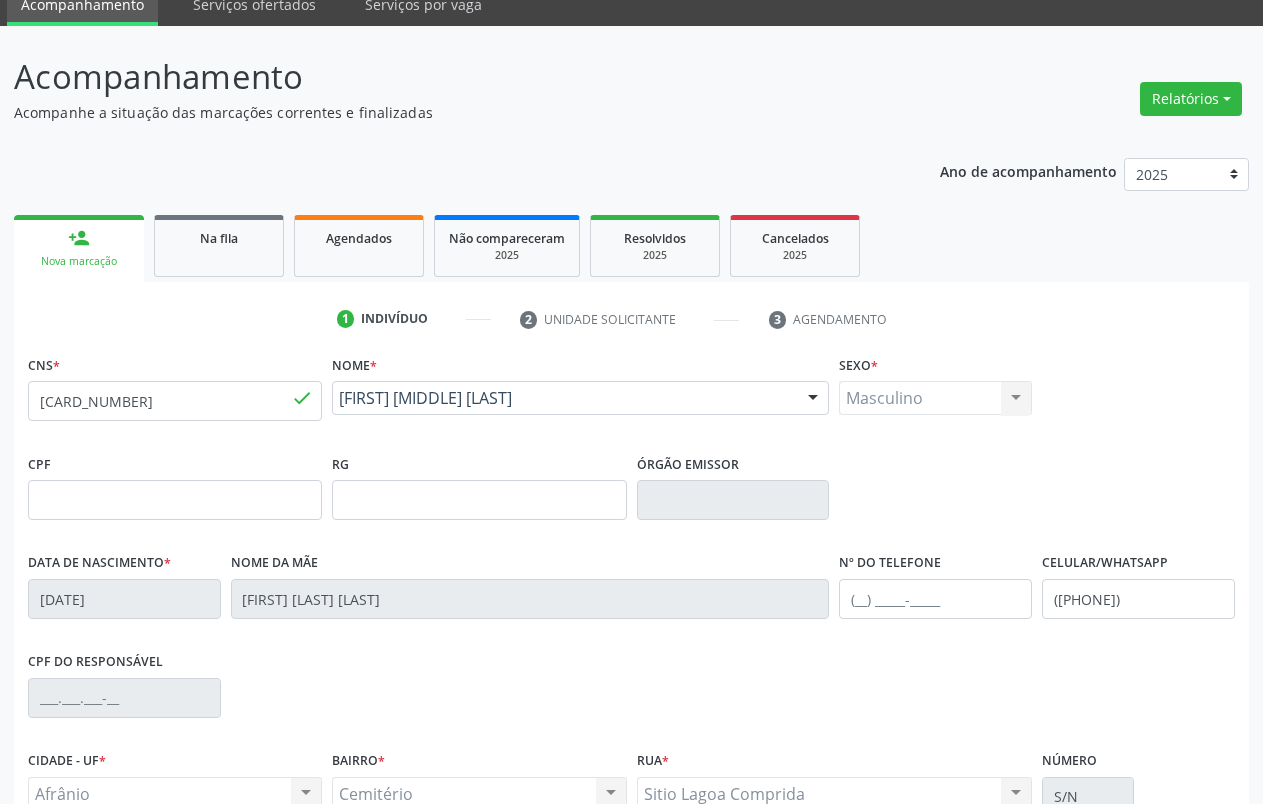 scroll, scrollTop: 280, scrollLeft: 0, axis: vertical 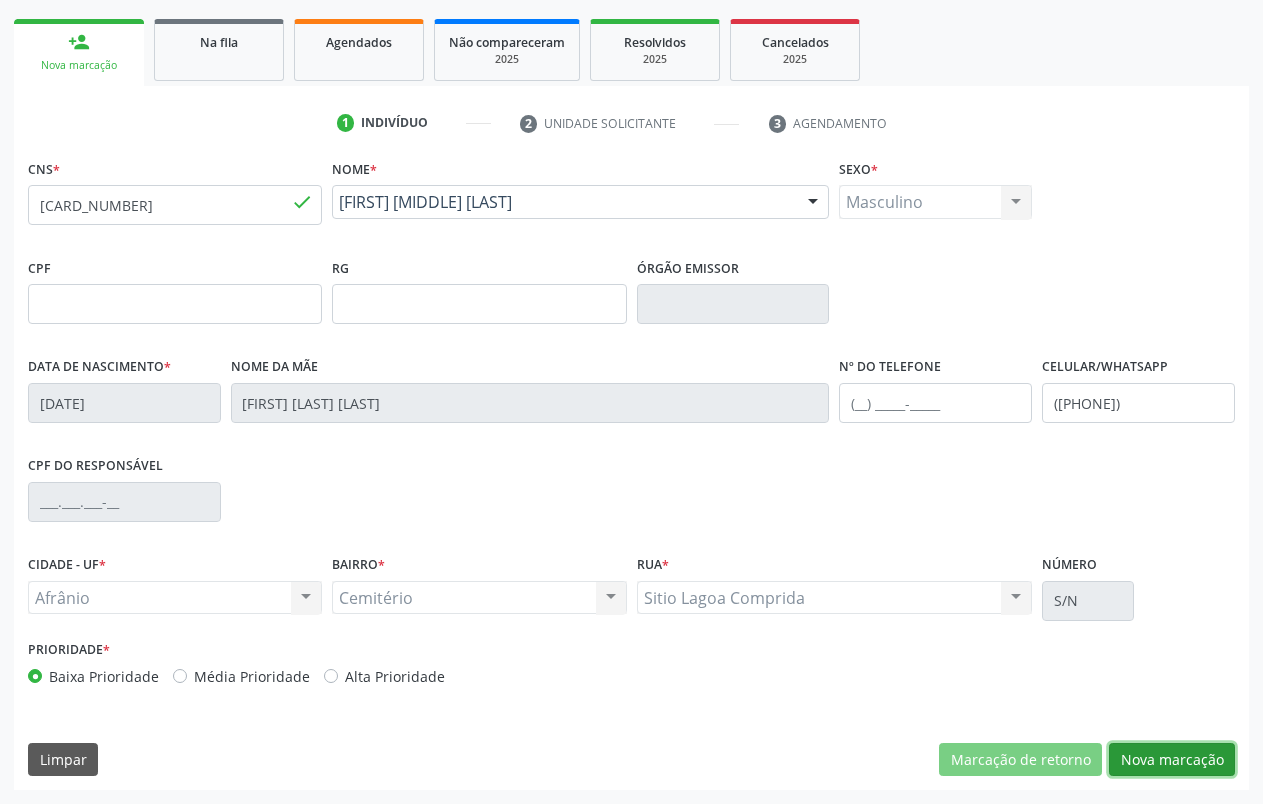 click on "Nova marcação" at bounding box center [1172, 760] 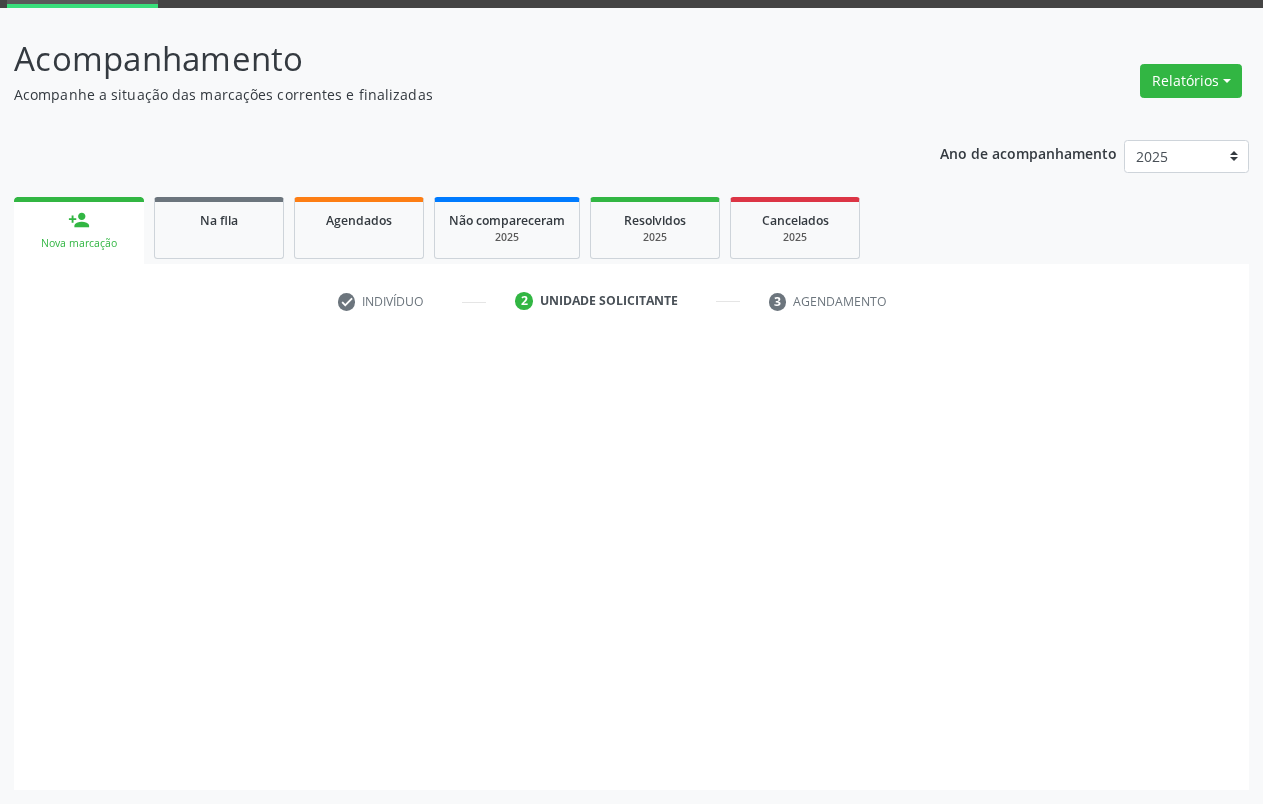 scroll, scrollTop: 102, scrollLeft: 0, axis: vertical 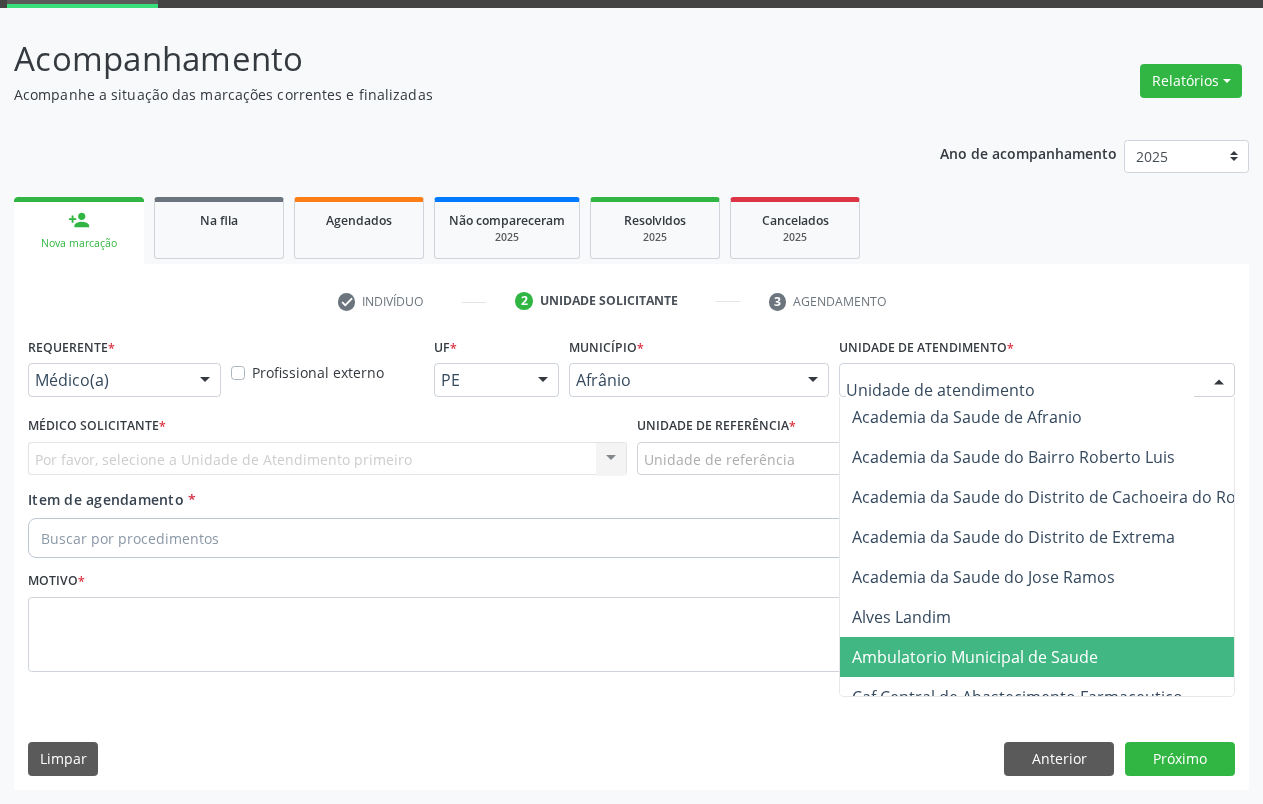 click on "Ambulatorio Municipal de Saude" at bounding box center (975, 657) 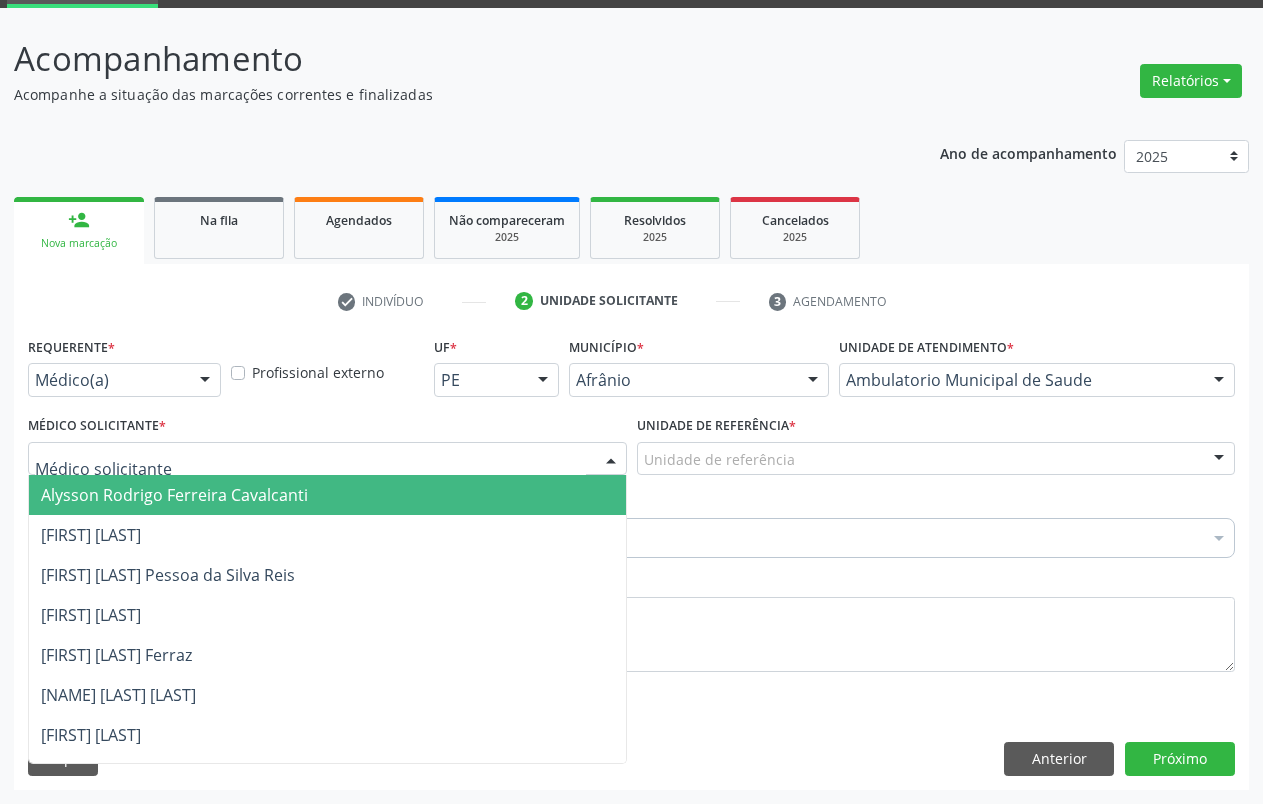 drag, startPoint x: 147, startPoint y: 496, endPoint x: 731, endPoint y: 461, distance: 585.04785 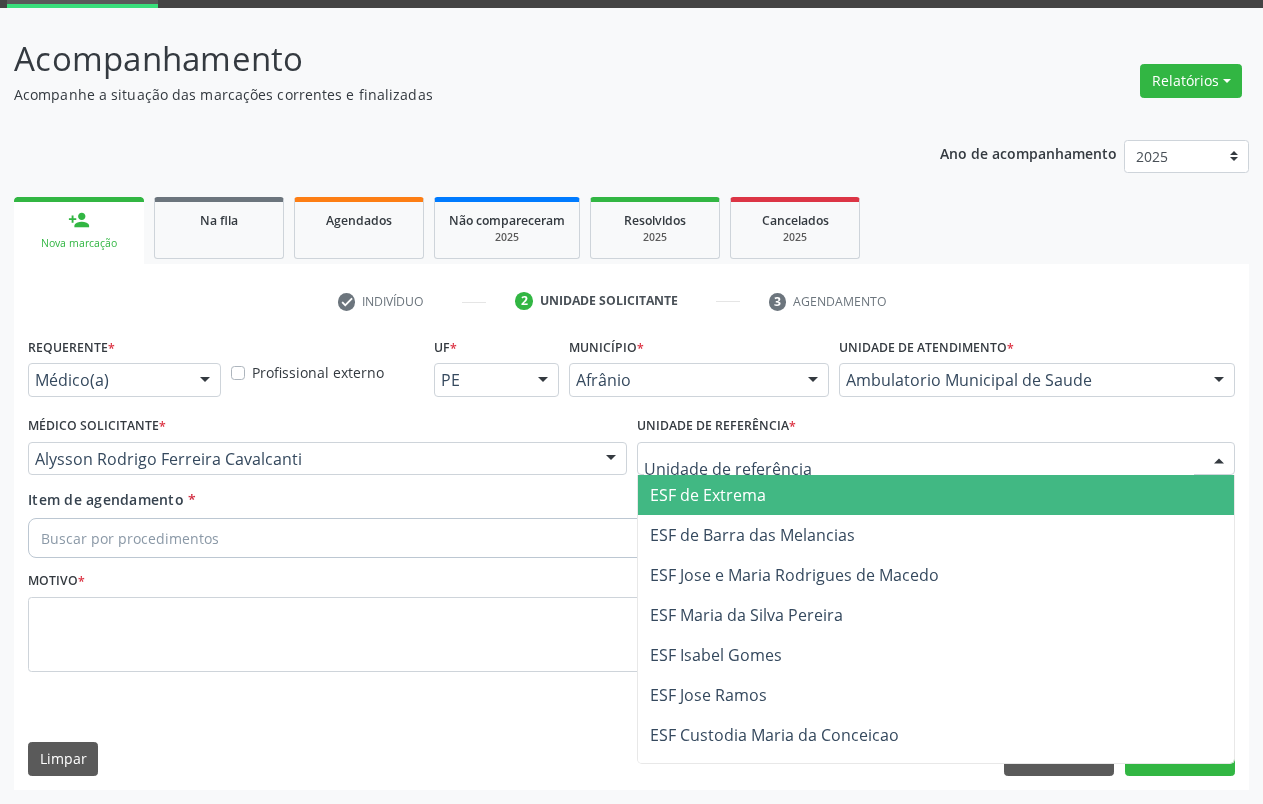 click on "ESF de Extrema" at bounding box center [708, 495] 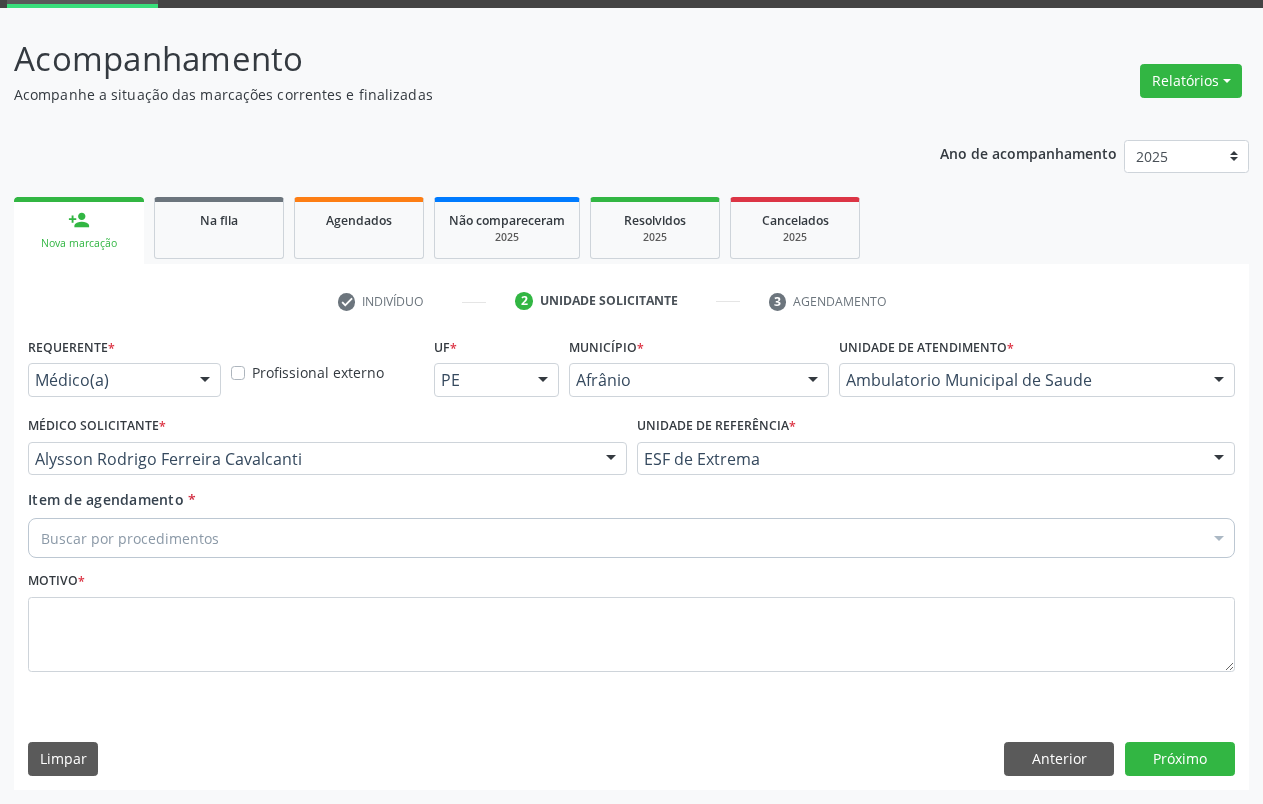 click on "Buscar por procedimentos" at bounding box center [631, 538] 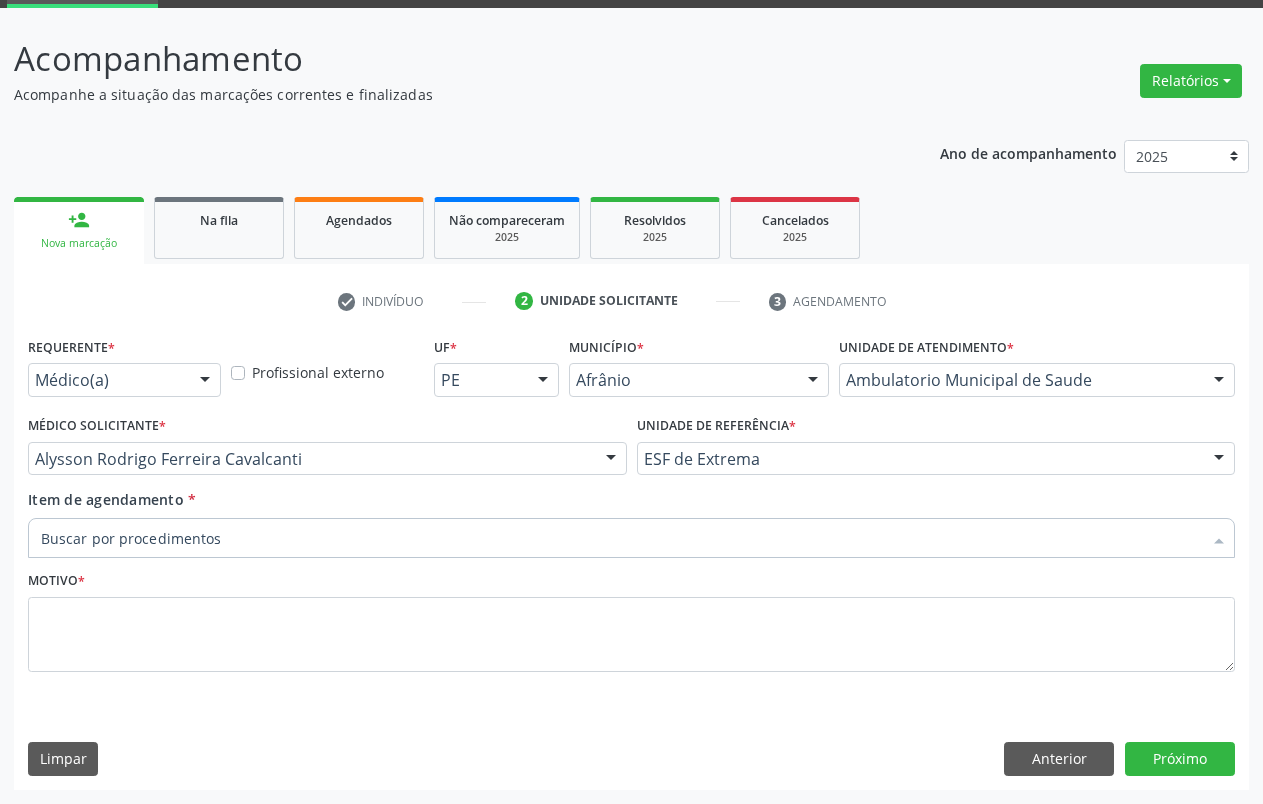 click on "Item de agendamento
*" at bounding box center [621, 538] 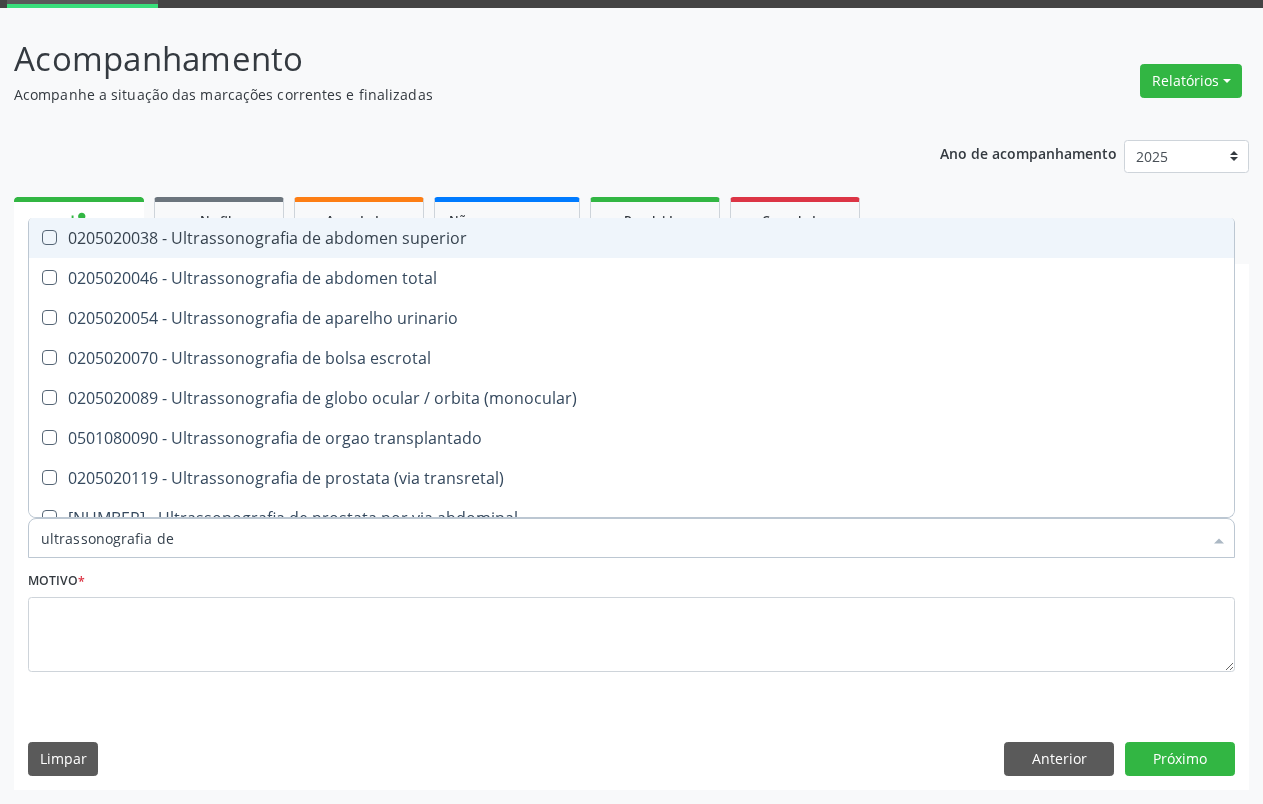 type on "ultrassonografia de a" 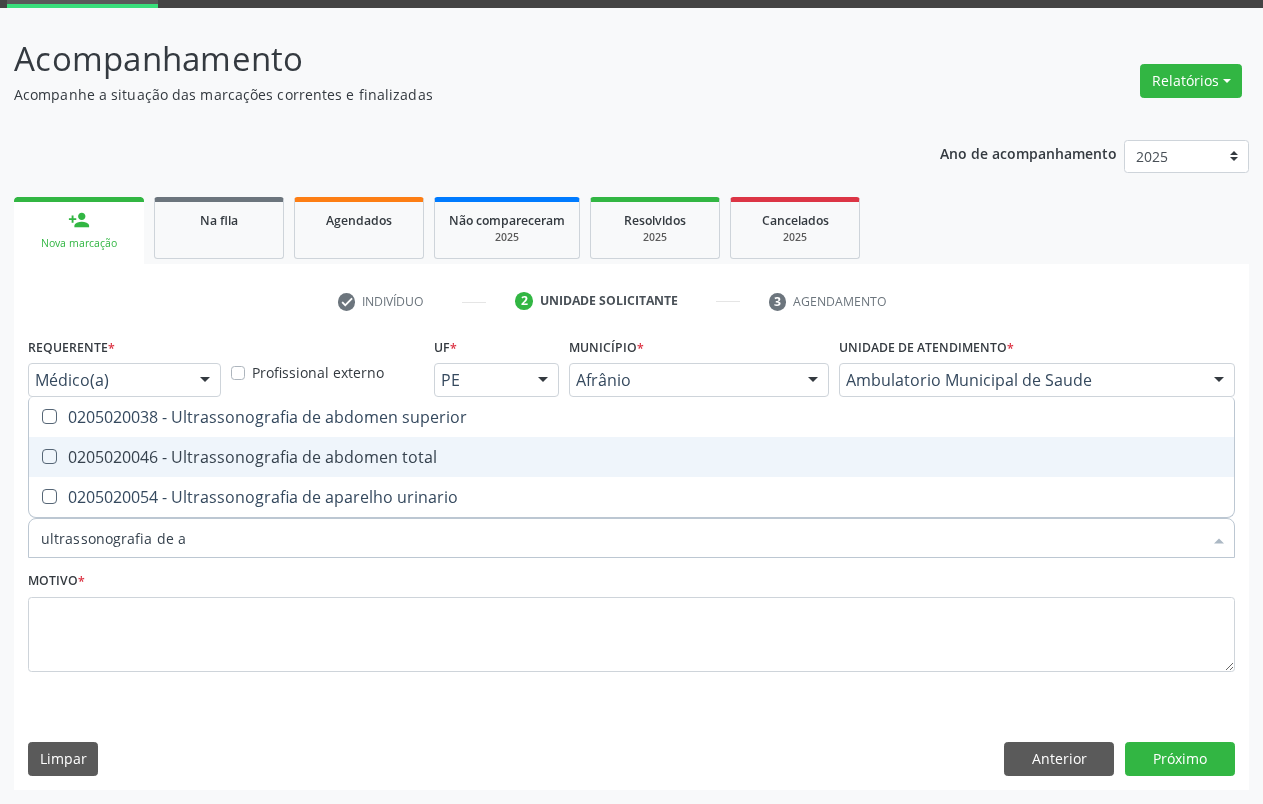 click on "0205020046 - Ultrassonografia de abdomen total" at bounding box center (631, 457) 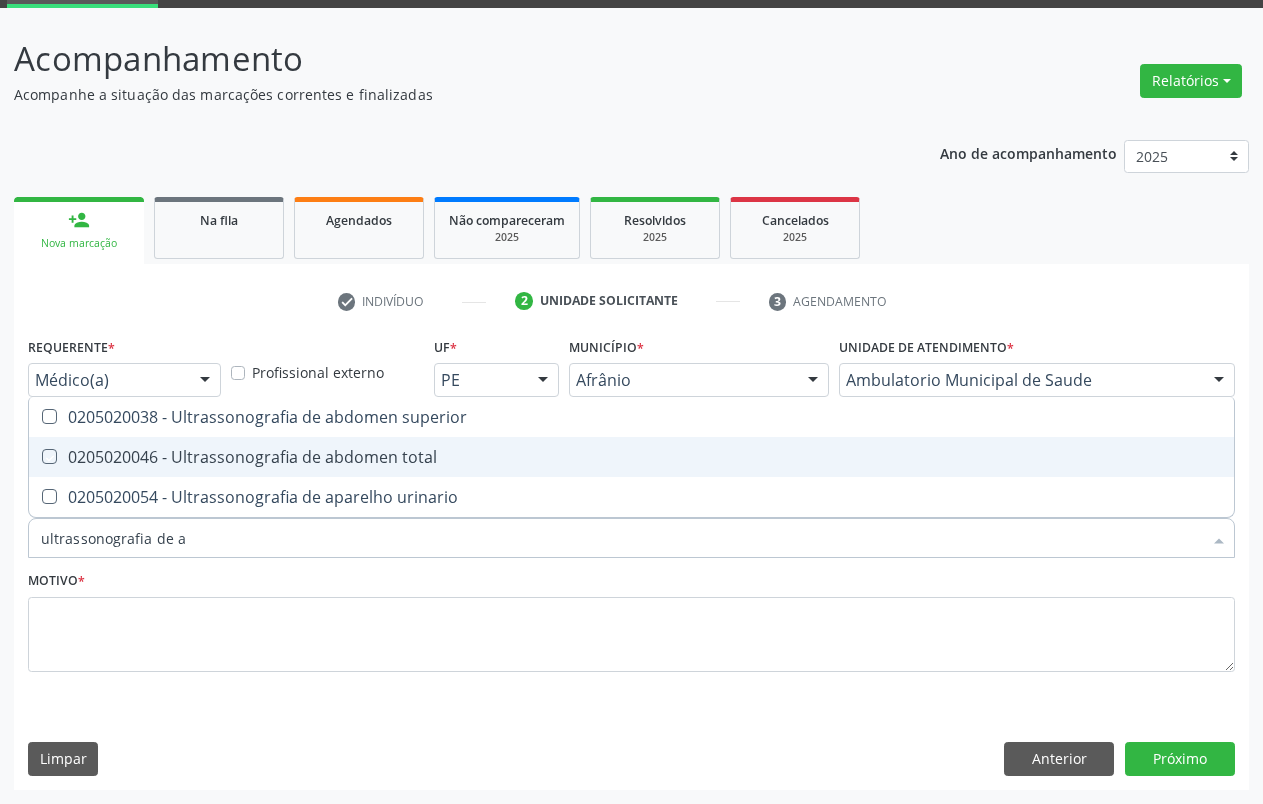 checkbox on "true" 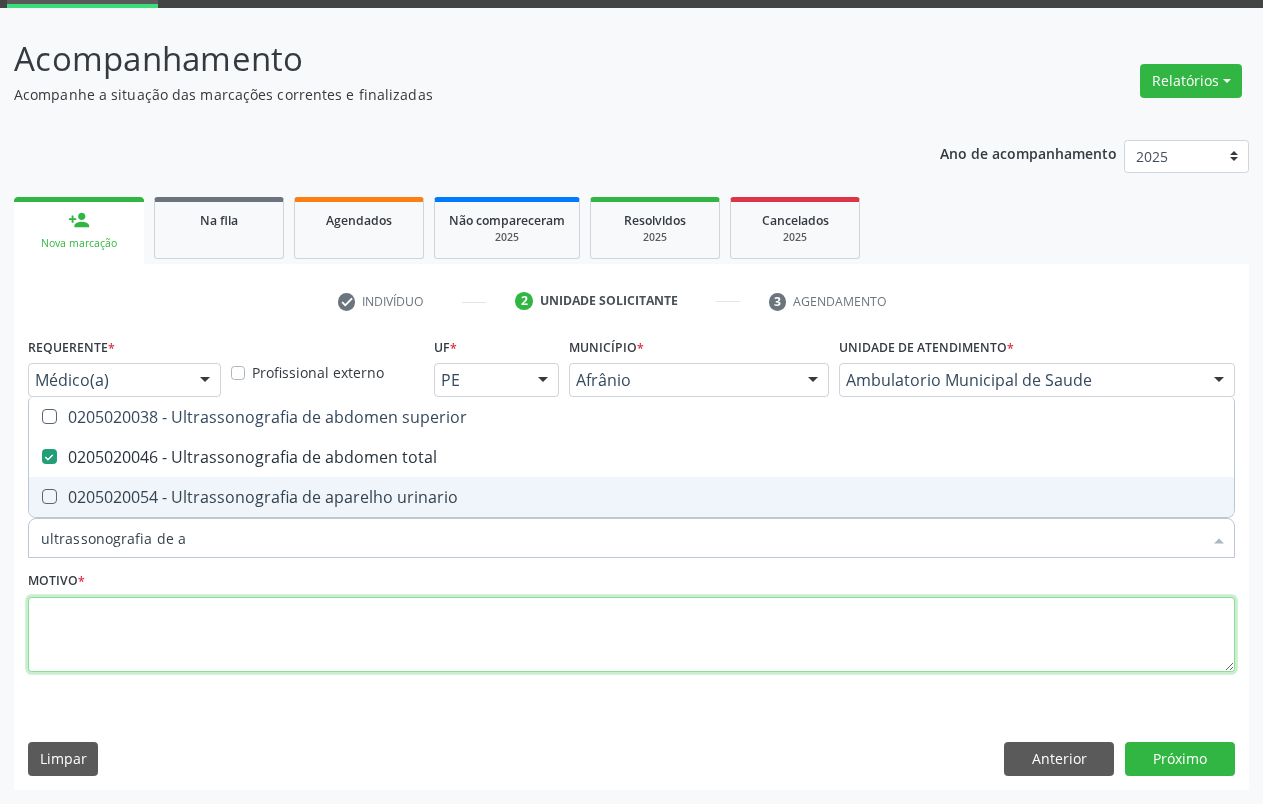 drag, startPoint x: 251, startPoint y: 602, endPoint x: 233, endPoint y: 612, distance: 20.59126 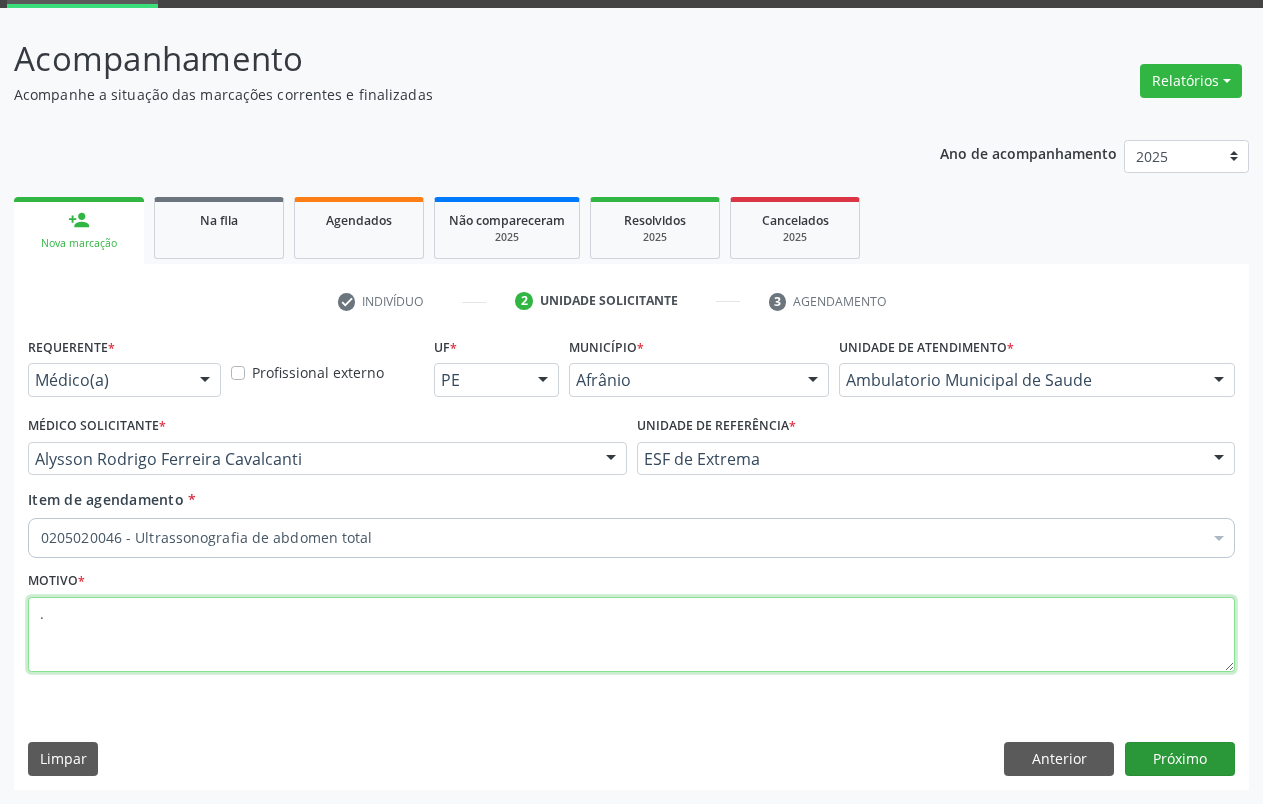 type on "." 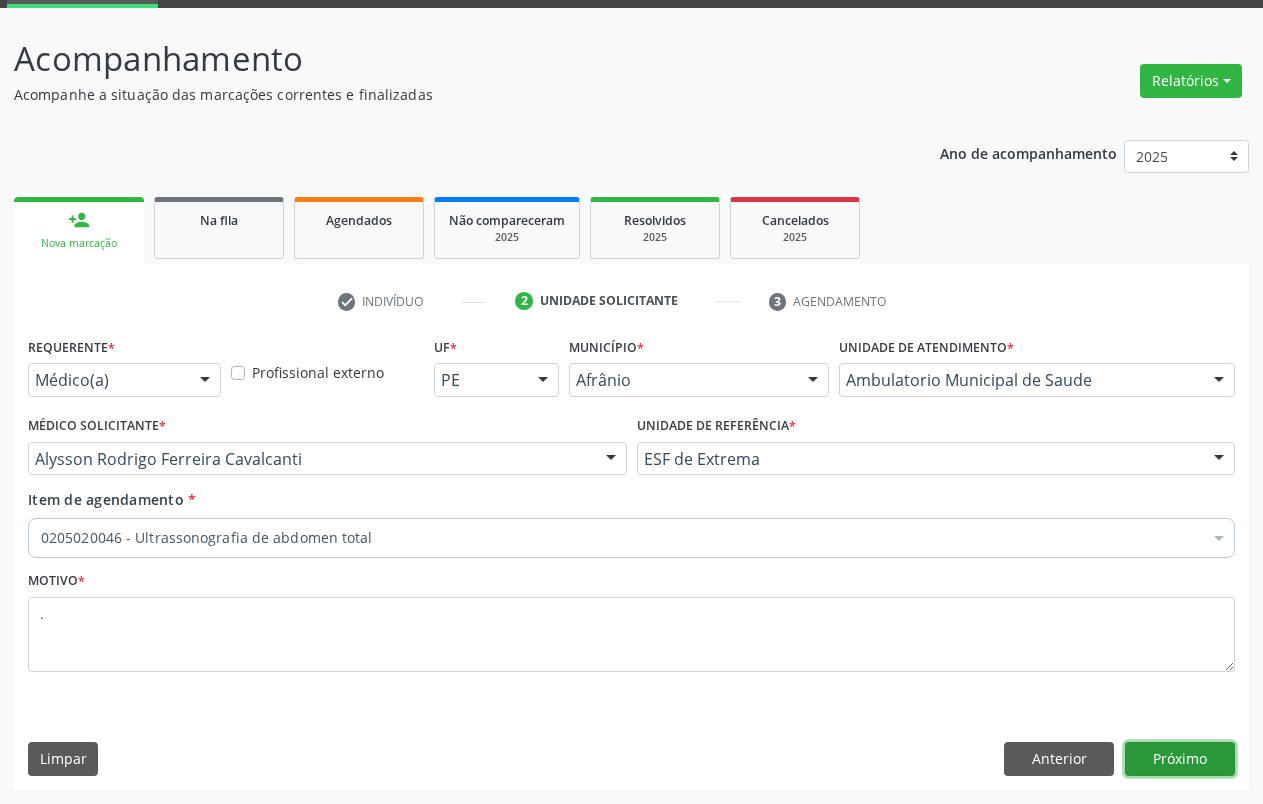 click on "Próximo" at bounding box center (1180, 759) 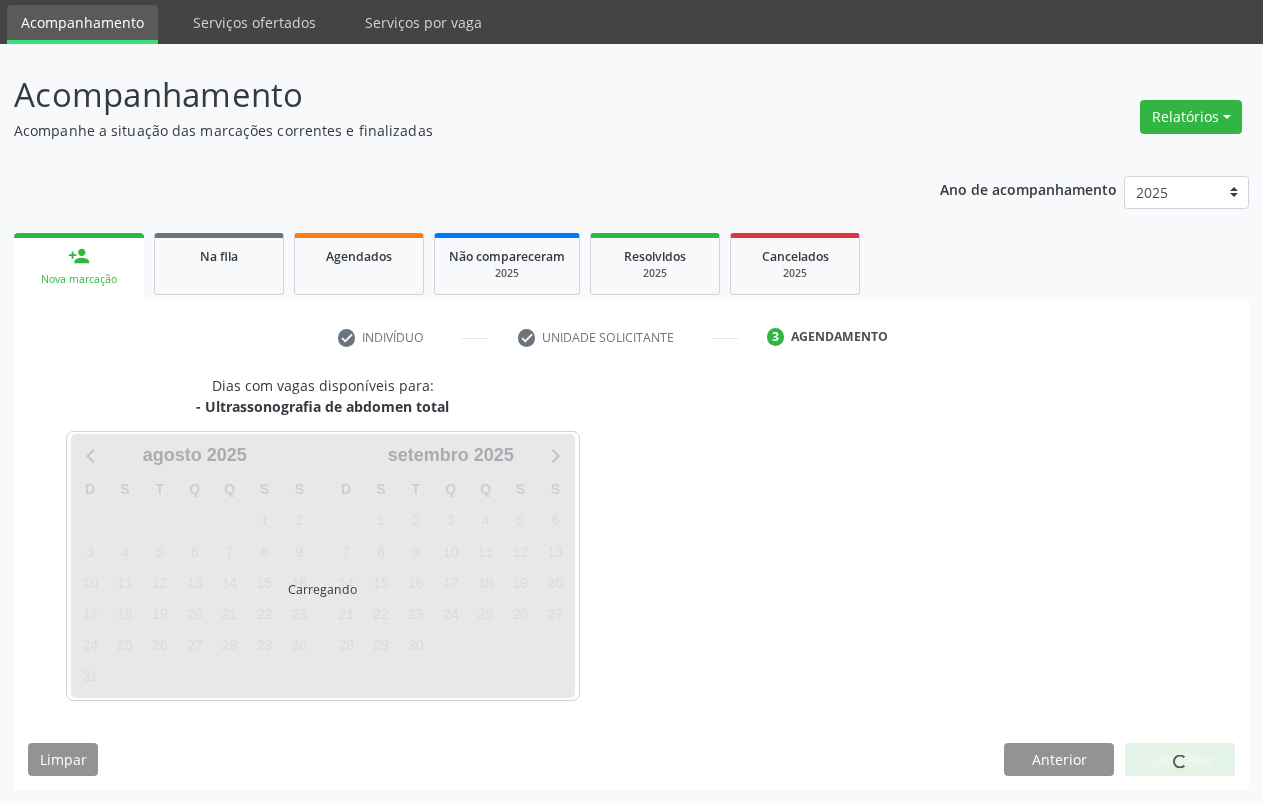 scroll, scrollTop: 66, scrollLeft: 0, axis: vertical 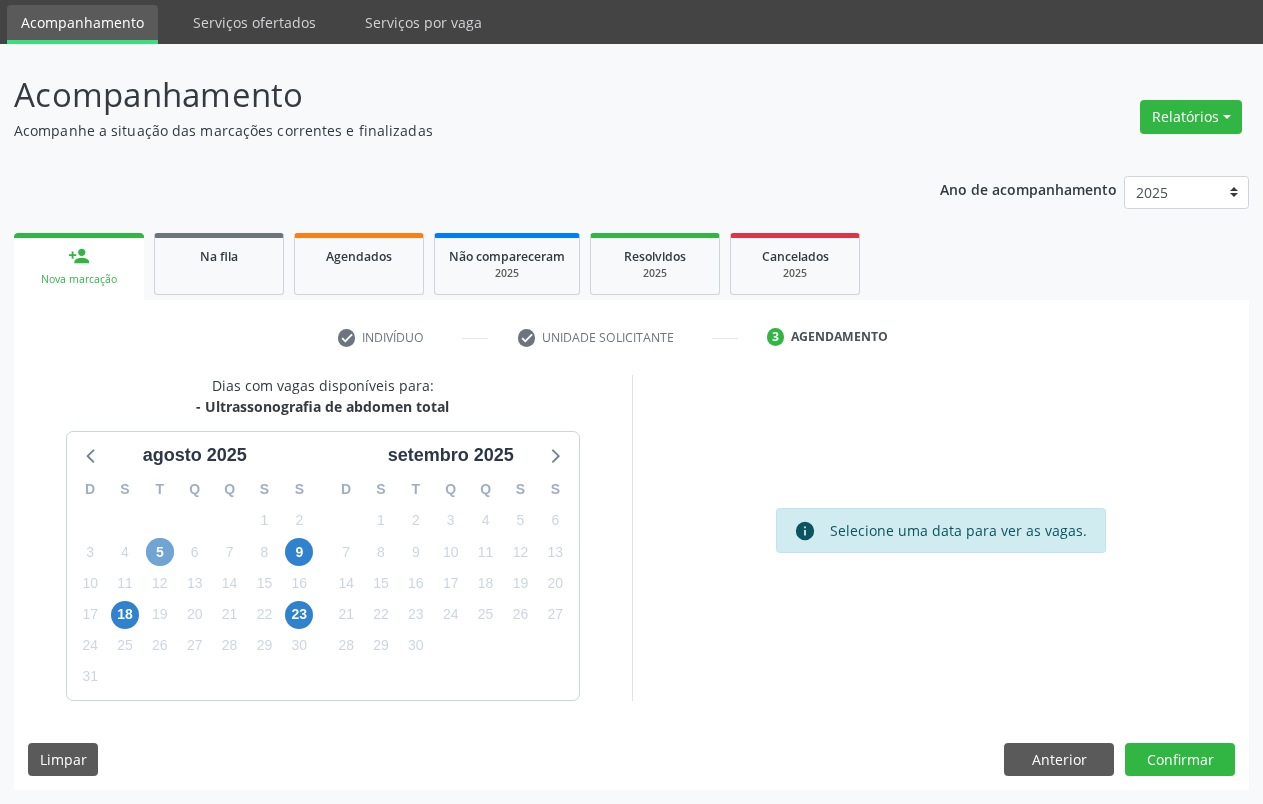 click on "5" at bounding box center [160, 552] 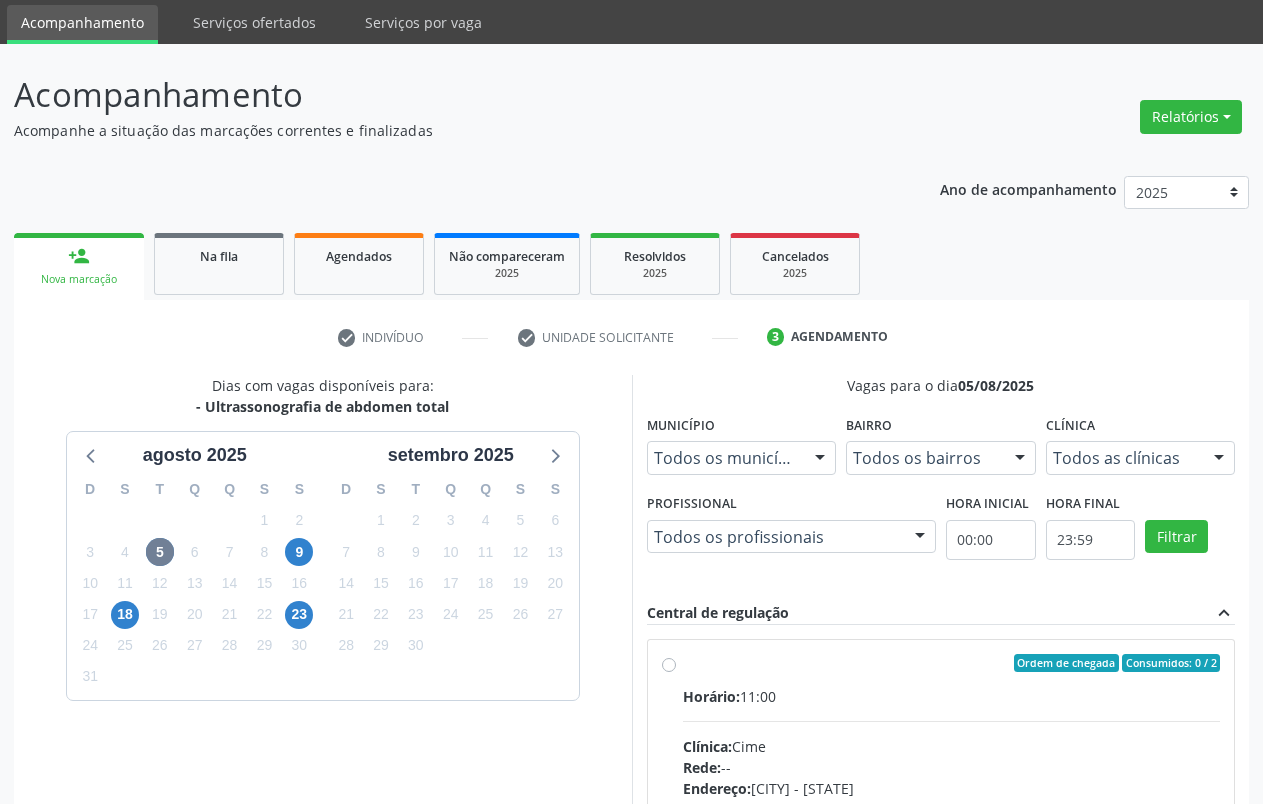 click on "Horário:   11:00" at bounding box center [952, 696] 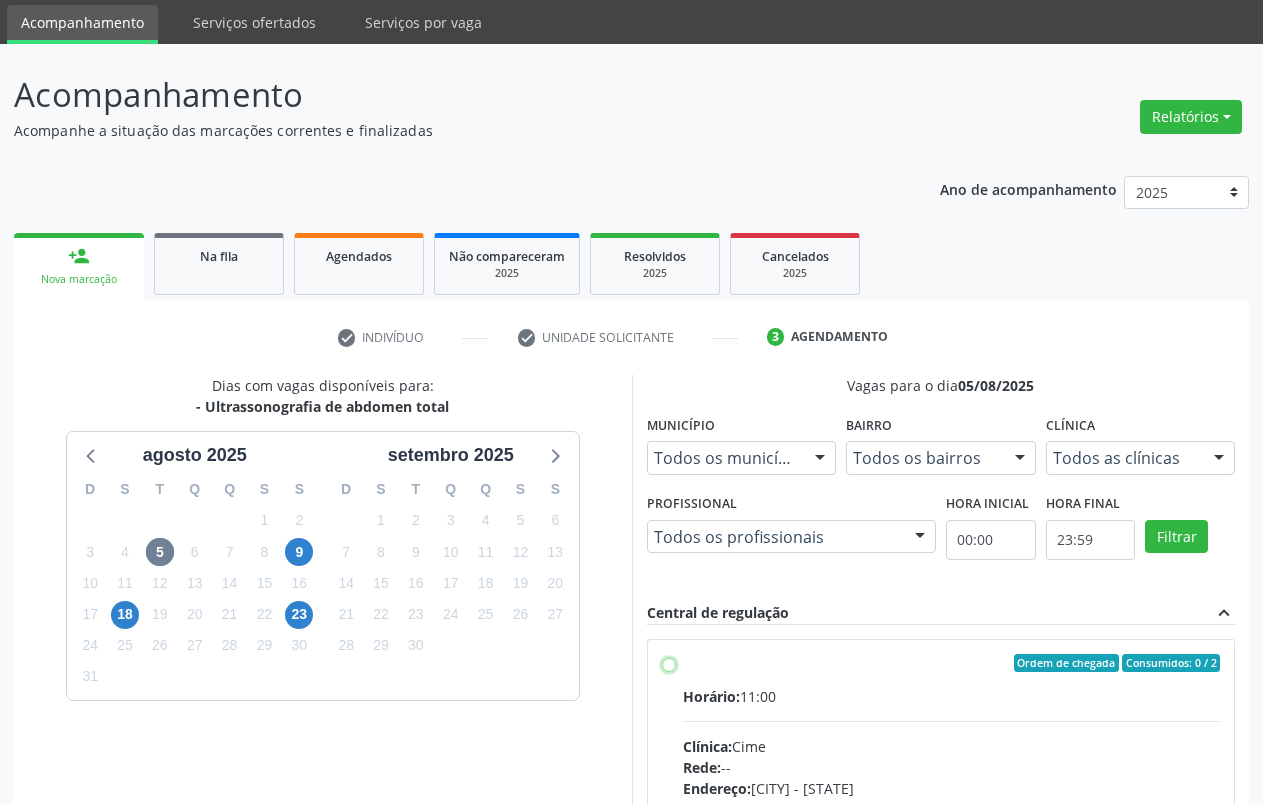 radio on "true" 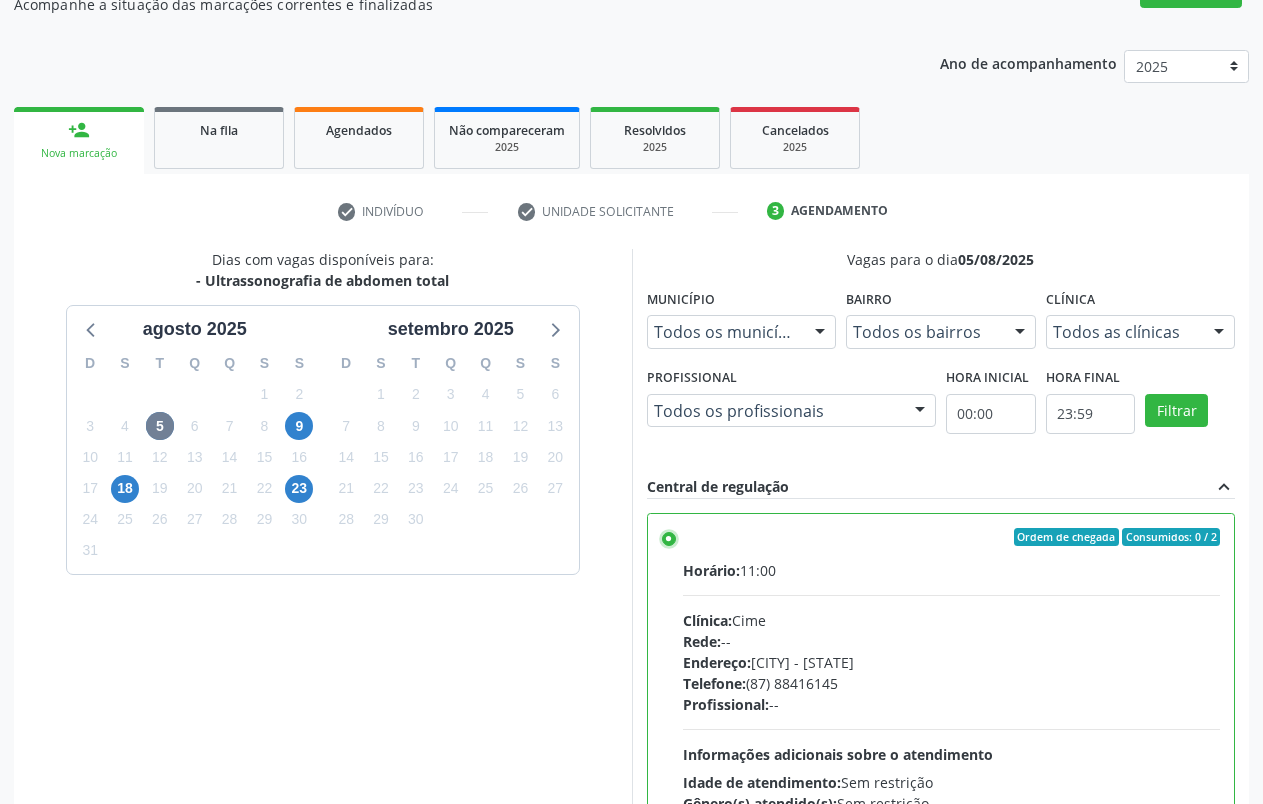 scroll, scrollTop: 391, scrollLeft: 0, axis: vertical 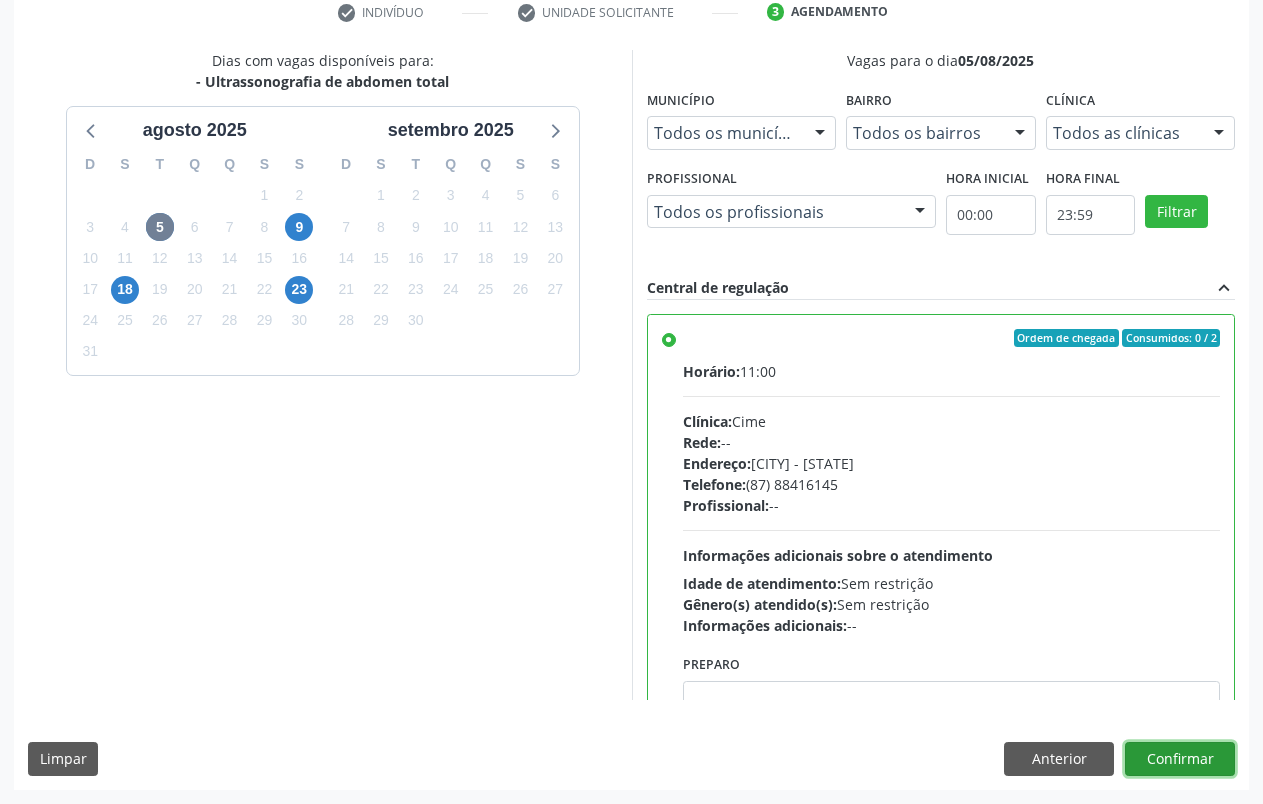 click on "Confirmar" at bounding box center (1180, 759) 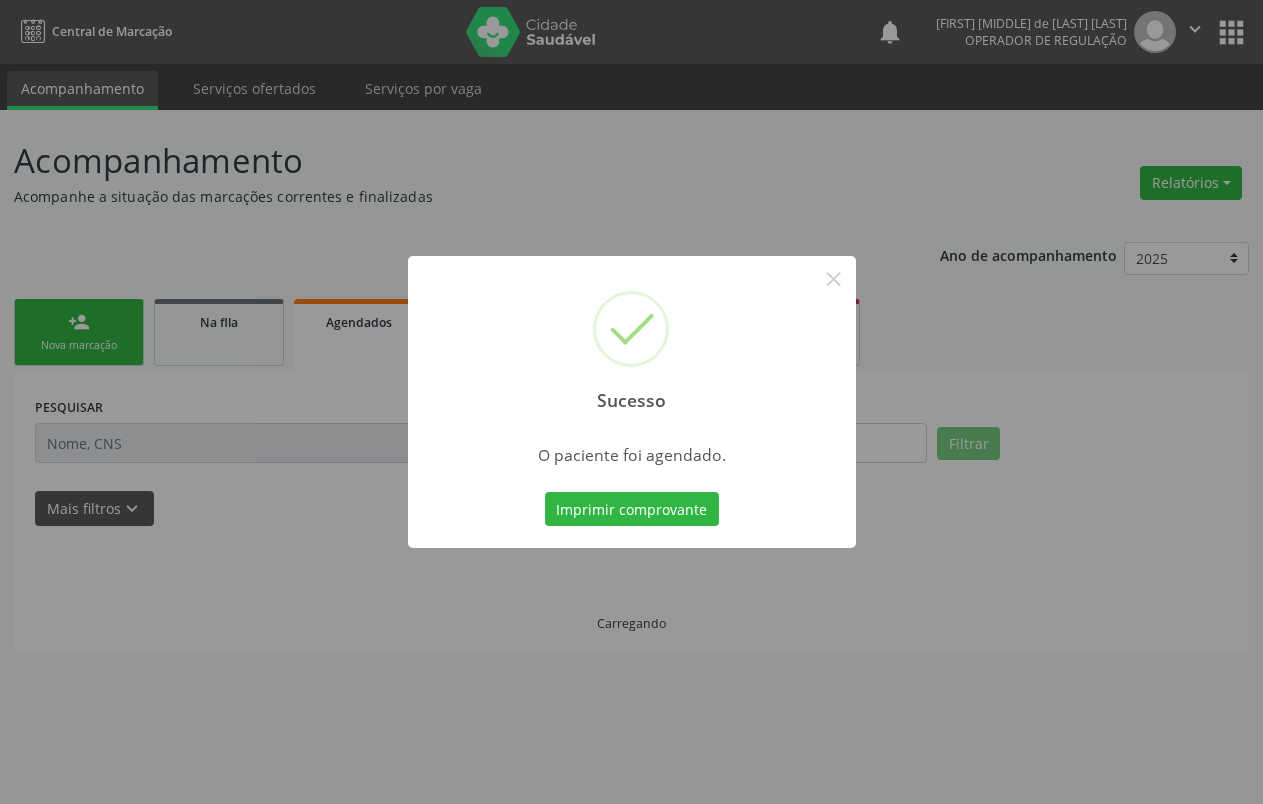 scroll, scrollTop: 0, scrollLeft: 0, axis: both 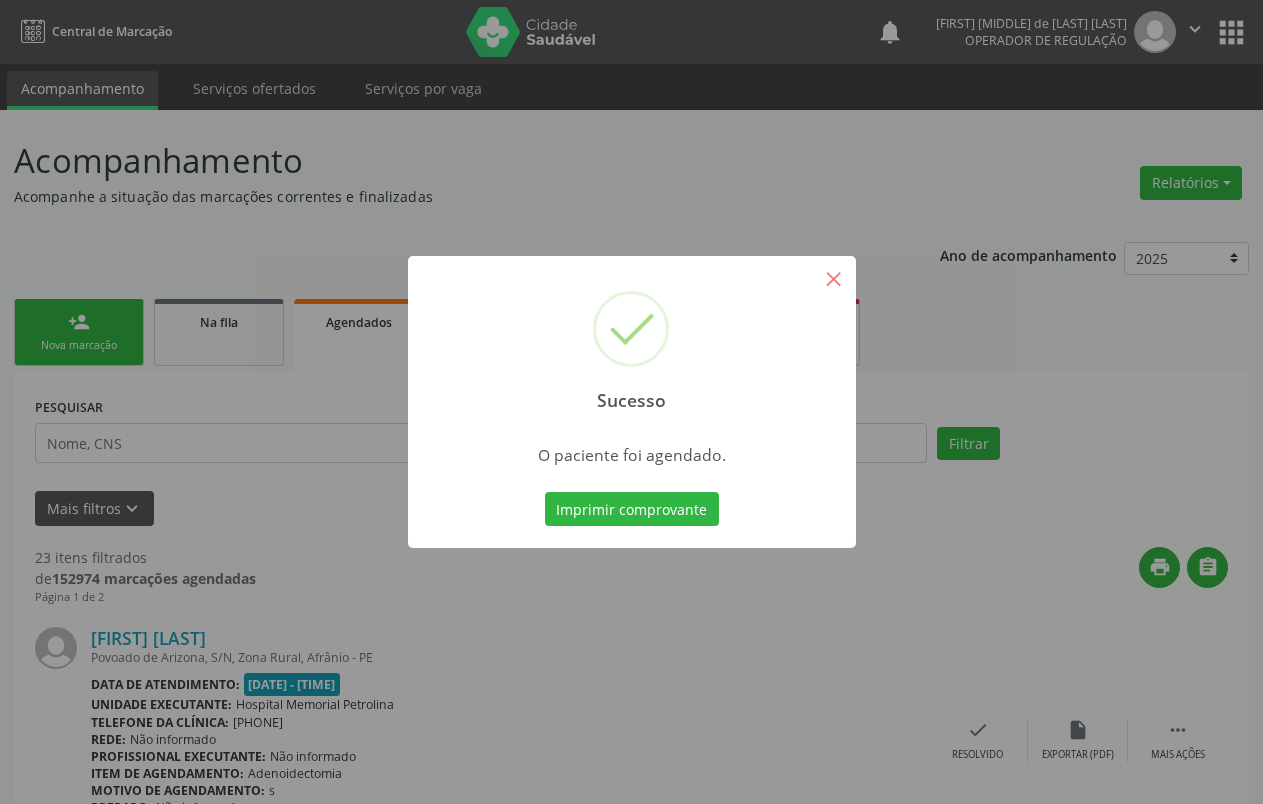 click on "Imprimir comprovante" at bounding box center (632, 509) 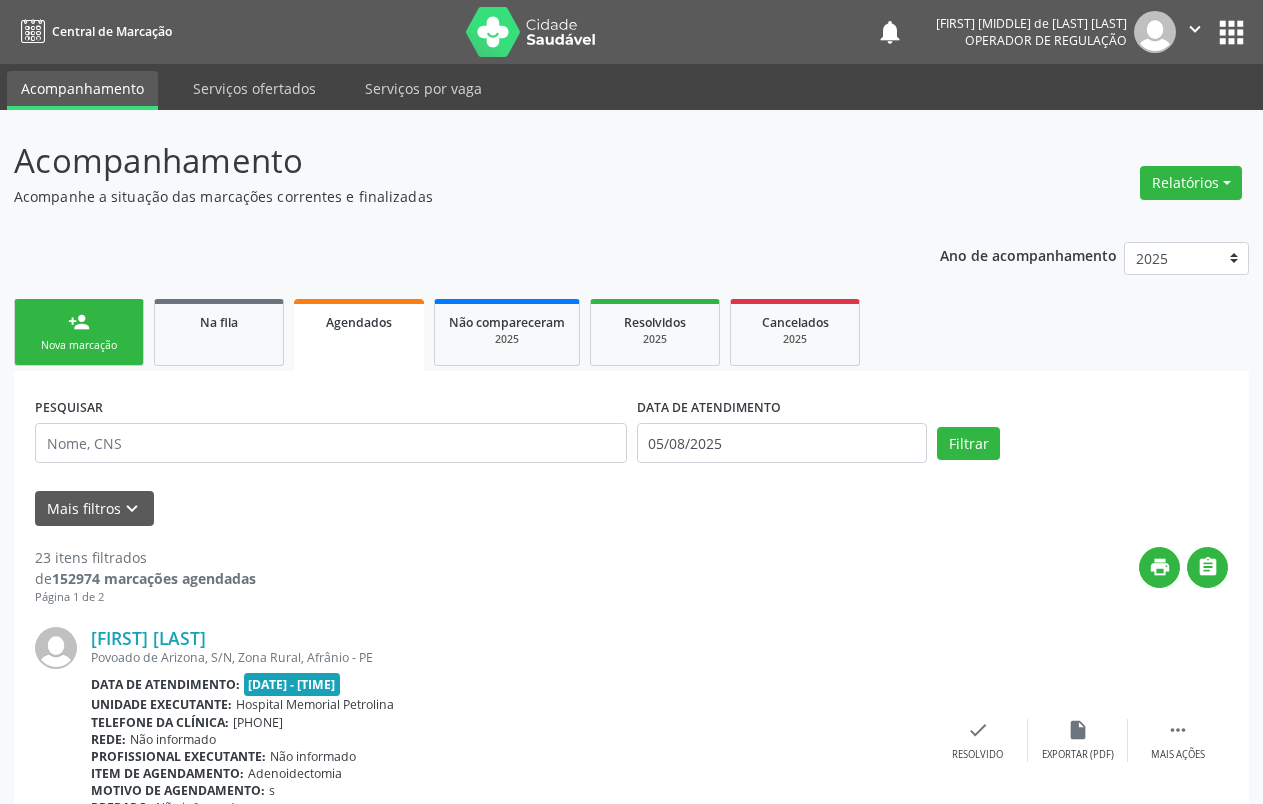 click on "Sucesso × O paciente foi agendado. Imprimir comprovante Cancel" at bounding box center (631, 402) 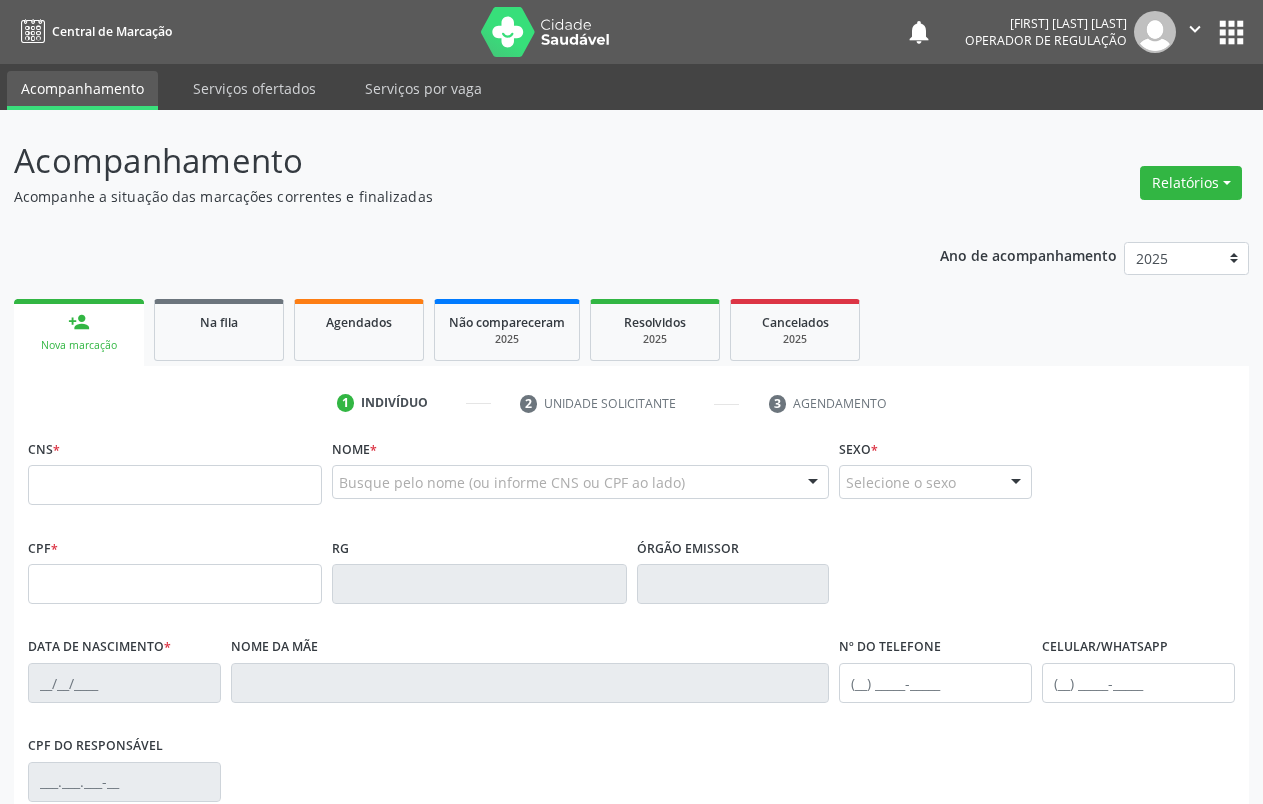click on "1
Indivíduo
2
Unidade solicitante
3
Agendamento" at bounding box center (631, 403) 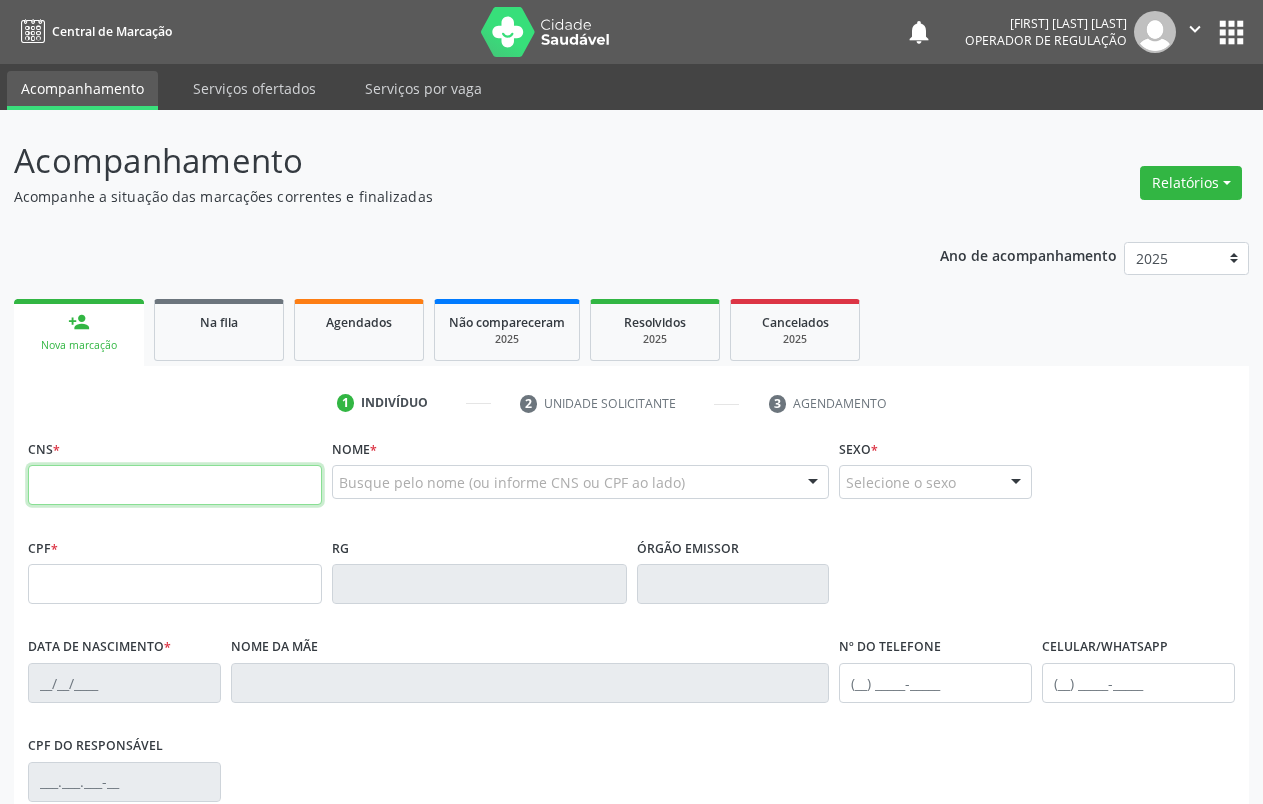 click at bounding box center [175, 485] 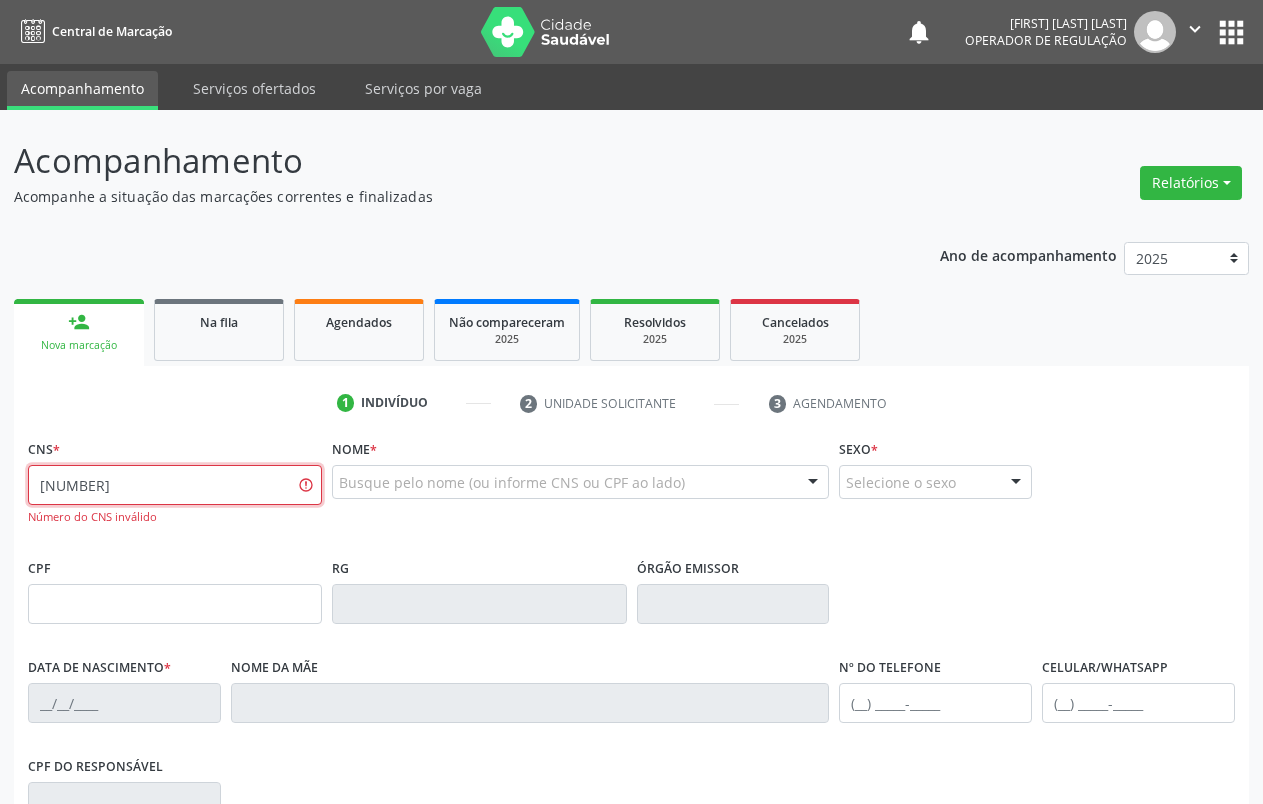 type on "[NUMBER]" 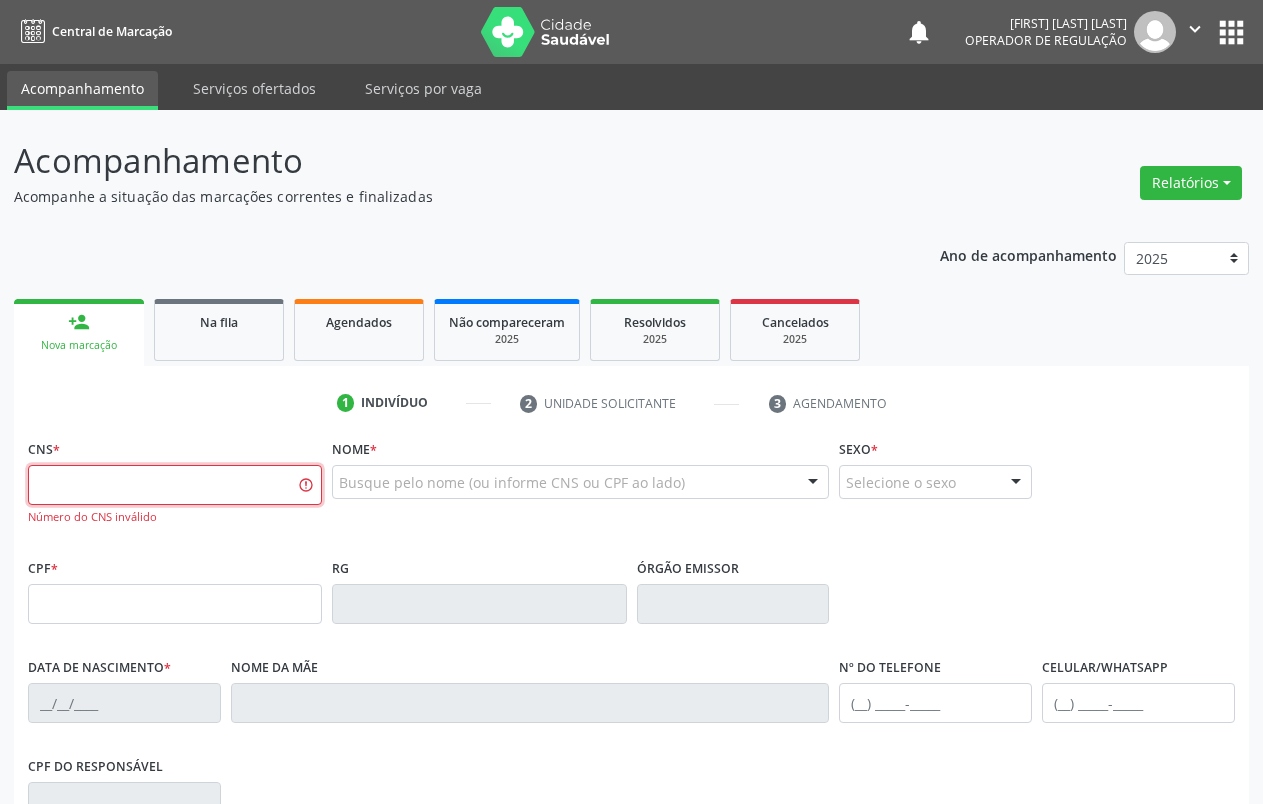 type 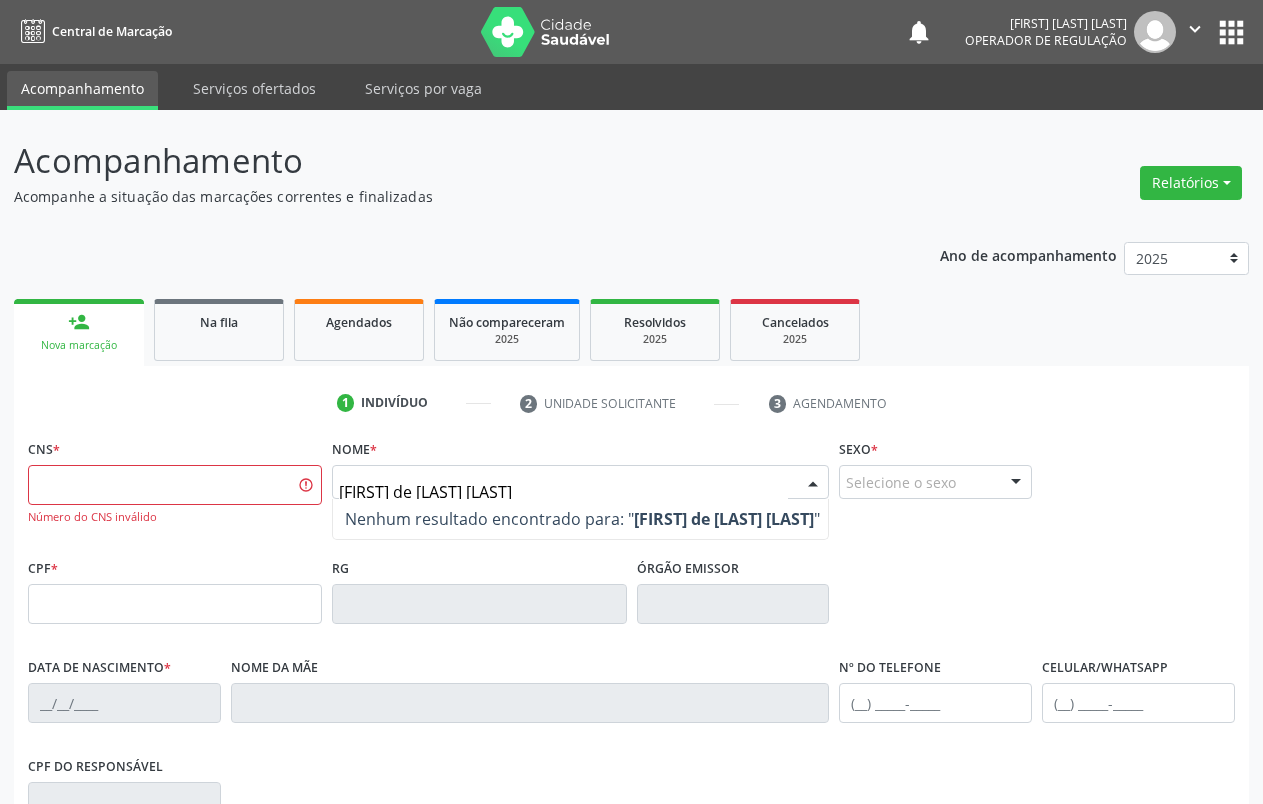 drag, startPoint x: 550, startPoint y: 500, endPoint x: 455, endPoint y: 517, distance: 96.50906 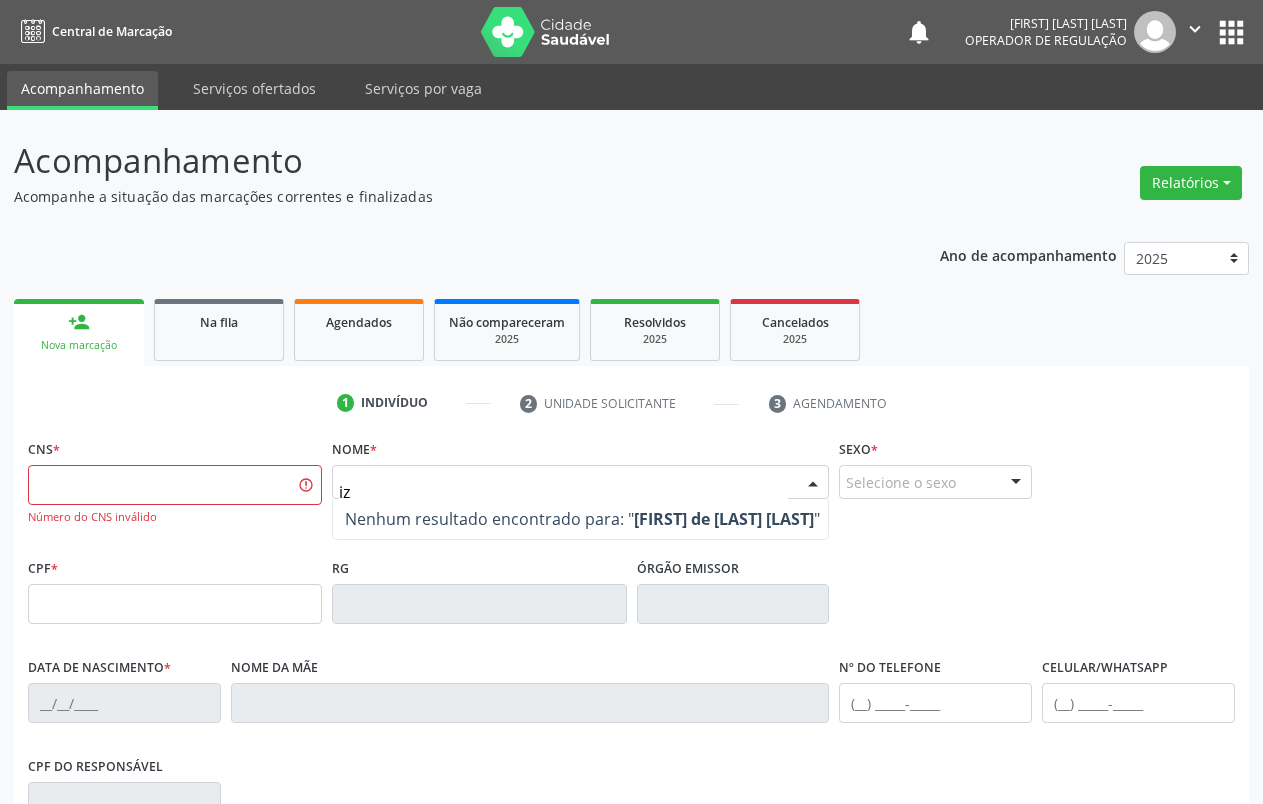 type on "i" 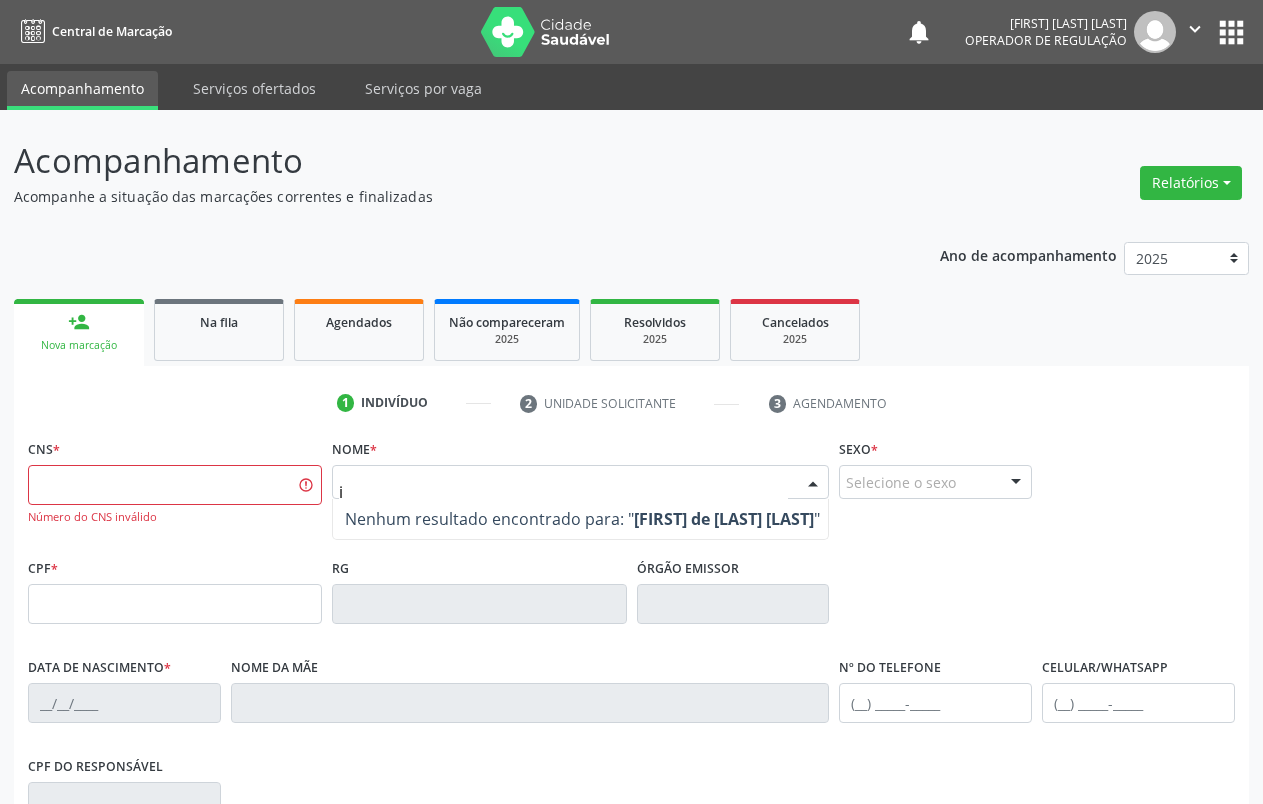 type 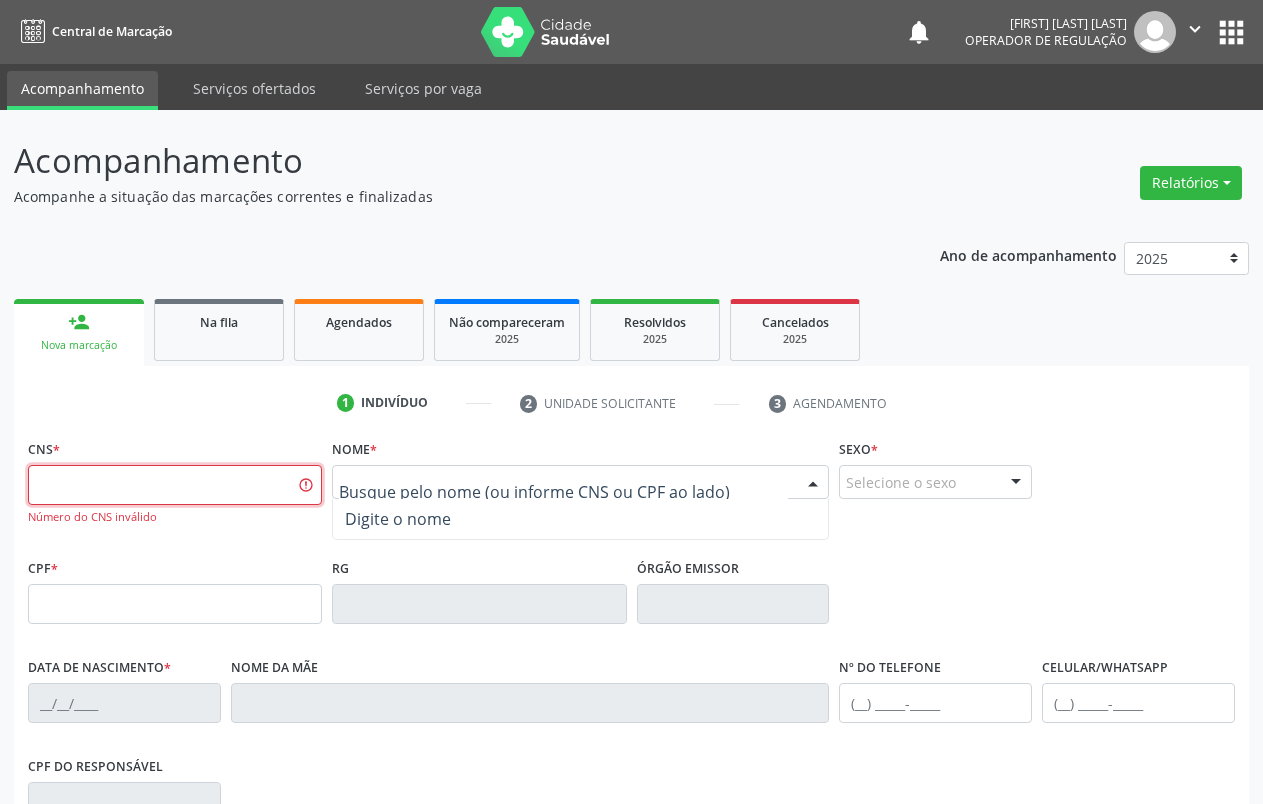 click at bounding box center [175, 485] 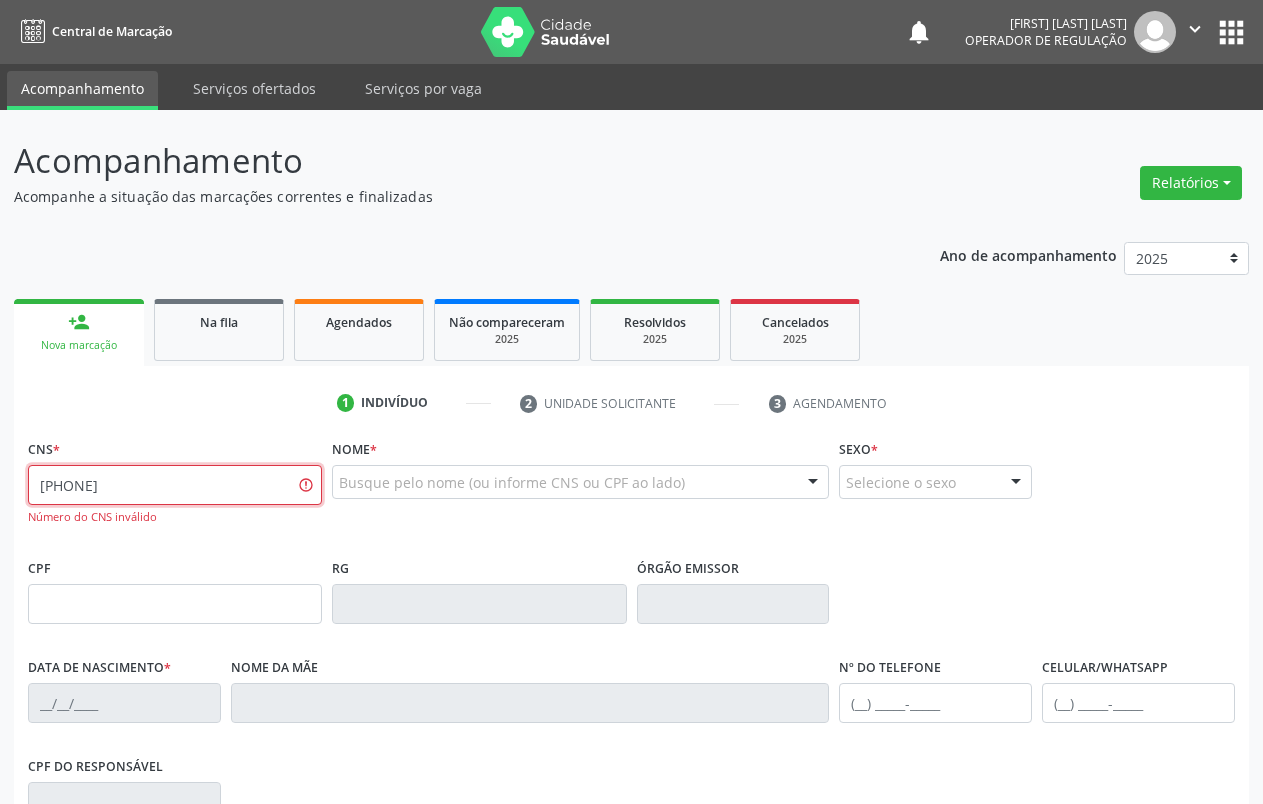 type on "705 1044 8272 5670" 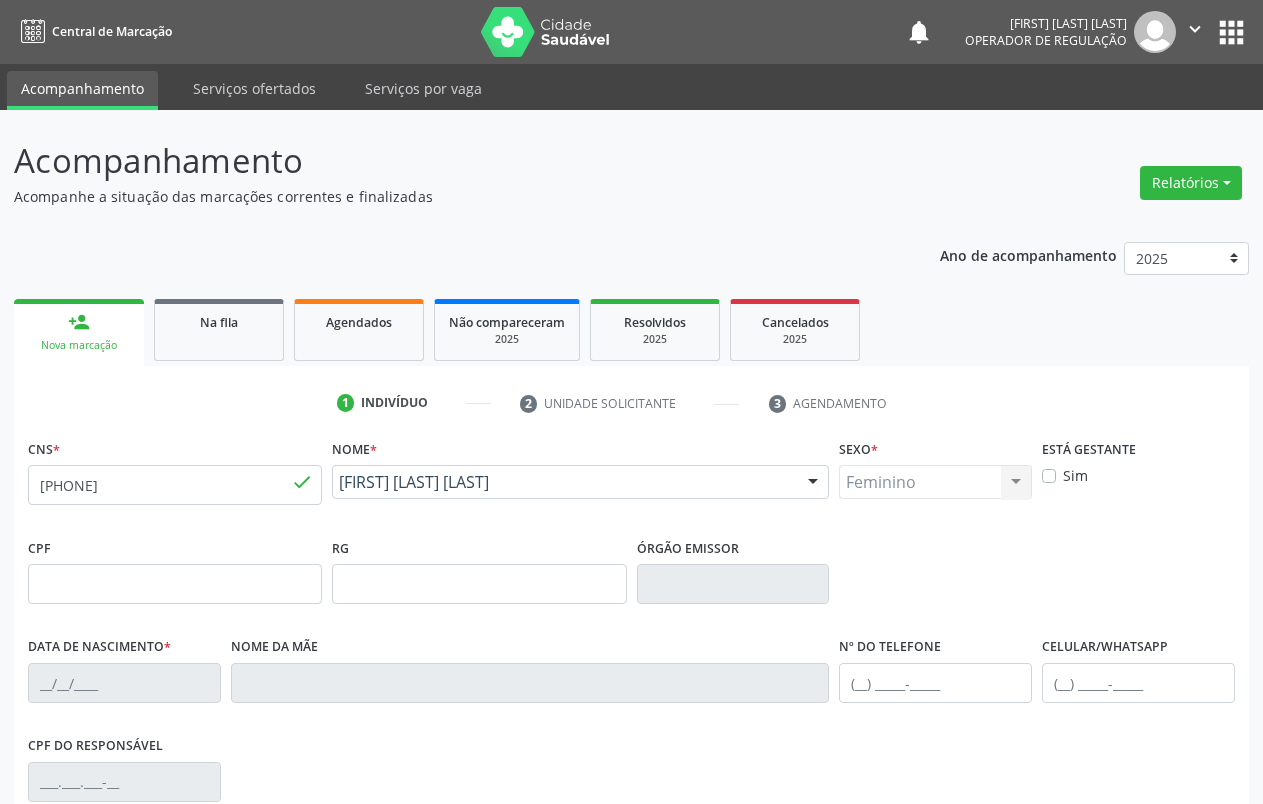 type on "26/12/1966" 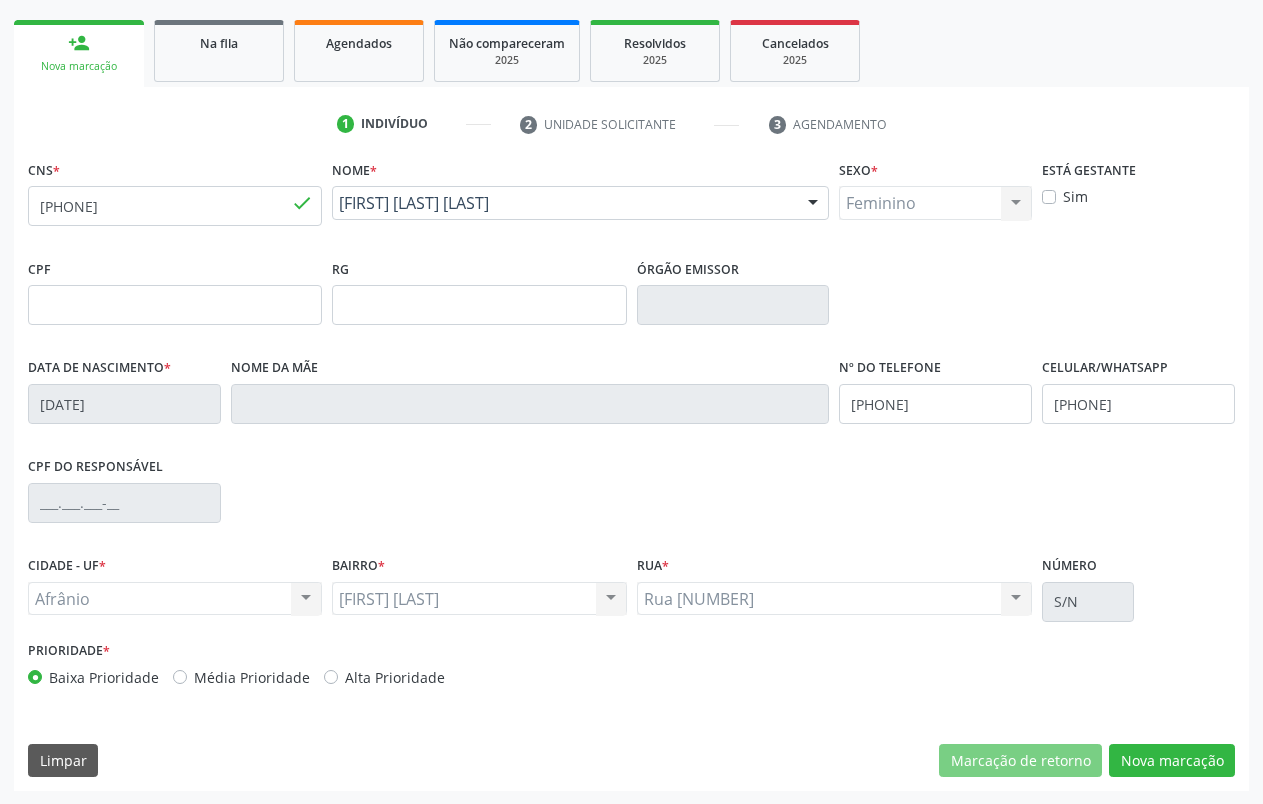 scroll, scrollTop: 280, scrollLeft: 0, axis: vertical 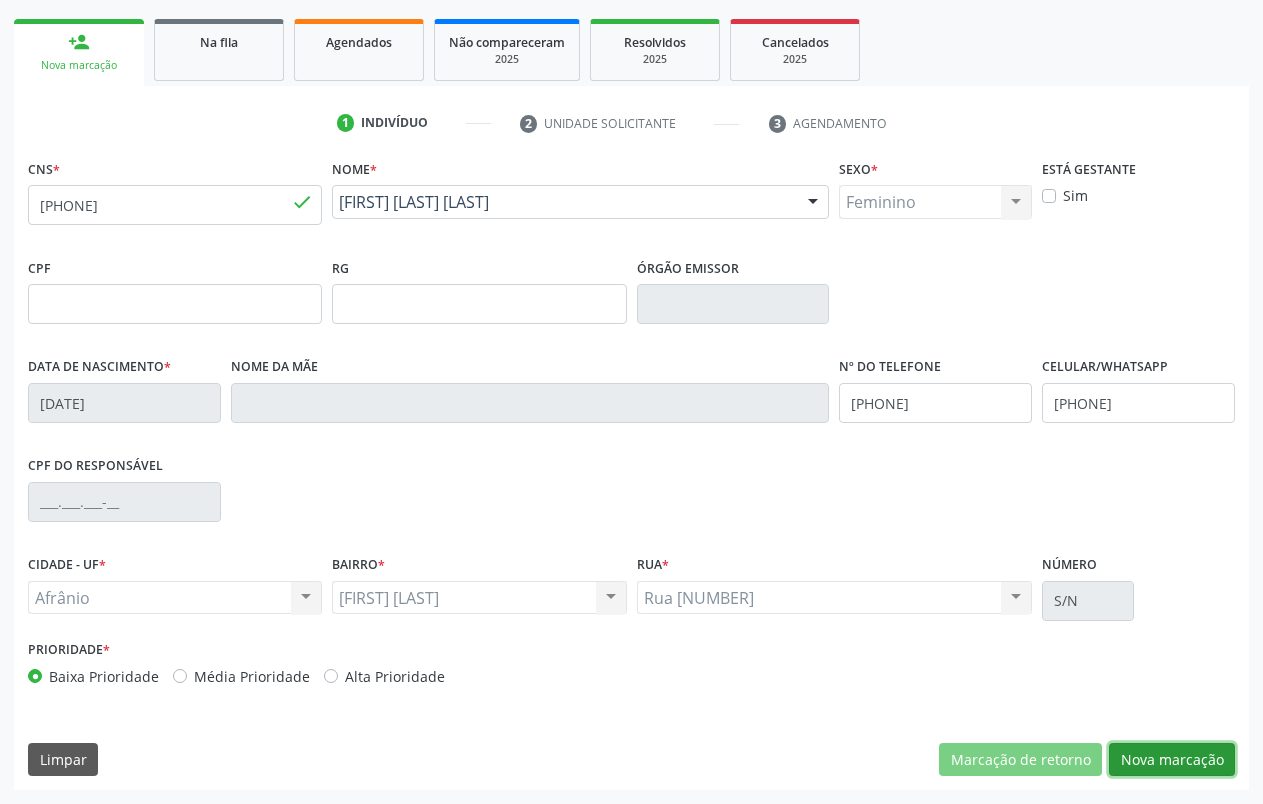 click on "Nova marcação" at bounding box center [1172, 760] 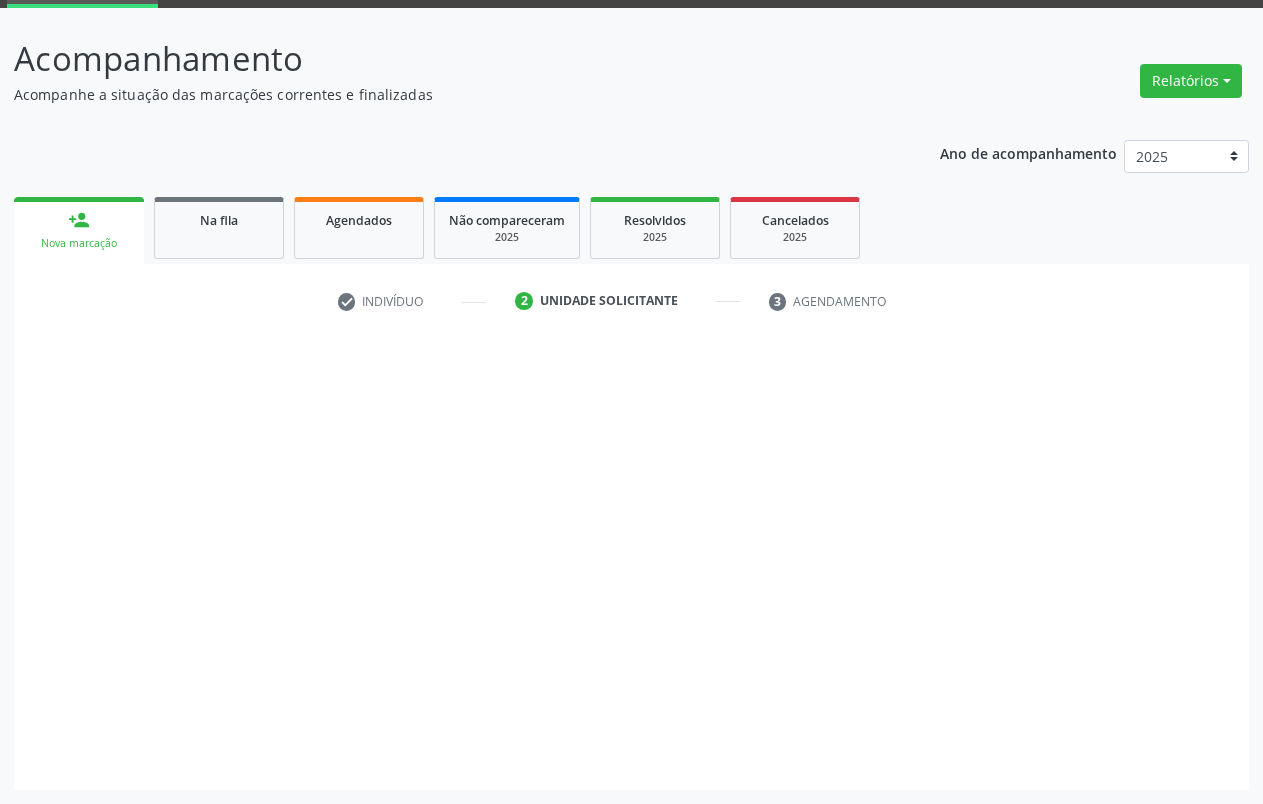 scroll, scrollTop: 102, scrollLeft: 0, axis: vertical 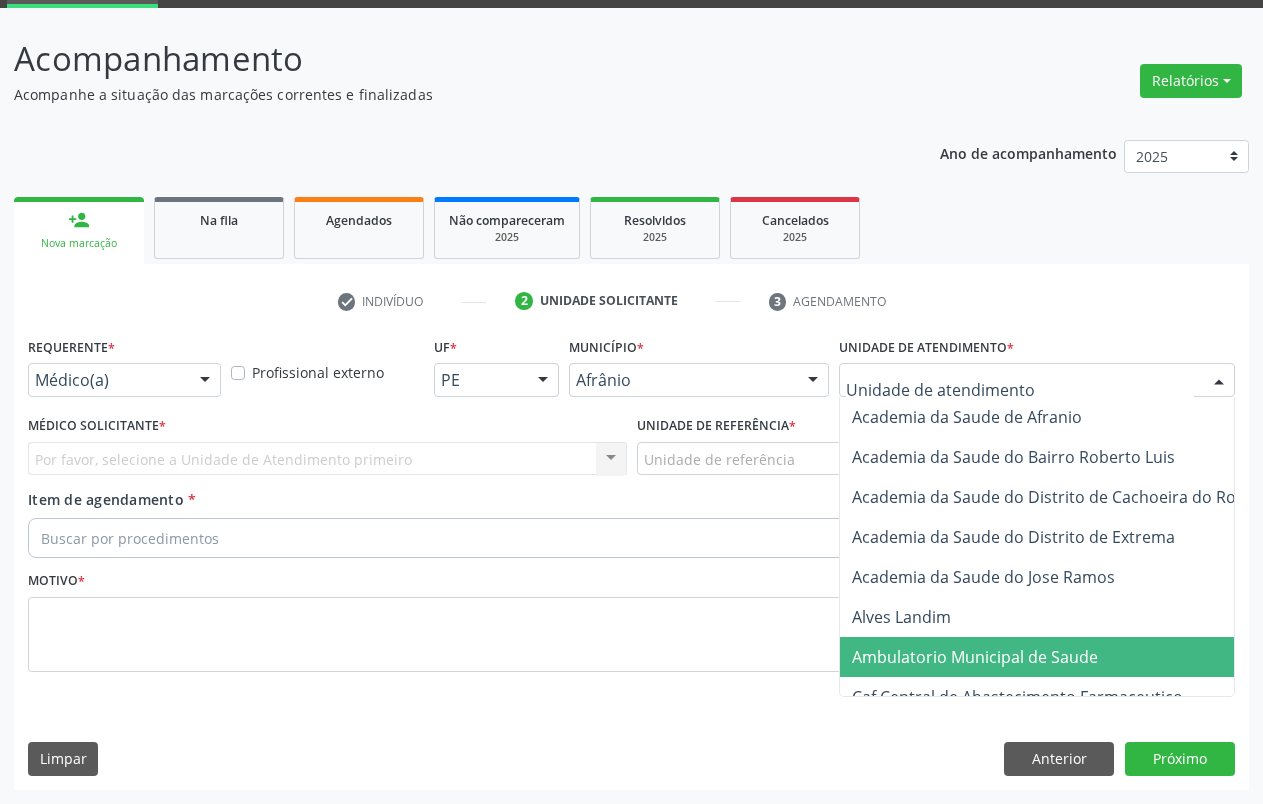 click on "Ambulatorio Municipal de Saude" at bounding box center [975, 657] 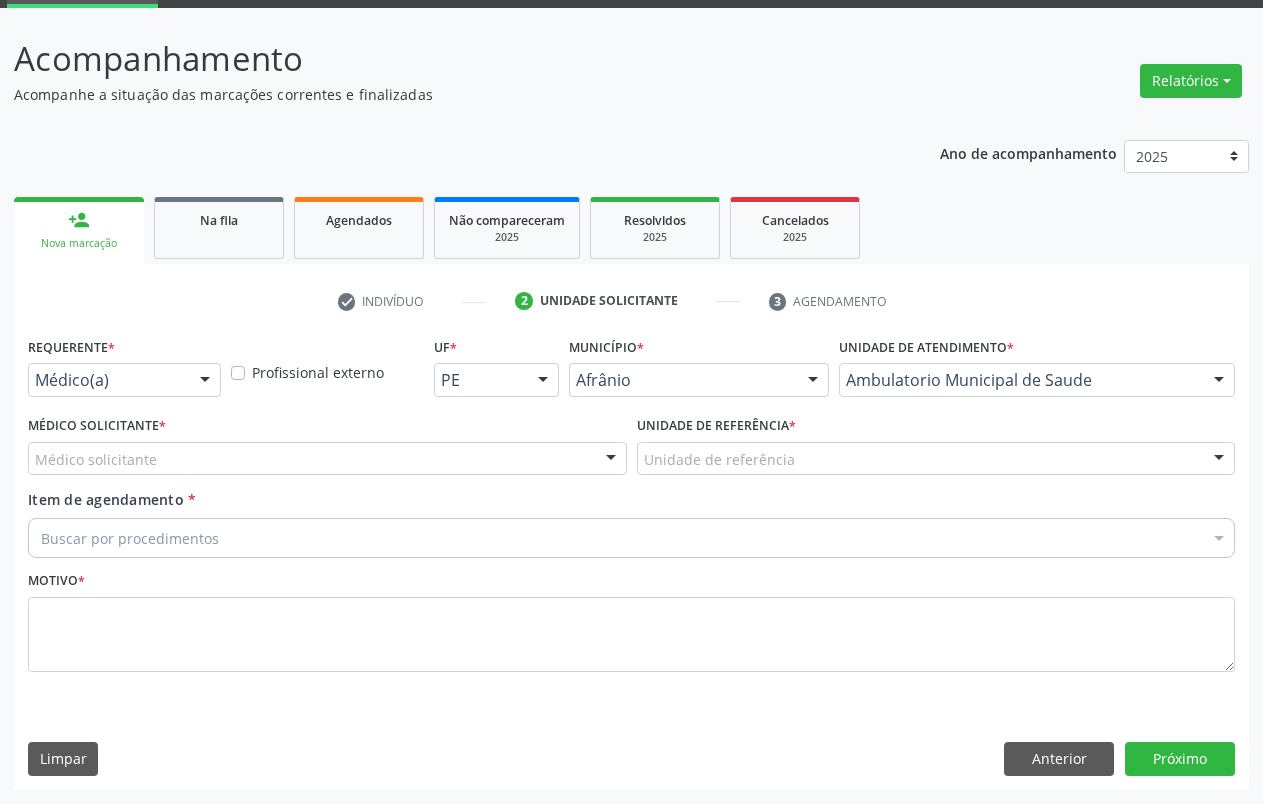 click on "Médico solicitante
[FIRST] [LAST]   [FIRST] [LAST]   [FIRST] [LAST]   [FIRST] [LAST]   [FIRST] [LAST]   [FIRST] [LAST]   [FIRST] [LAST]   [FIRST] [LAST]   [FIRST] [LAST]   [FIRST] [LAST]   [FIRST] [LAST]   [FIRST] [LAST]   [FIRST] [LAST]   [FIRST] [LAST]   [FIRST] [LAST]
Nenhum resultado encontrado para: "   "
Não há nenhuma opção para ser exibida." at bounding box center [327, 459] 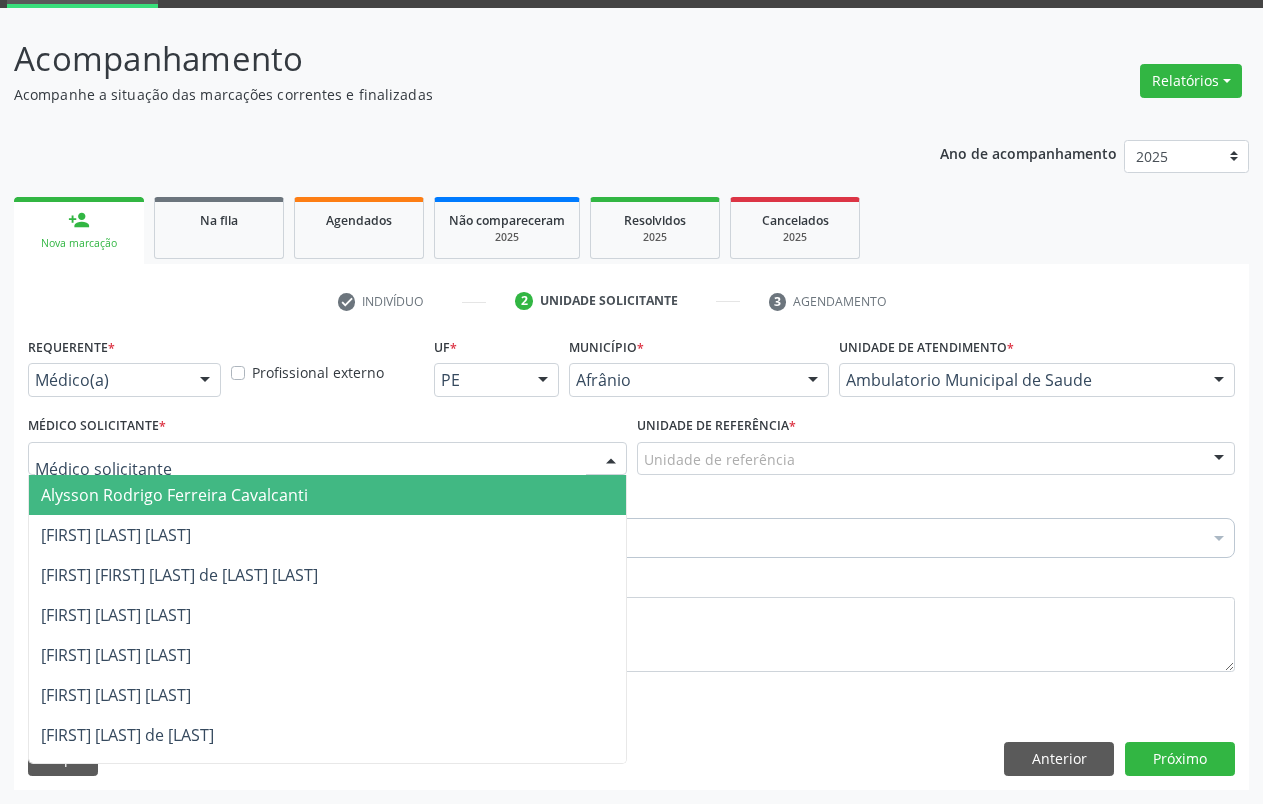 drag, startPoint x: 127, startPoint y: 503, endPoint x: 705, endPoint y: 401, distance: 586.931 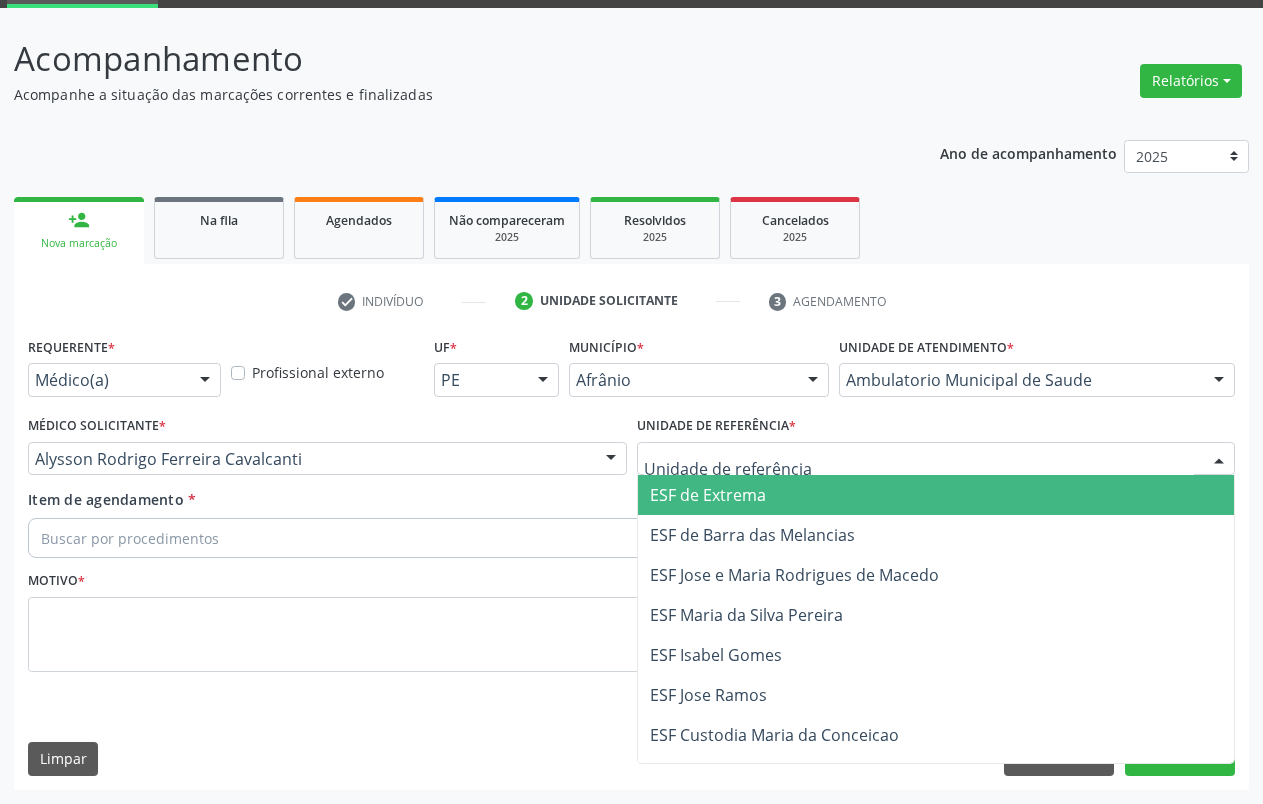 drag, startPoint x: 732, startPoint y: 498, endPoint x: 357, endPoint y: 517, distance: 375.48102 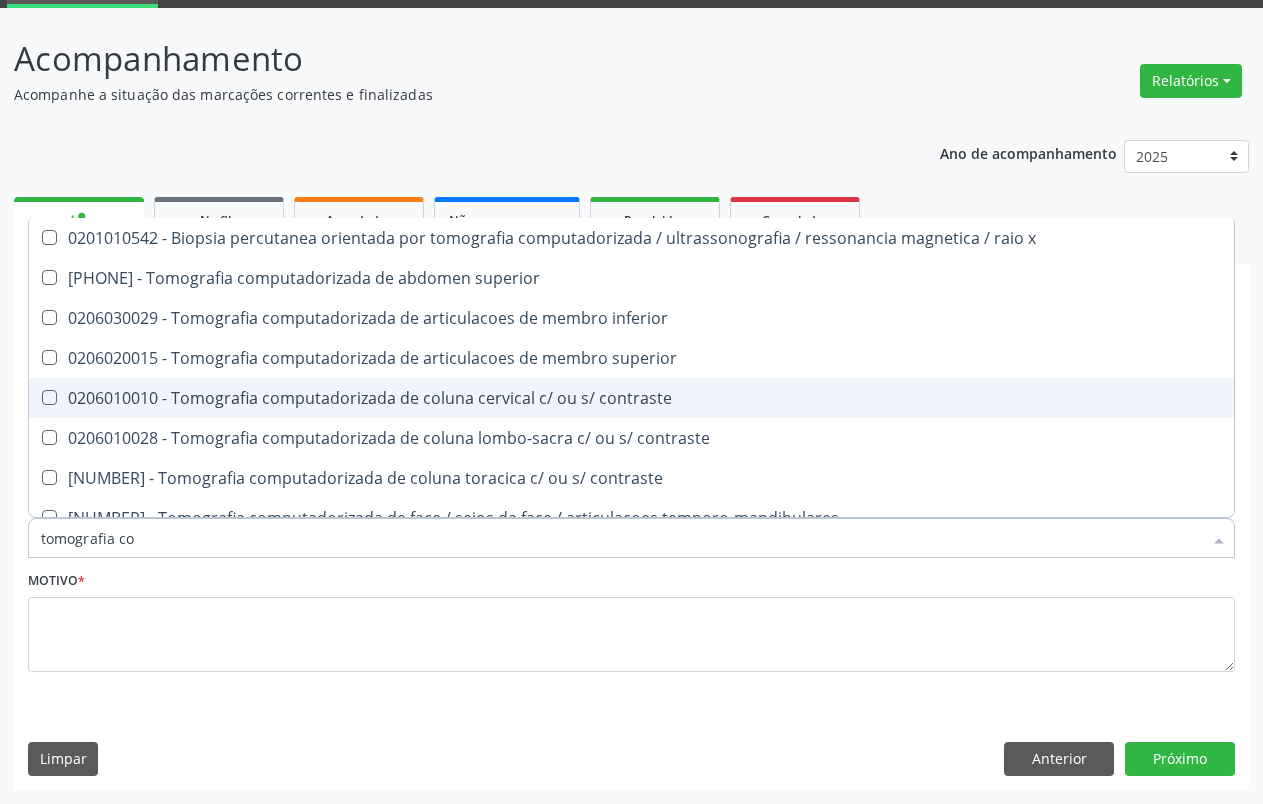 type on "tomografia com" 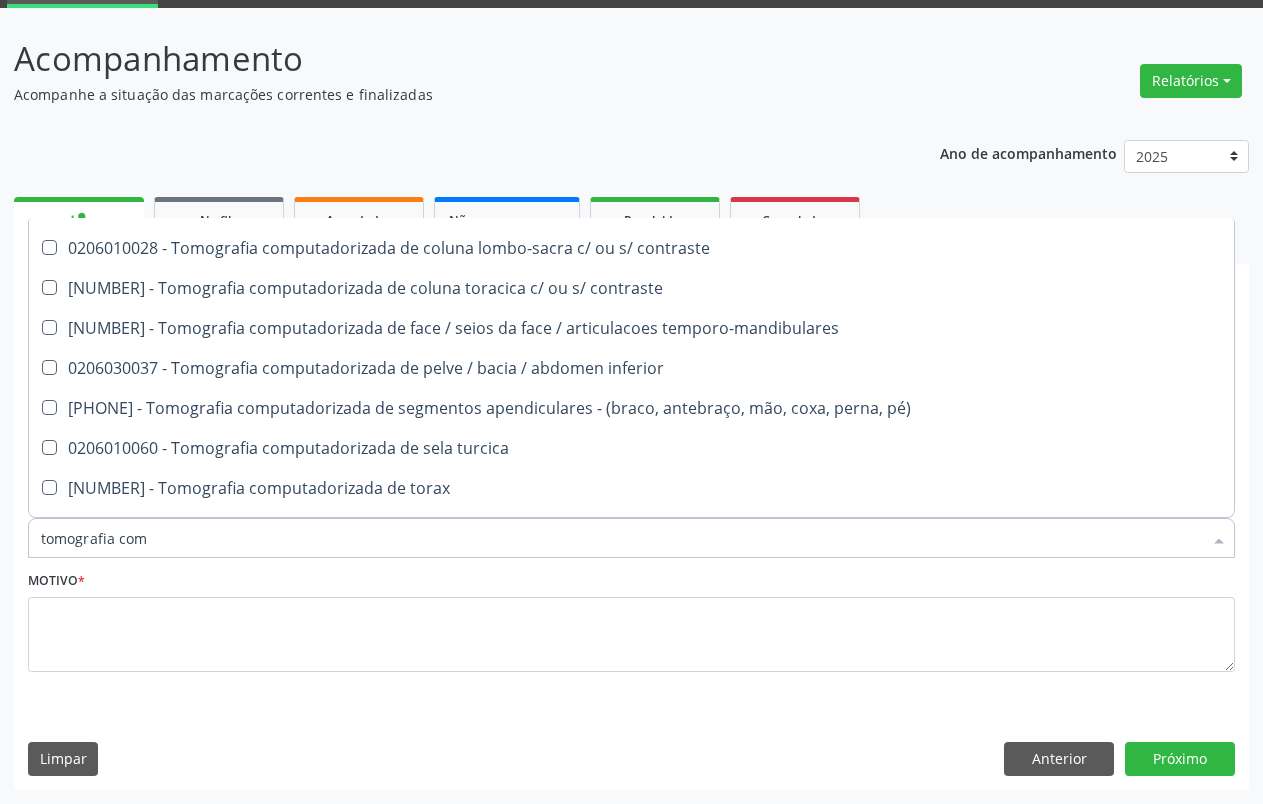 scroll, scrollTop: 261, scrollLeft: 0, axis: vertical 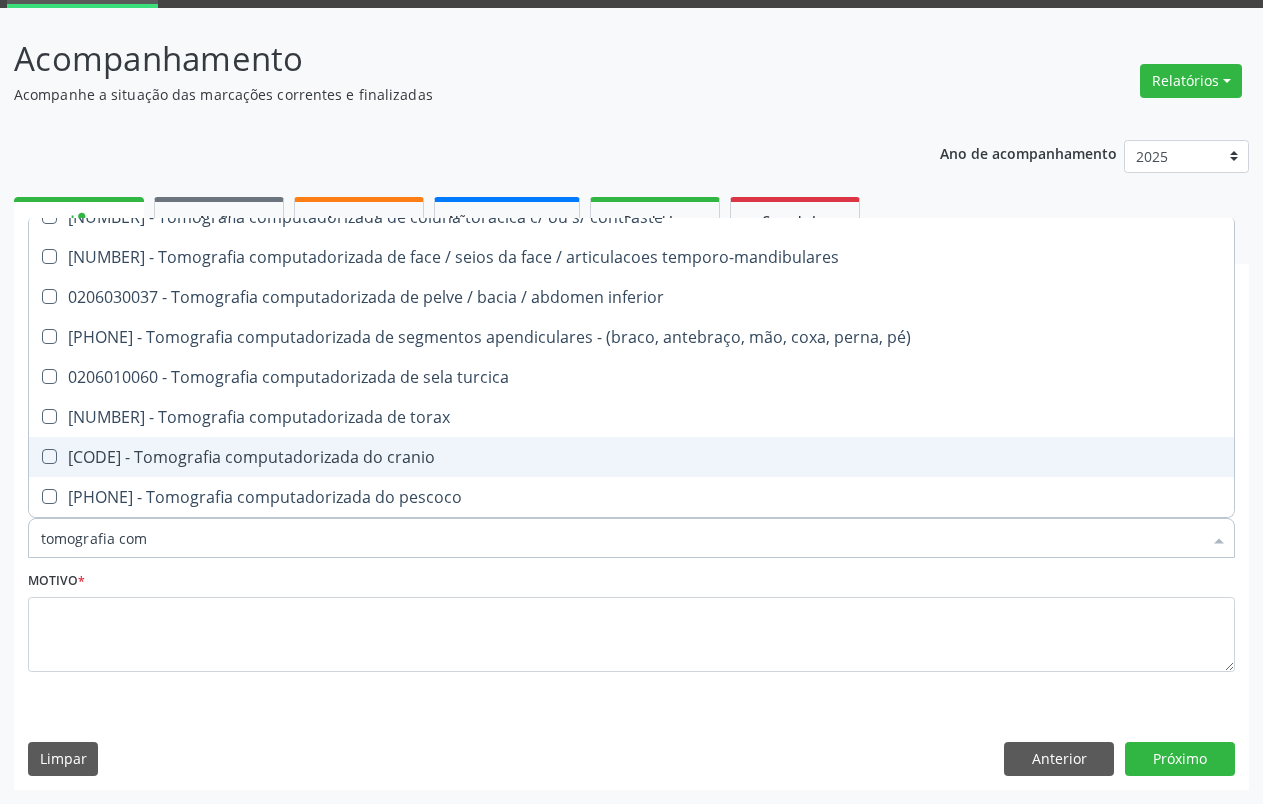 drag, startPoint x: 445, startPoint y: 464, endPoint x: 402, endPoint y: 480, distance: 45.88028 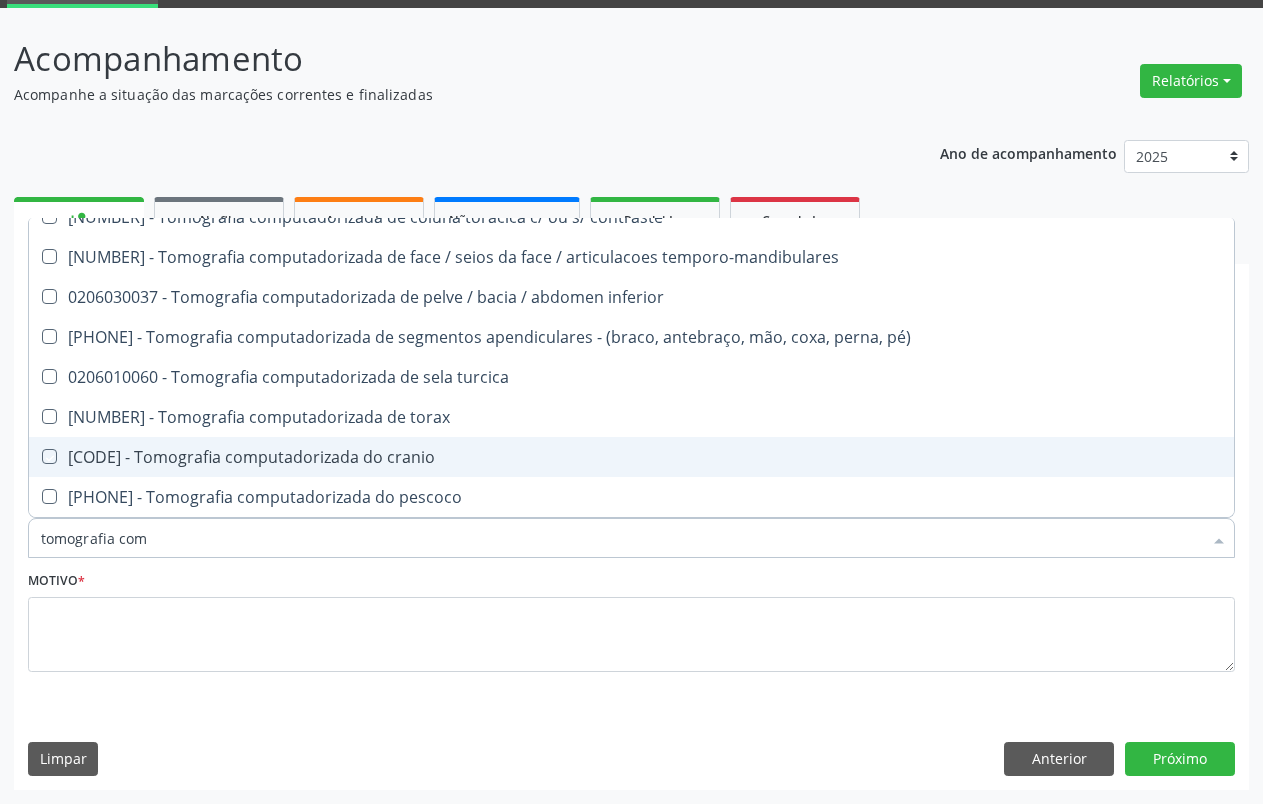 checkbox on "true" 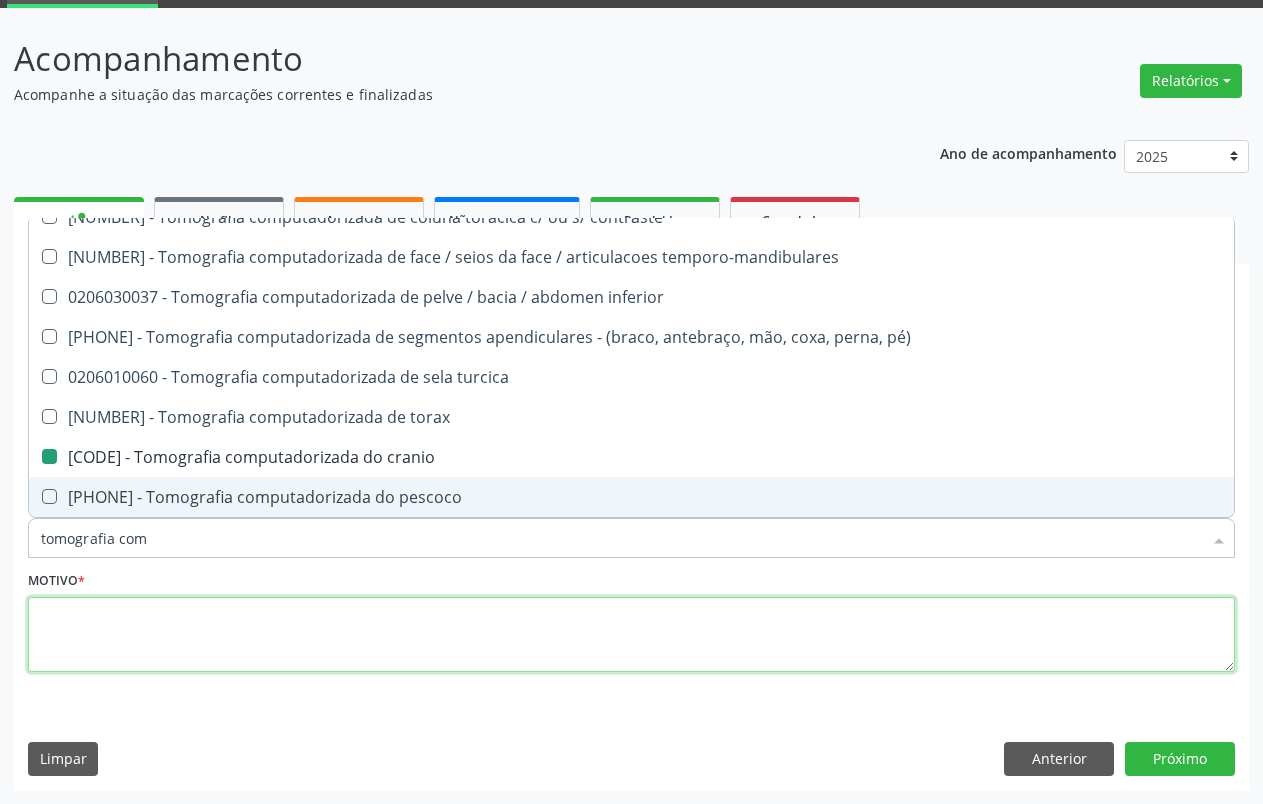 drag, startPoint x: 307, startPoint y: 645, endPoint x: 450, endPoint y: 773, distance: 191.91925 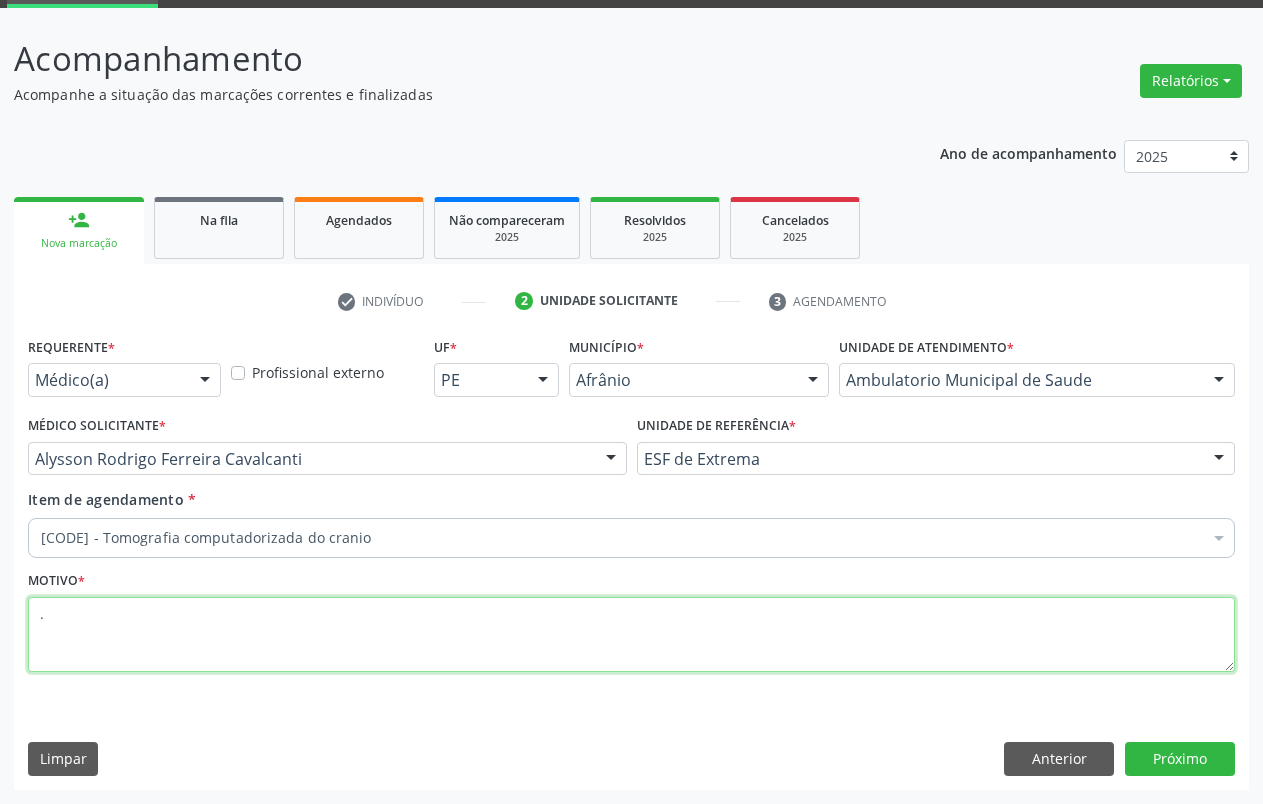 scroll, scrollTop: 0, scrollLeft: 0, axis: both 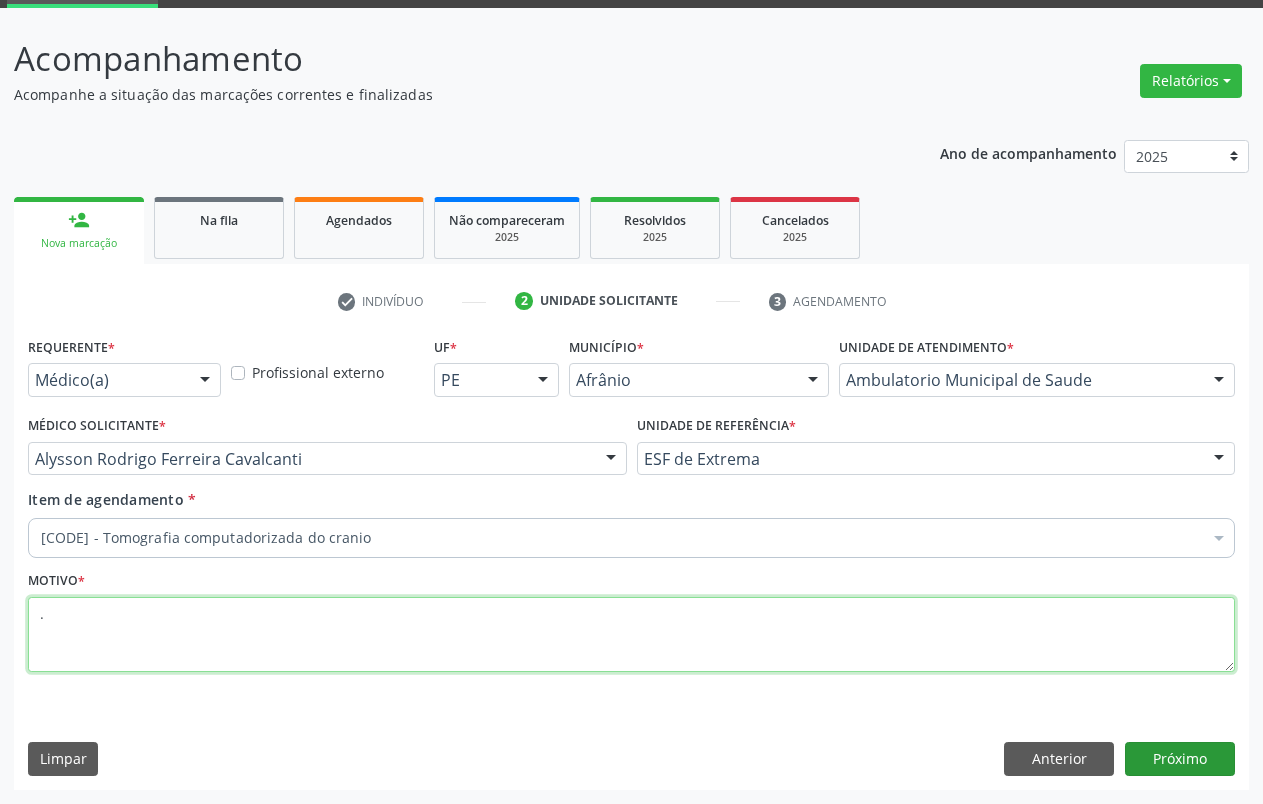 type on "." 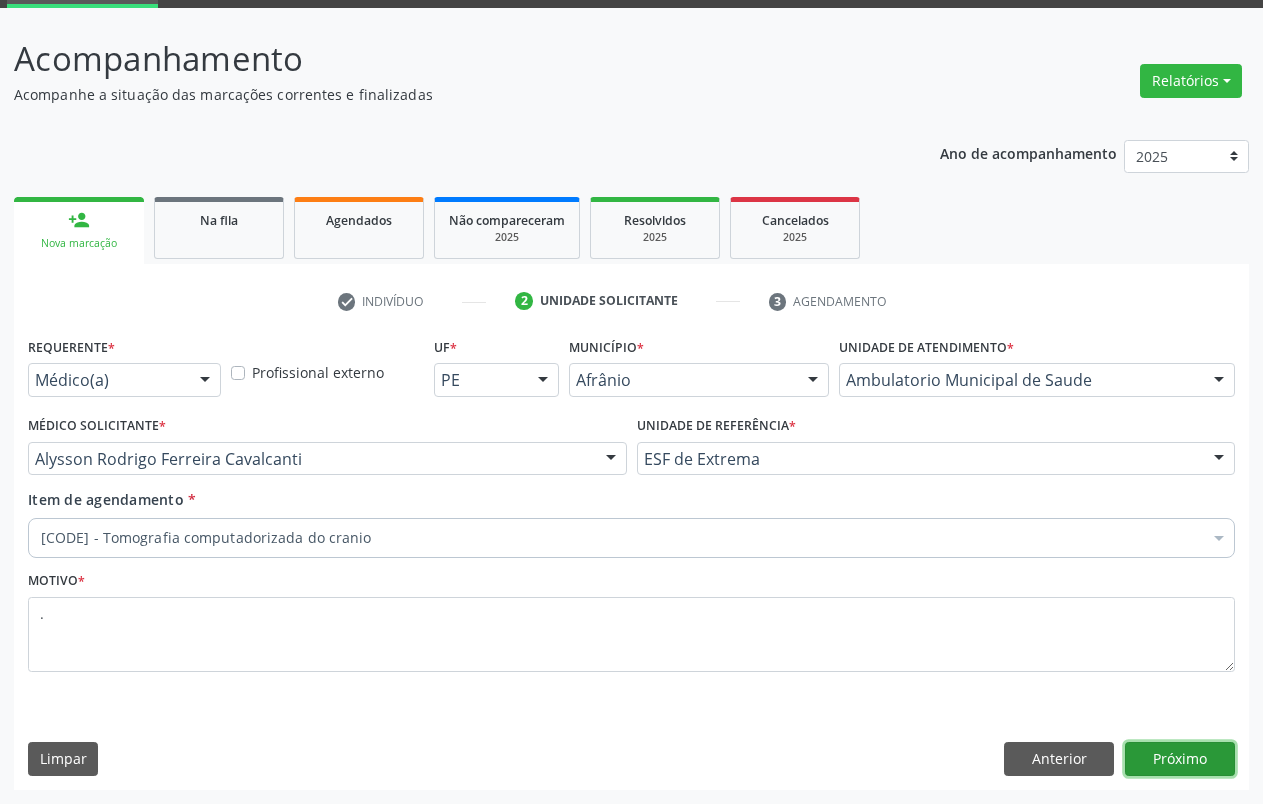 click on "Próximo" at bounding box center [1180, 759] 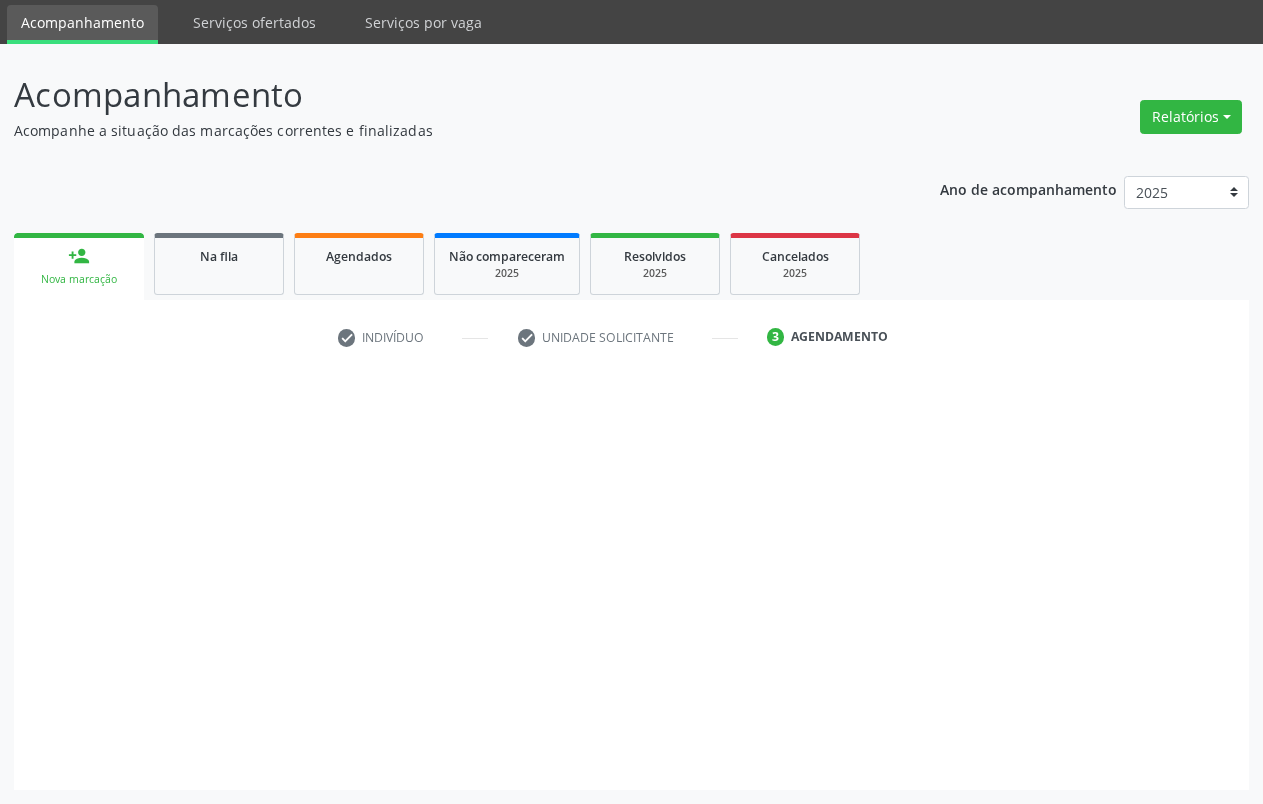 scroll, scrollTop: 66, scrollLeft: 0, axis: vertical 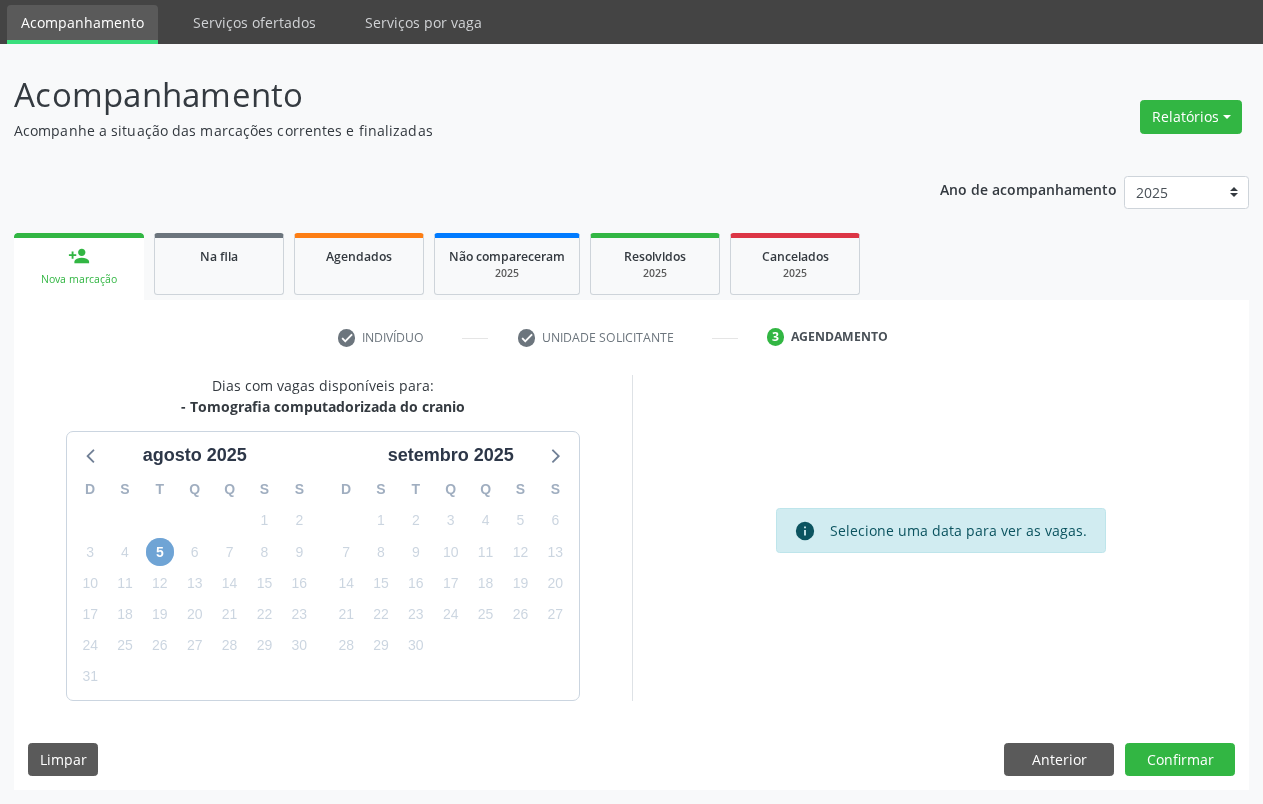 click on "5" at bounding box center [160, 552] 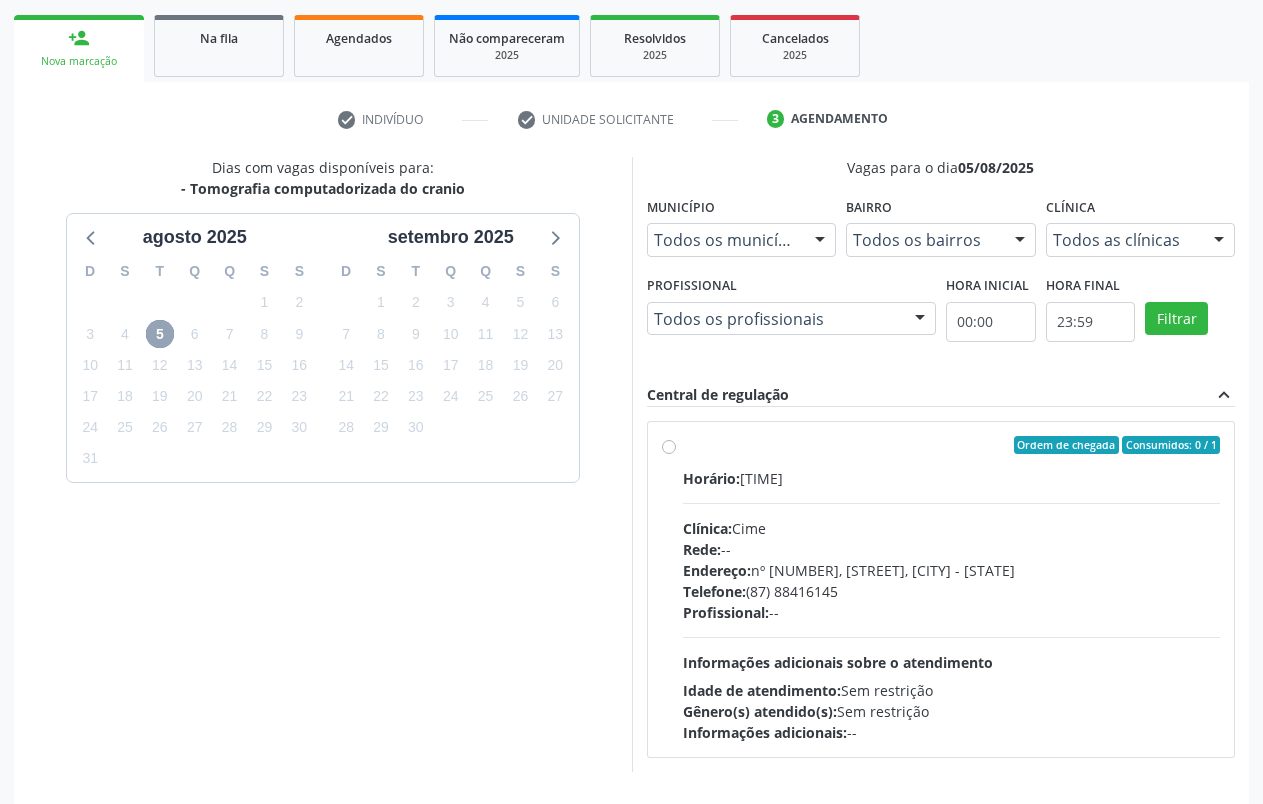 scroll, scrollTop: 292, scrollLeft: 0, axis: vertical 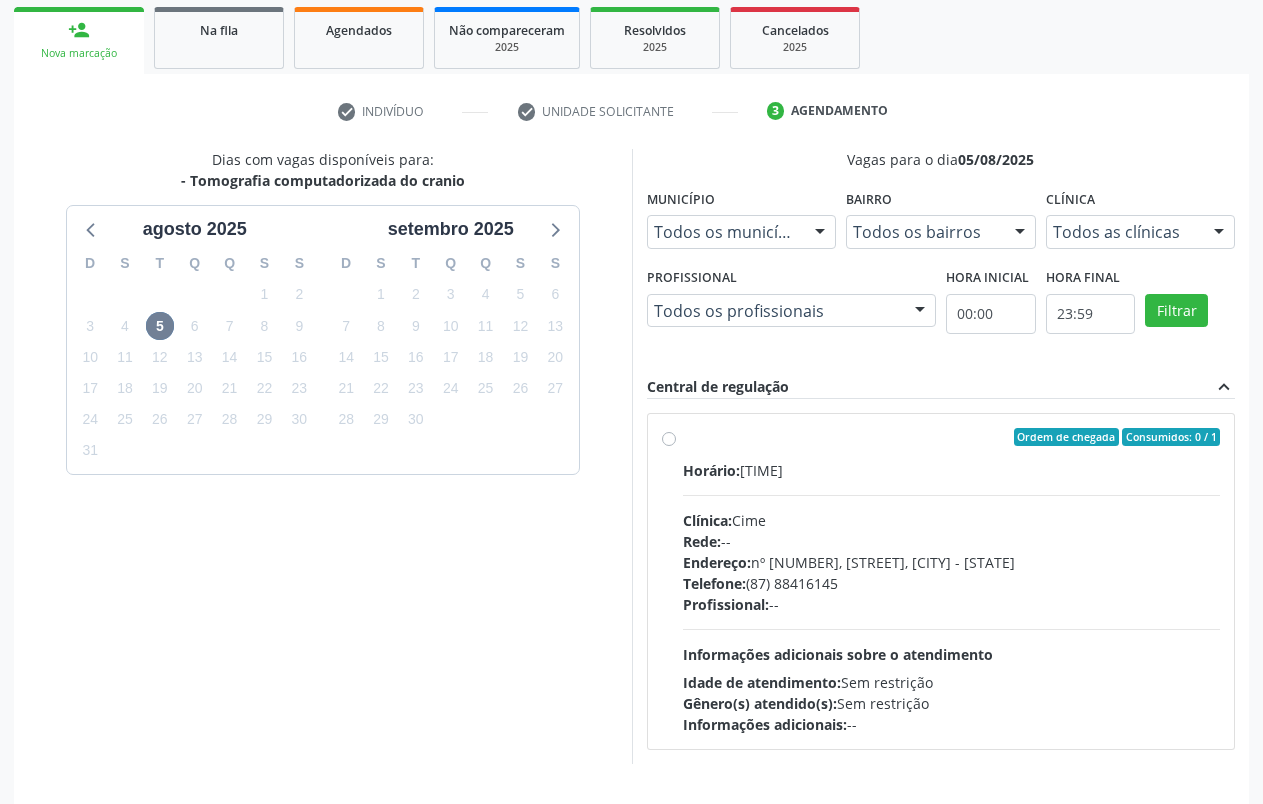 click on "Ordem de chegada
Consumidos: 0 / 1" at bounding box center (952, 437) 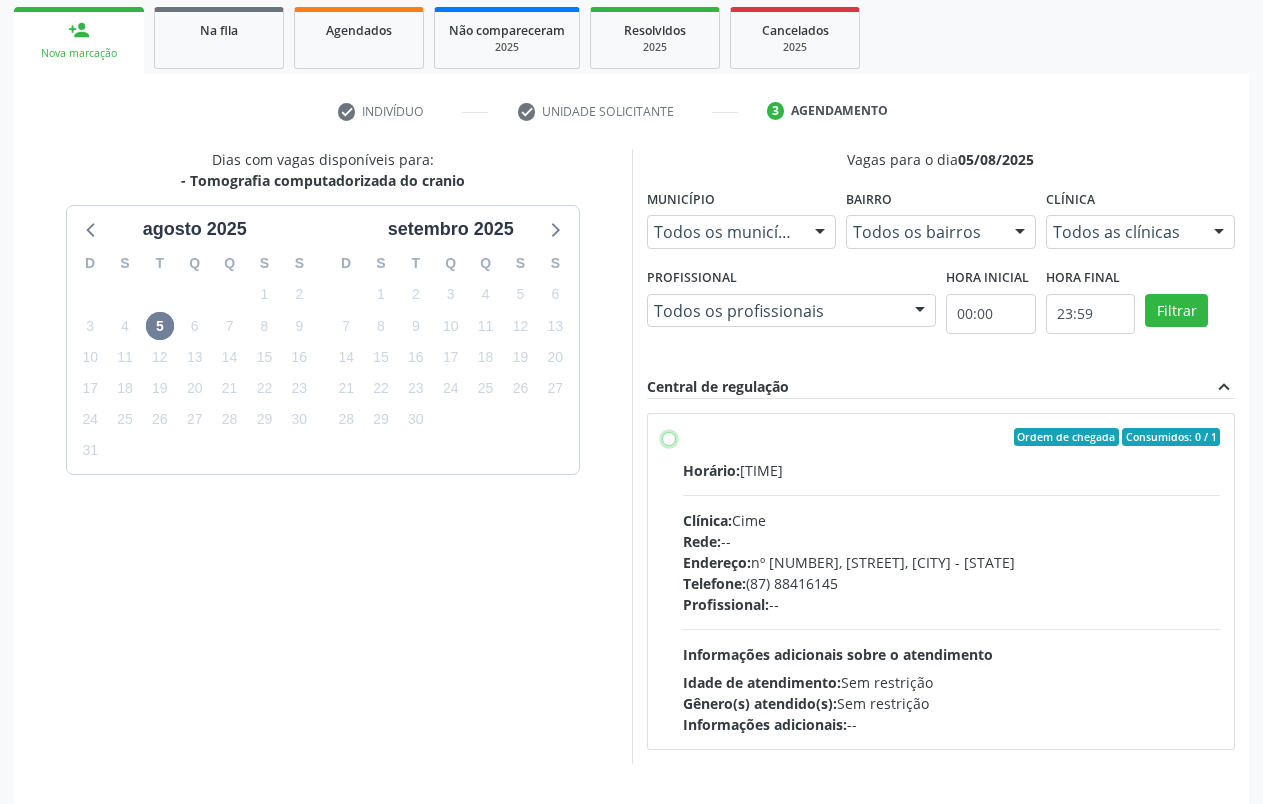 click on "Ordem de chegada
Consumidos: 0 / 1
Horário:   10:30
Clínica:  Cime
Rede:
--
Endereço:   nº 70, Centro, Afrânio - PE
Telefone:   (87) 88416145
Profissional:
--
Informações adicionais sobre o atendimento
Idade de atendimento:
Sem restrição
Gênero(s) atendido(s):
Sem restrição
Informações adicionais:
--" at bounding box center [669, 437] 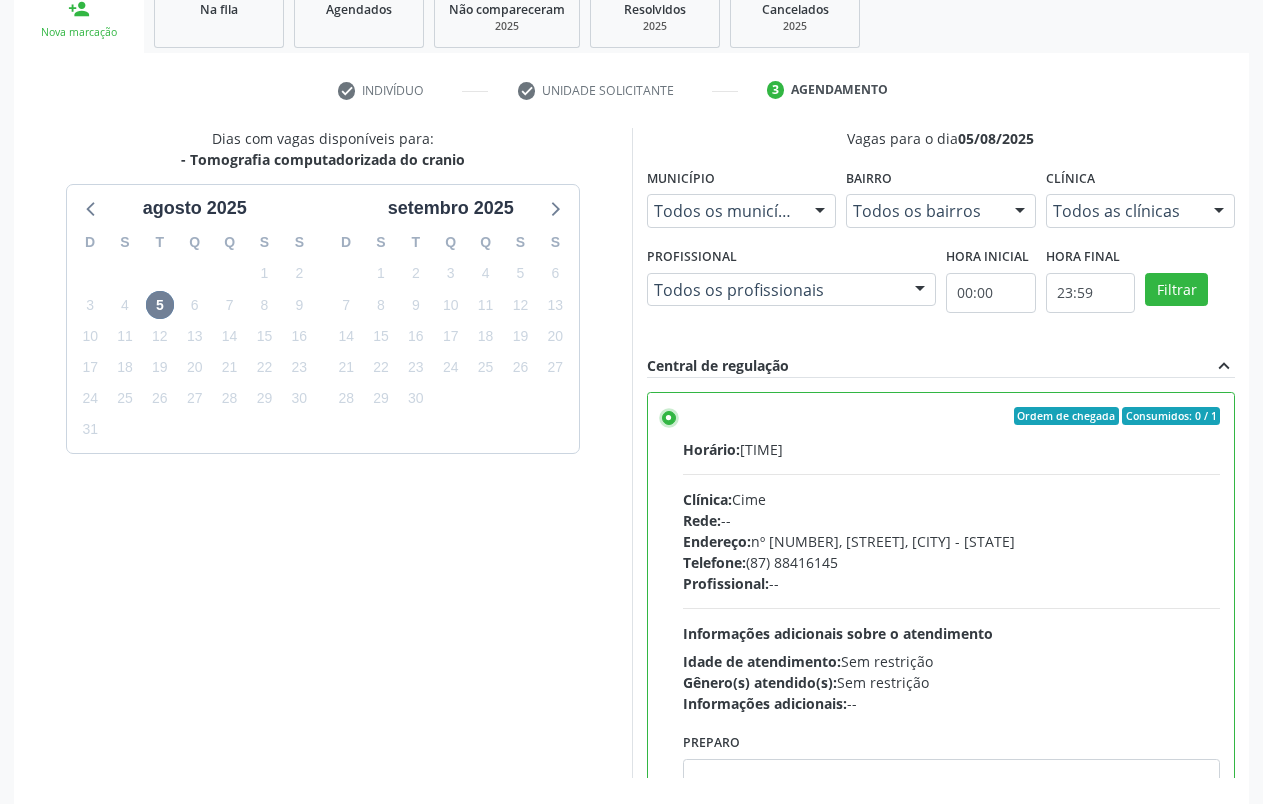 scroll, scrollTop: 391, scrollLeft: 0, axis: vertical 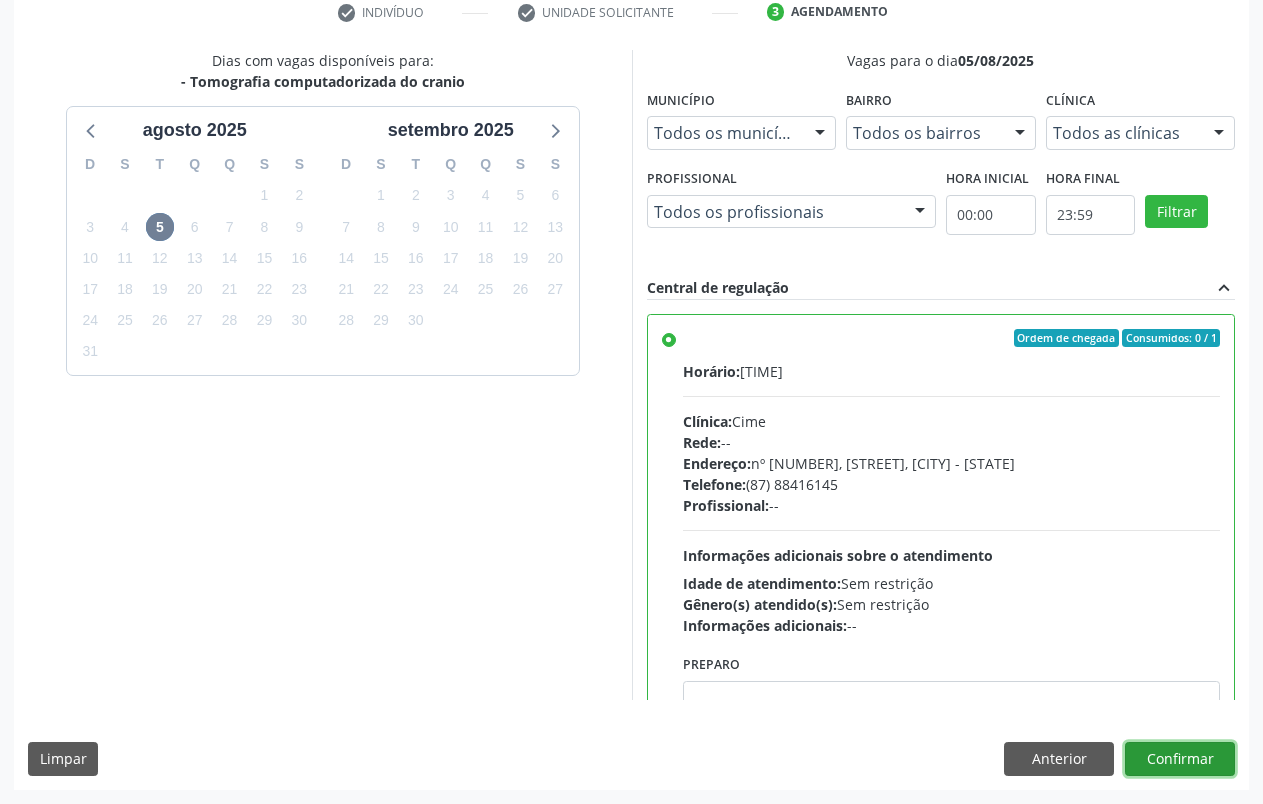 click on "Confirmar" at bounding box center (1180, 759) 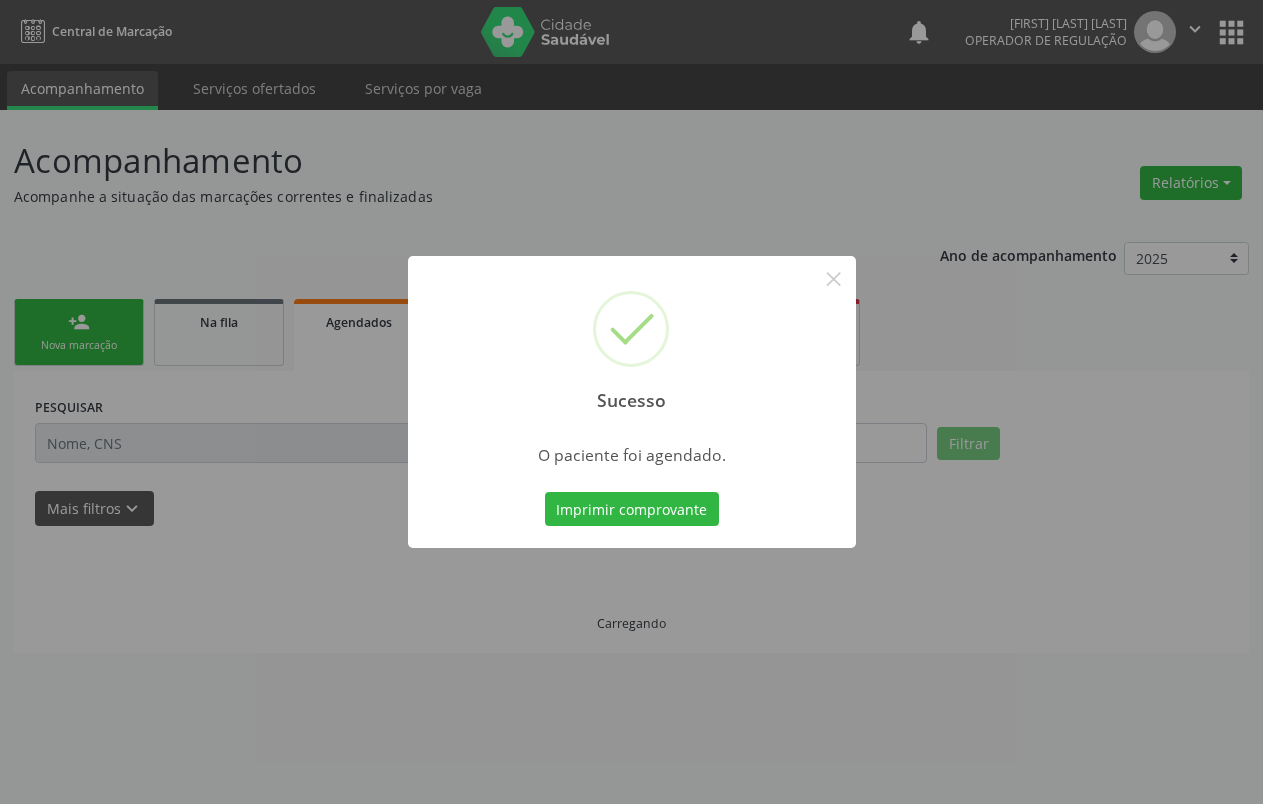 scroll, scrollTop: 0, scrollLeft: 0, axis: both 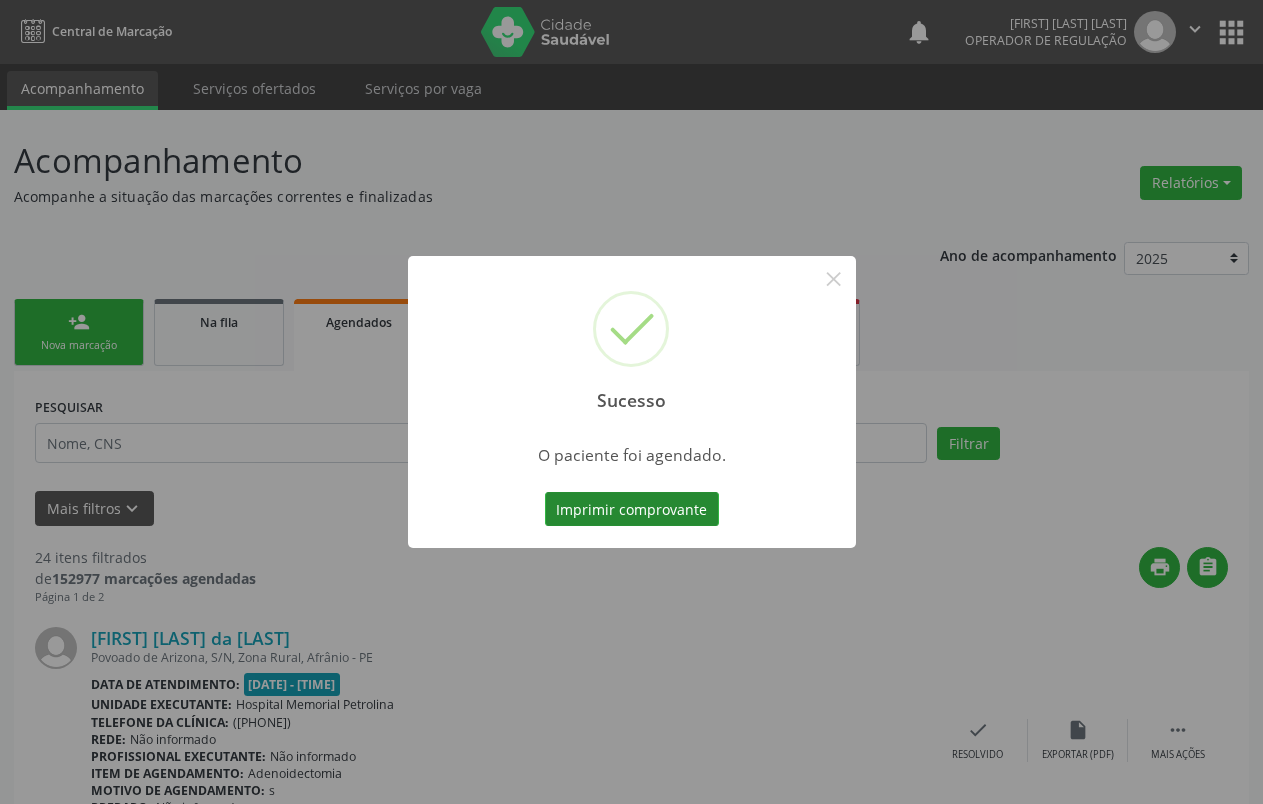 click on "Imprimir comprovante" at bounding box center [632, 509] 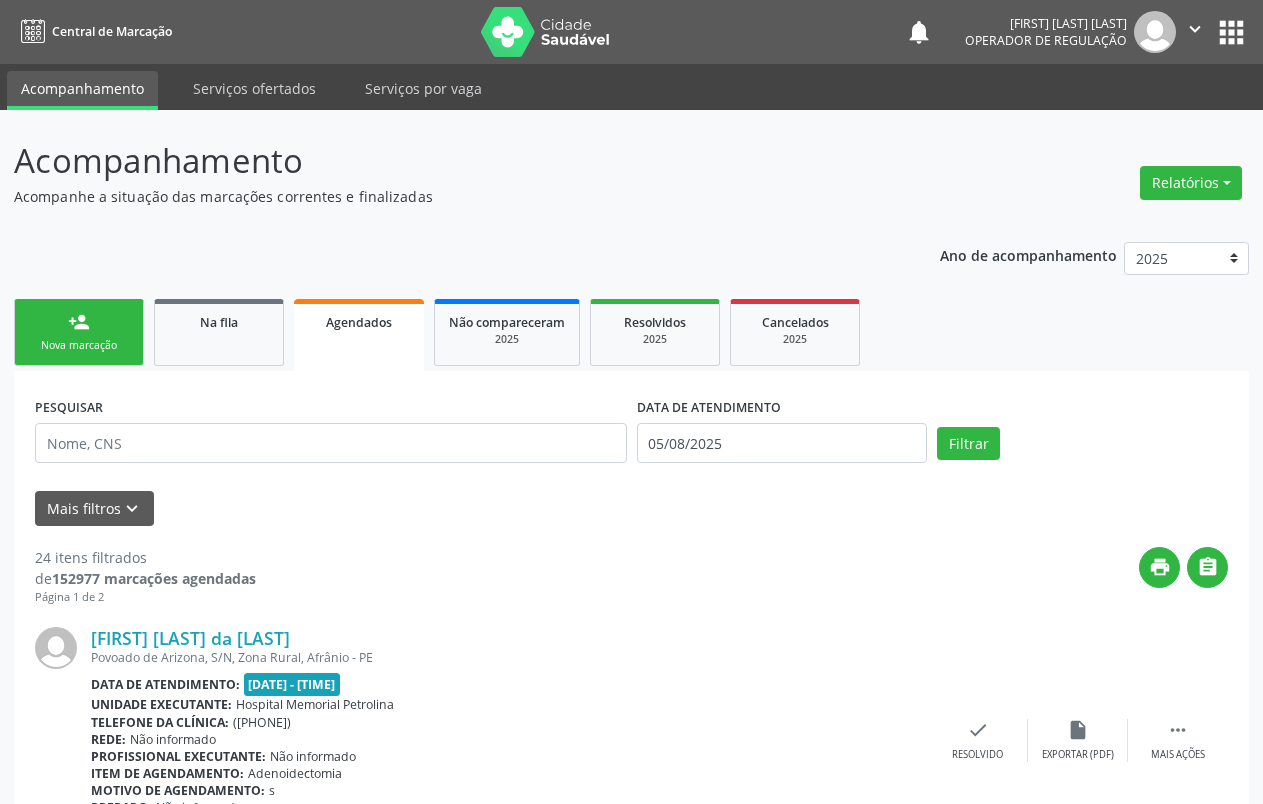 drag, startPoint x: 76, startPoint y: 333, endPoint x: 1279, endPoint y: 632, distance: 1239.6007 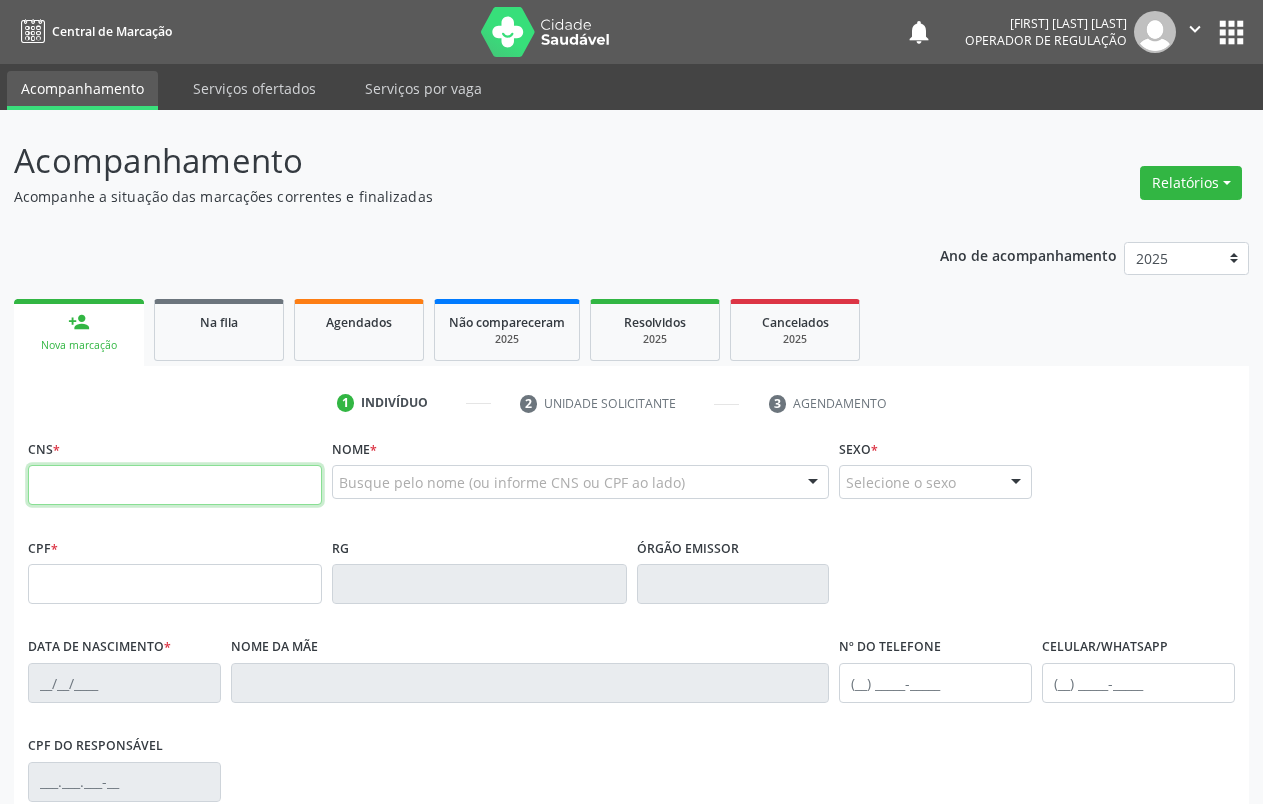 click at bounding box center [175, 485] 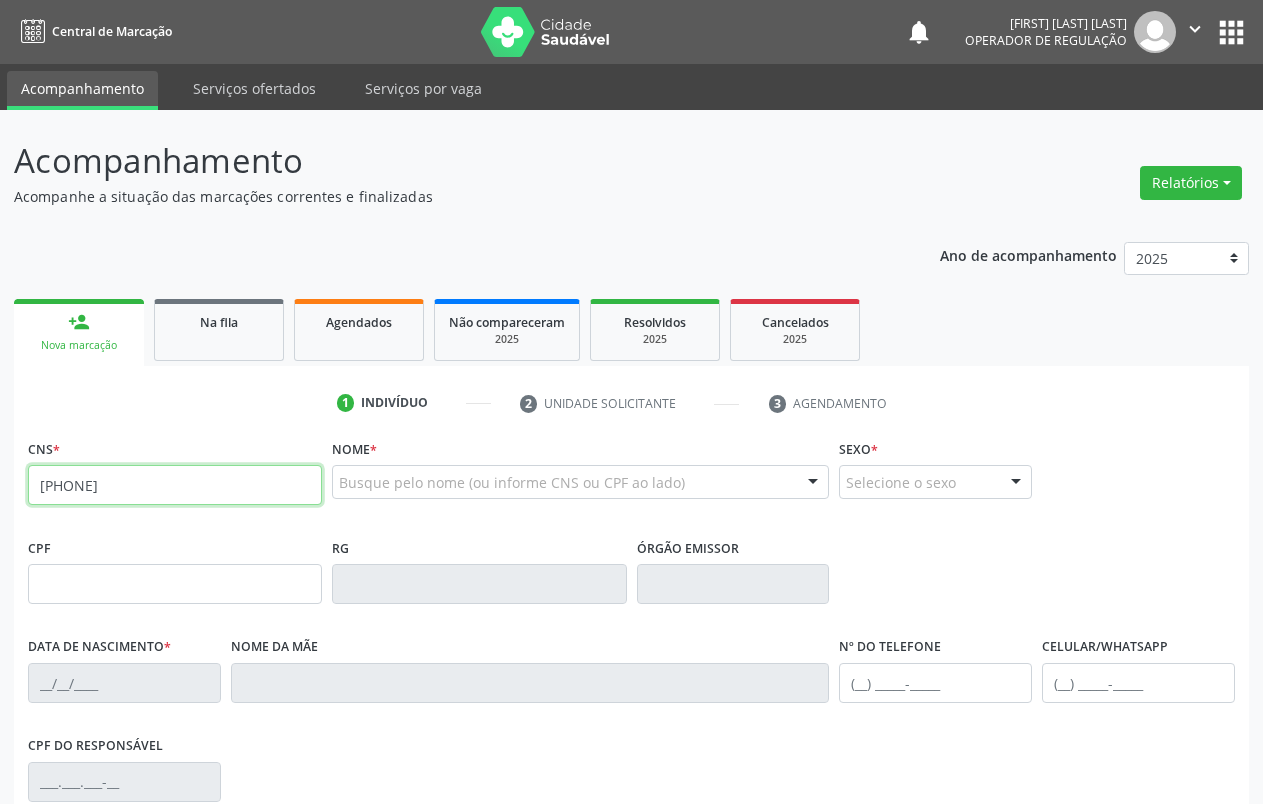 type on "700 4099 5703 6948" 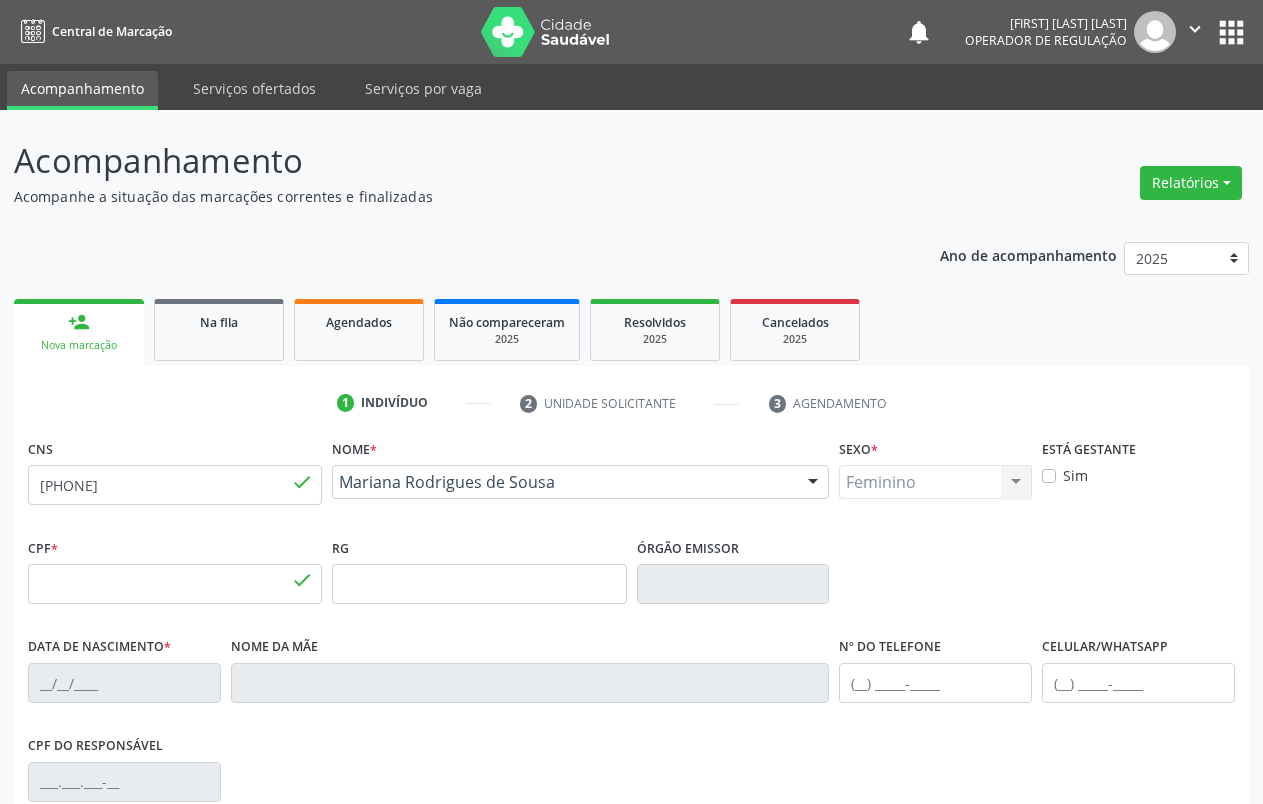 type on "104.403.974-48" 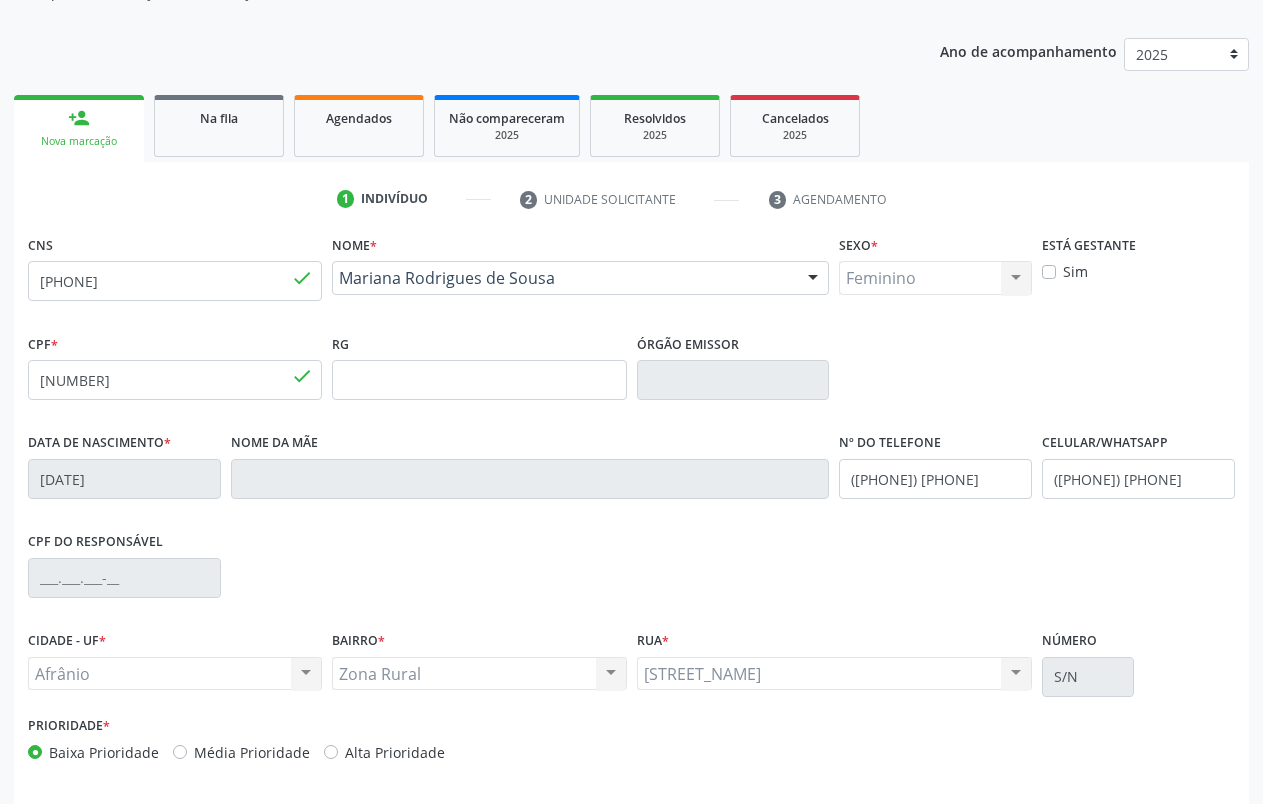 scroll, scrollTop: 208, scrollLeft: 0, axis: vertical 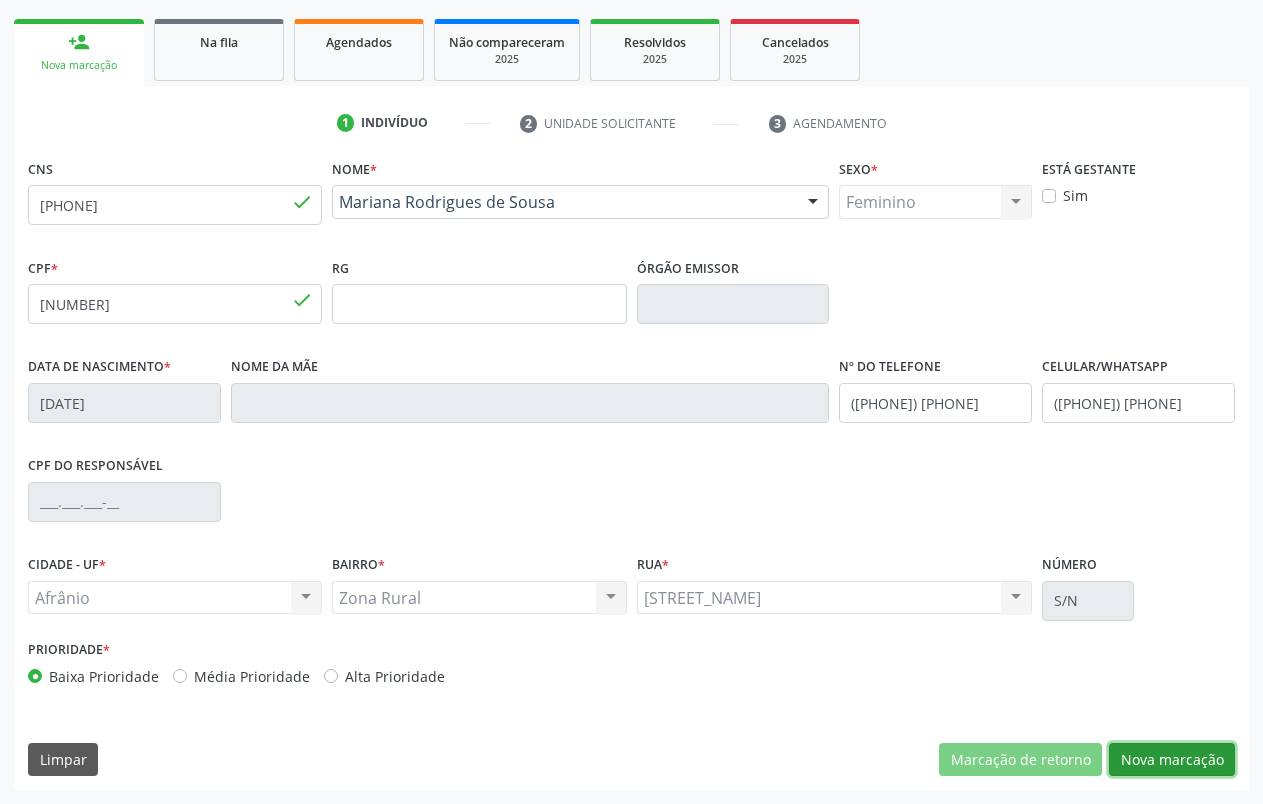 click on "Nova marcação" at bounding box center [1172, 760] 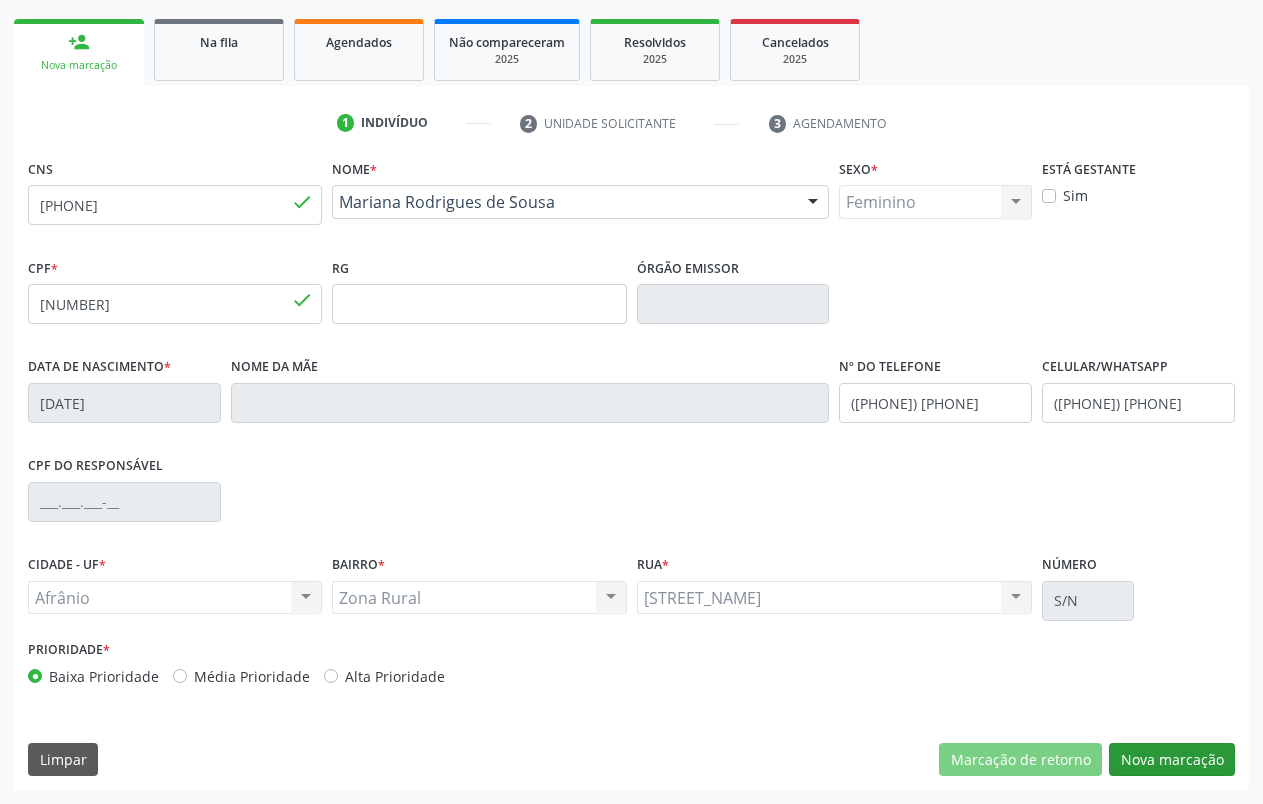 scroll, scrollTop: 102, scrollLeft: 0, axis: vertical 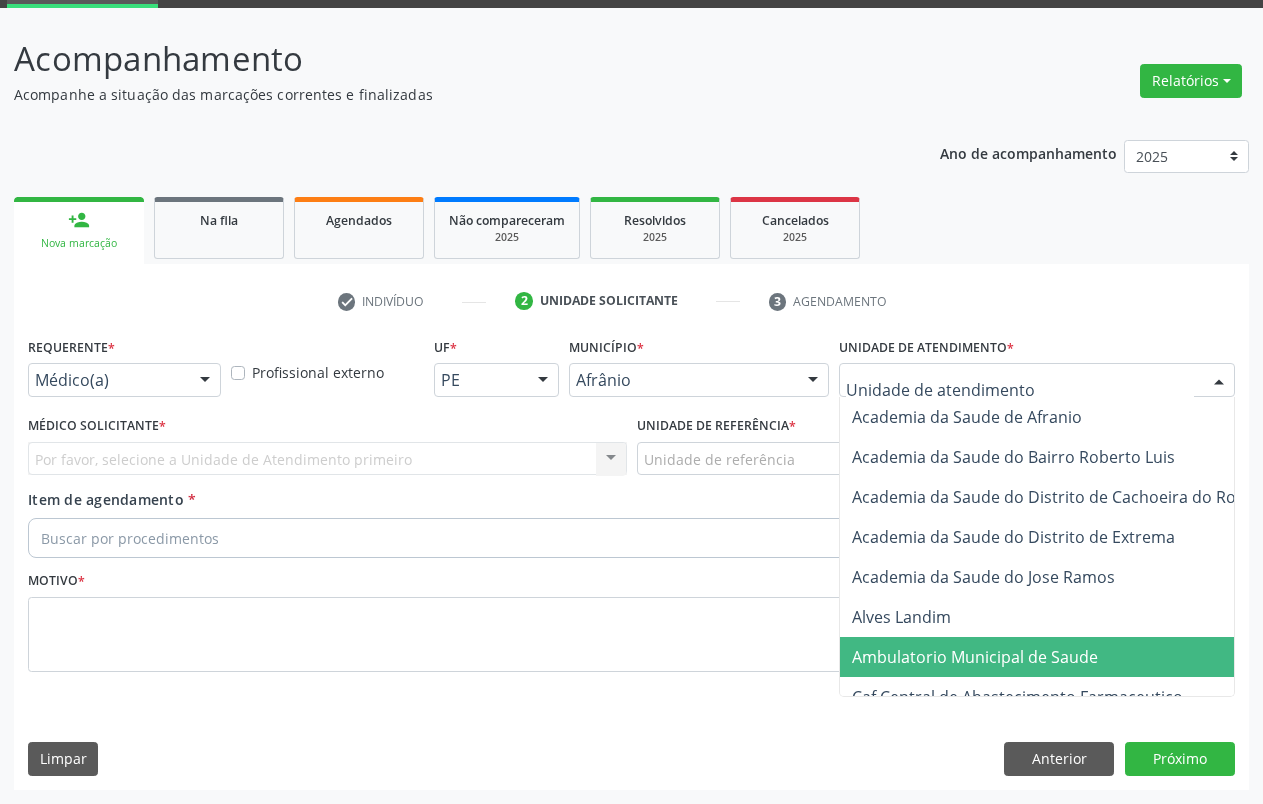 click on "Ambulatorio Municipal de Saude" at bounding box center [975, 657] 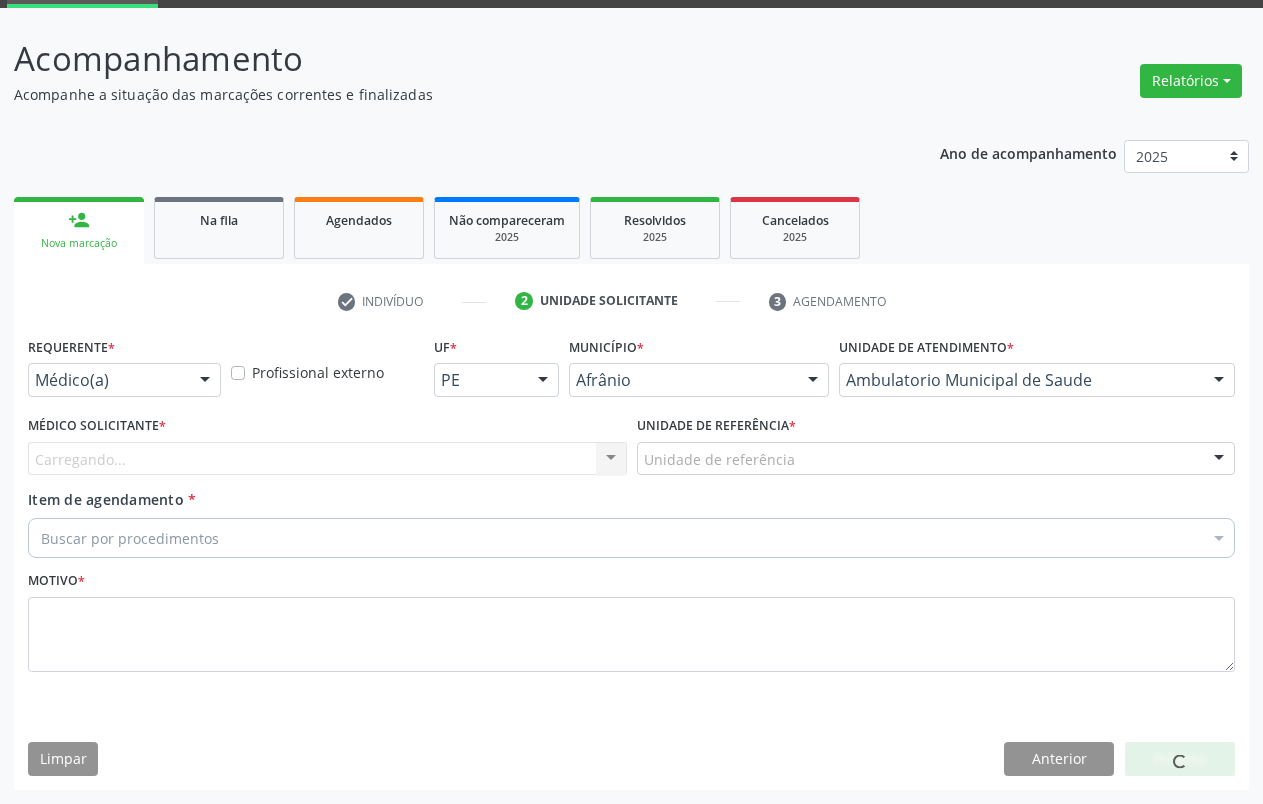 click on "Carregando...
Nenhum resultado encontrado para: "   "
Não há nenhuma opção para ser exibida." at bounding box center (327, 459) 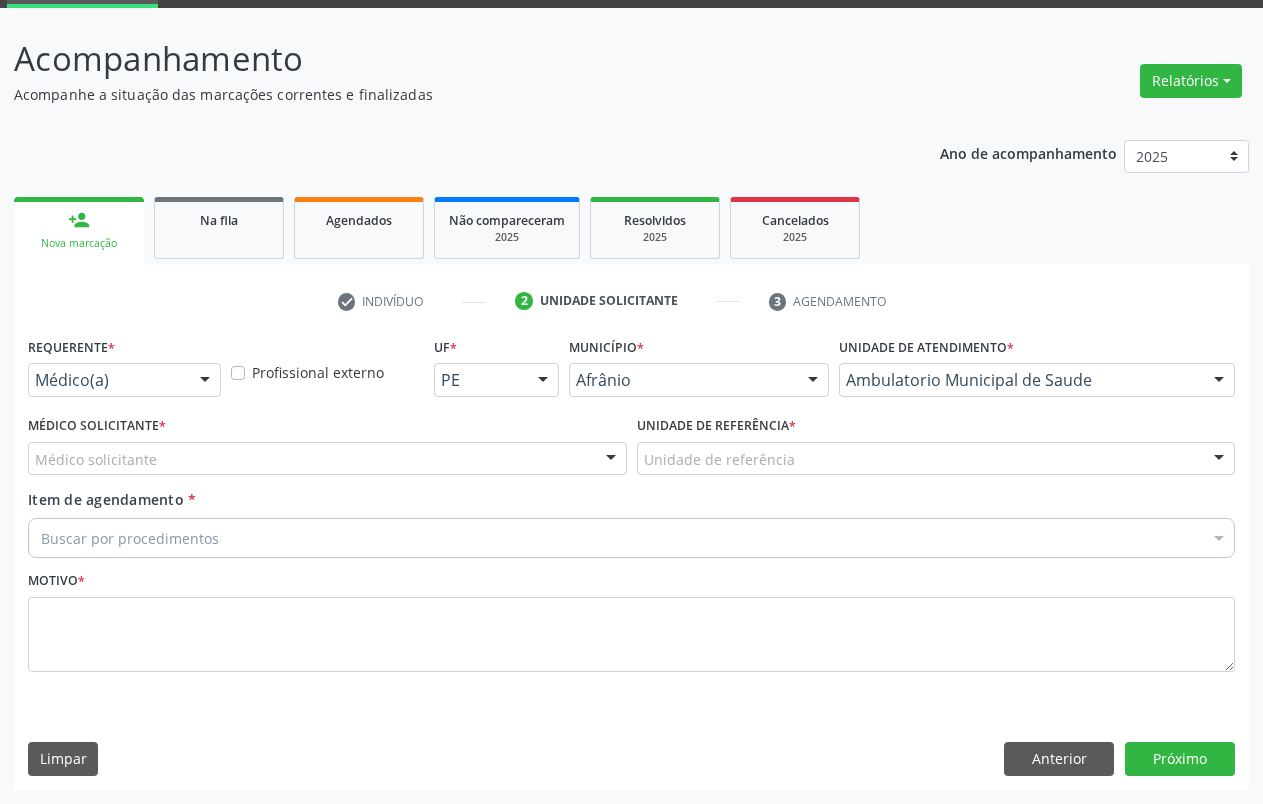 click on "Médico solicitante" at bounding box center (327, 459) 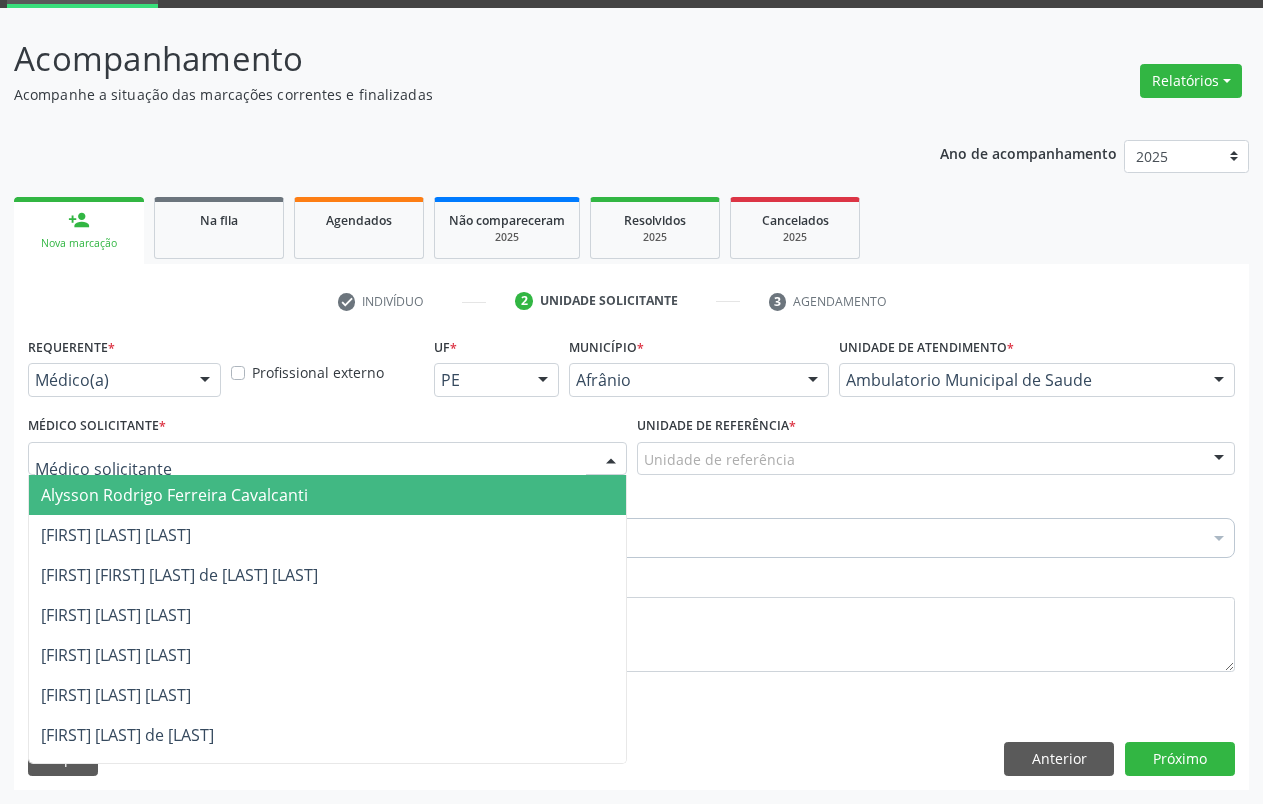 click on "Alysson Rodrigo Ferreira Cavalcanti" at bounding box center [327, 495] 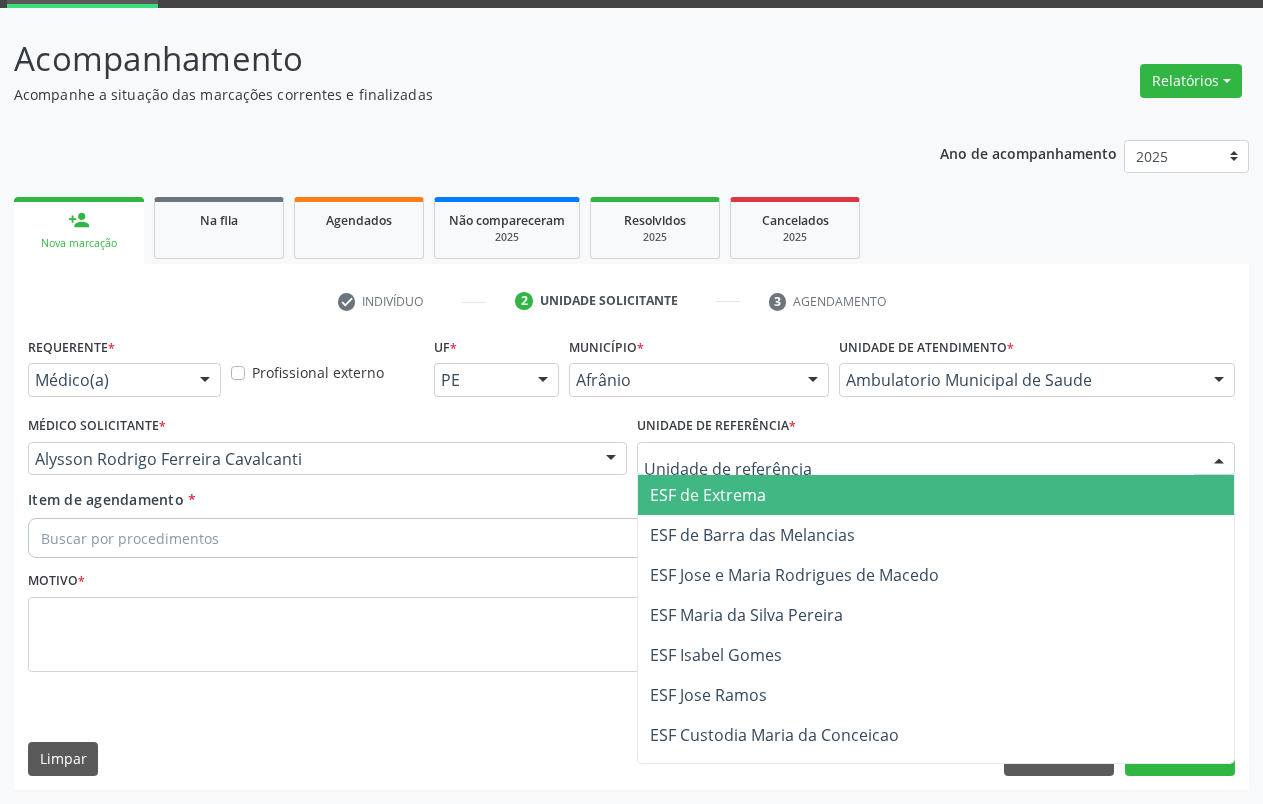 click on "ESF de Extrema" at bounding box center (708, 495) 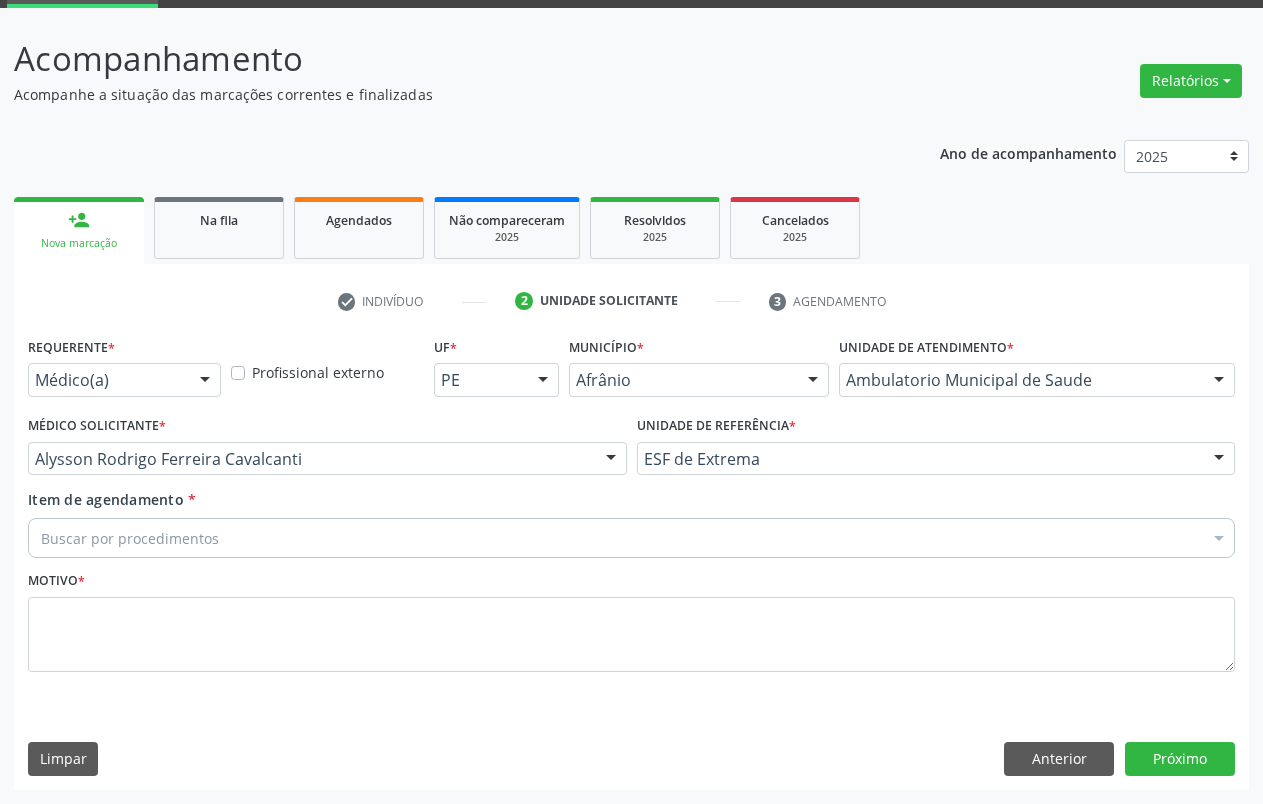 drag, startPoint x: 405, startPoint y: 536, endPoint x: 317, endPoint y: 538, distance: 88.02273 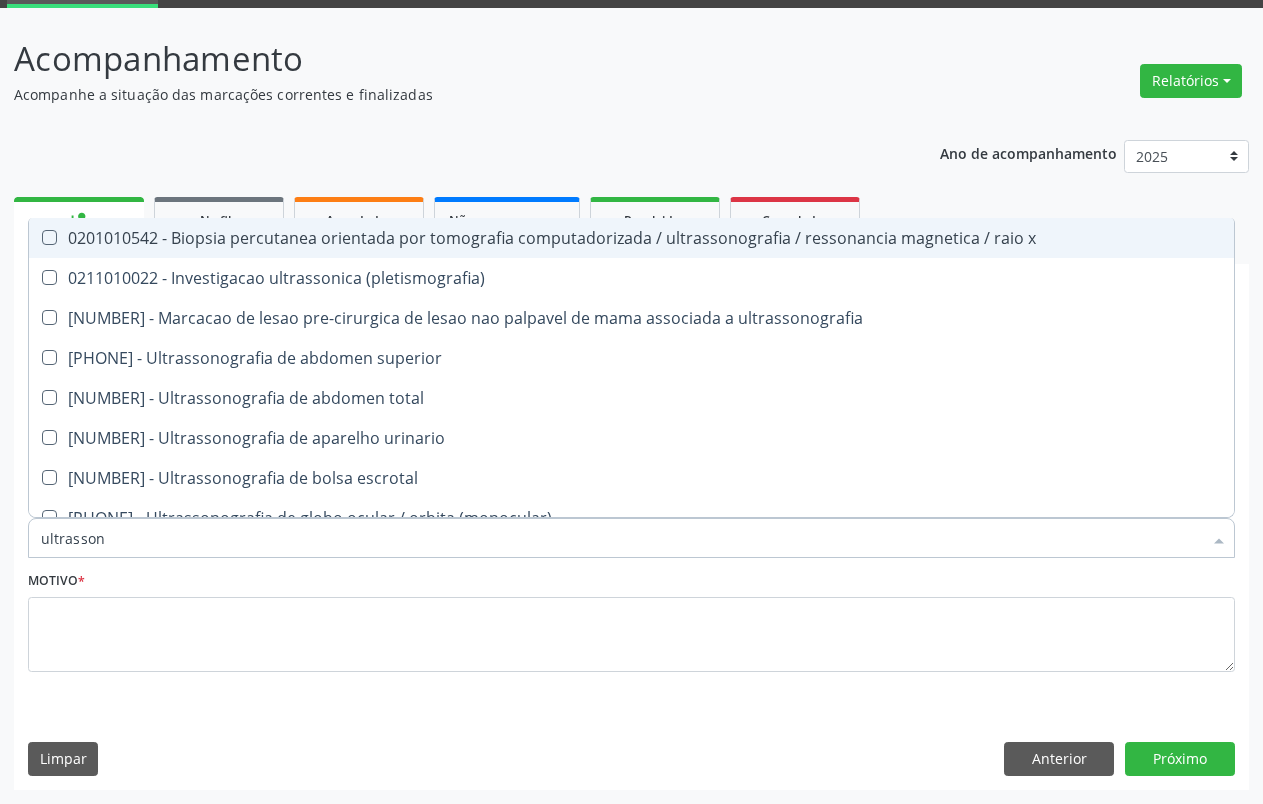 type on "ultrassono" 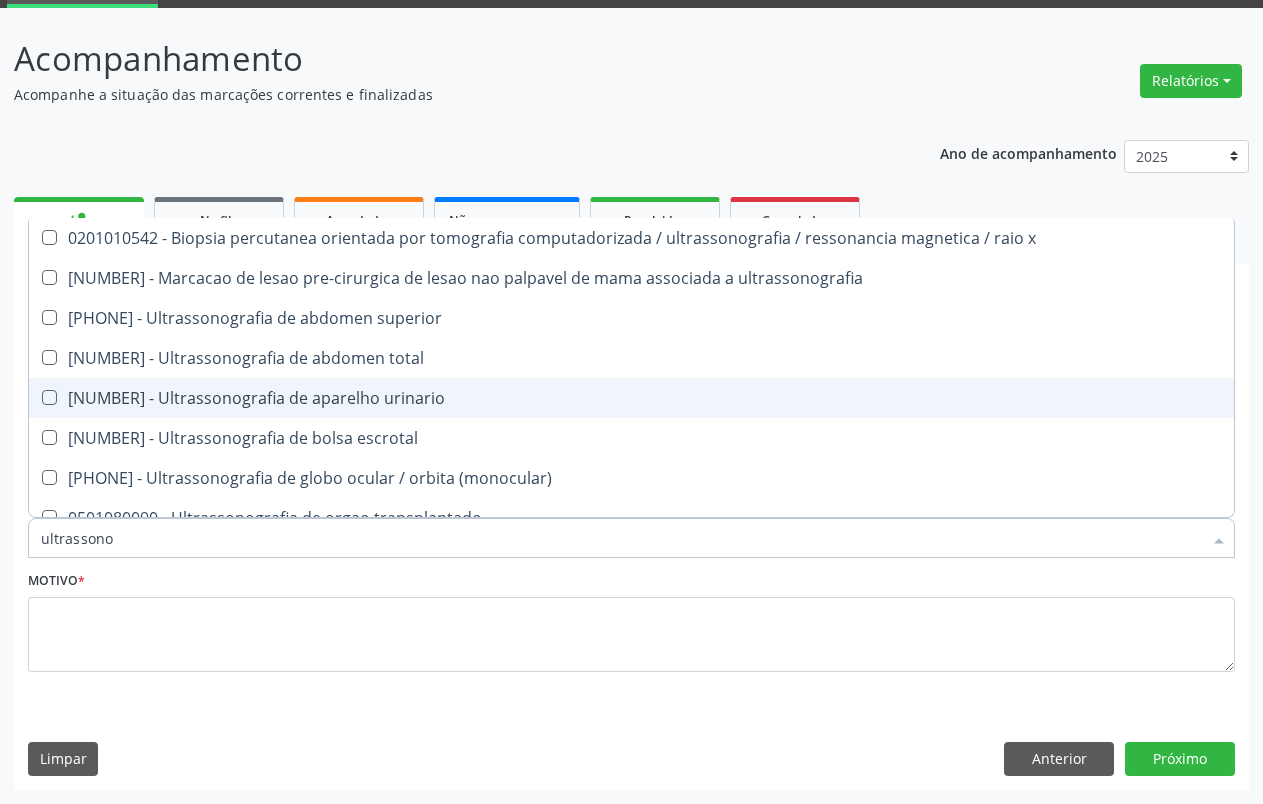 click on "0205020054 - Ultrassonografia de aparelho urinario" at bounding box center [631, 398] 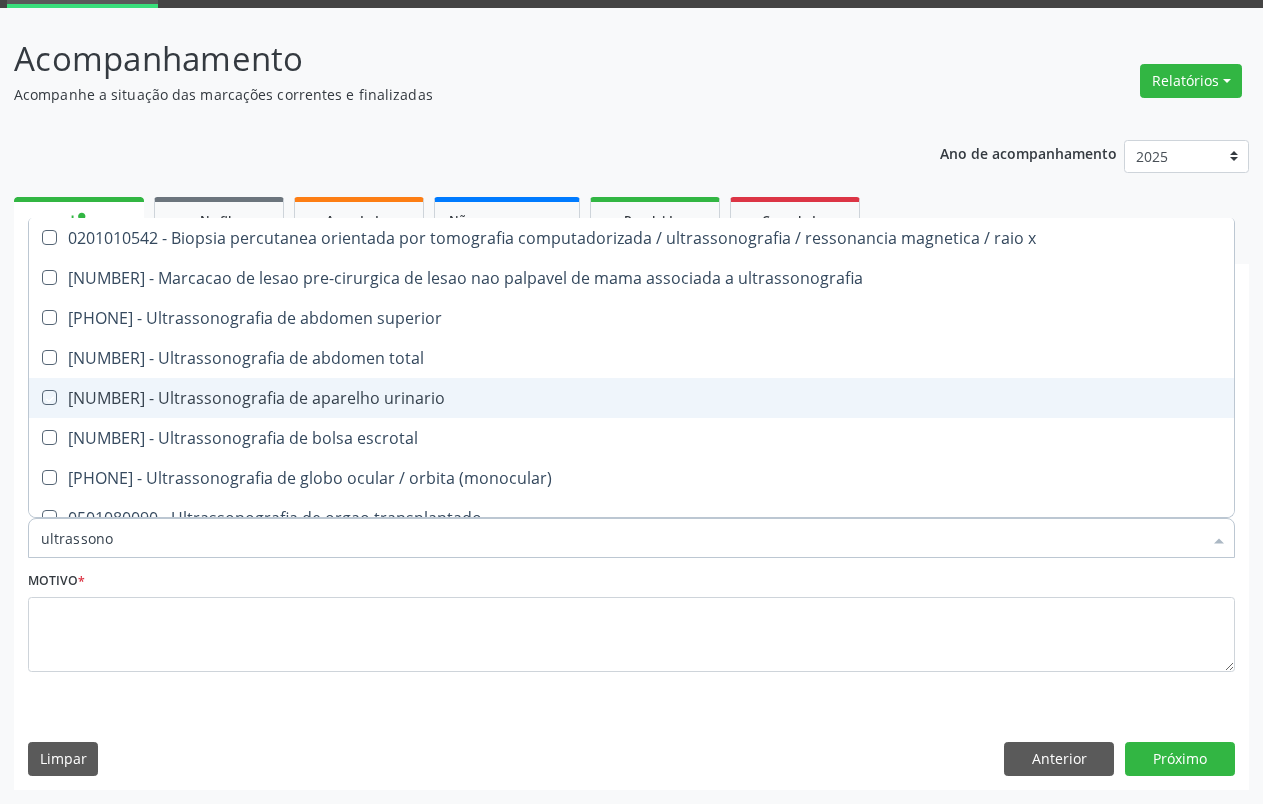 checkbox on "true" 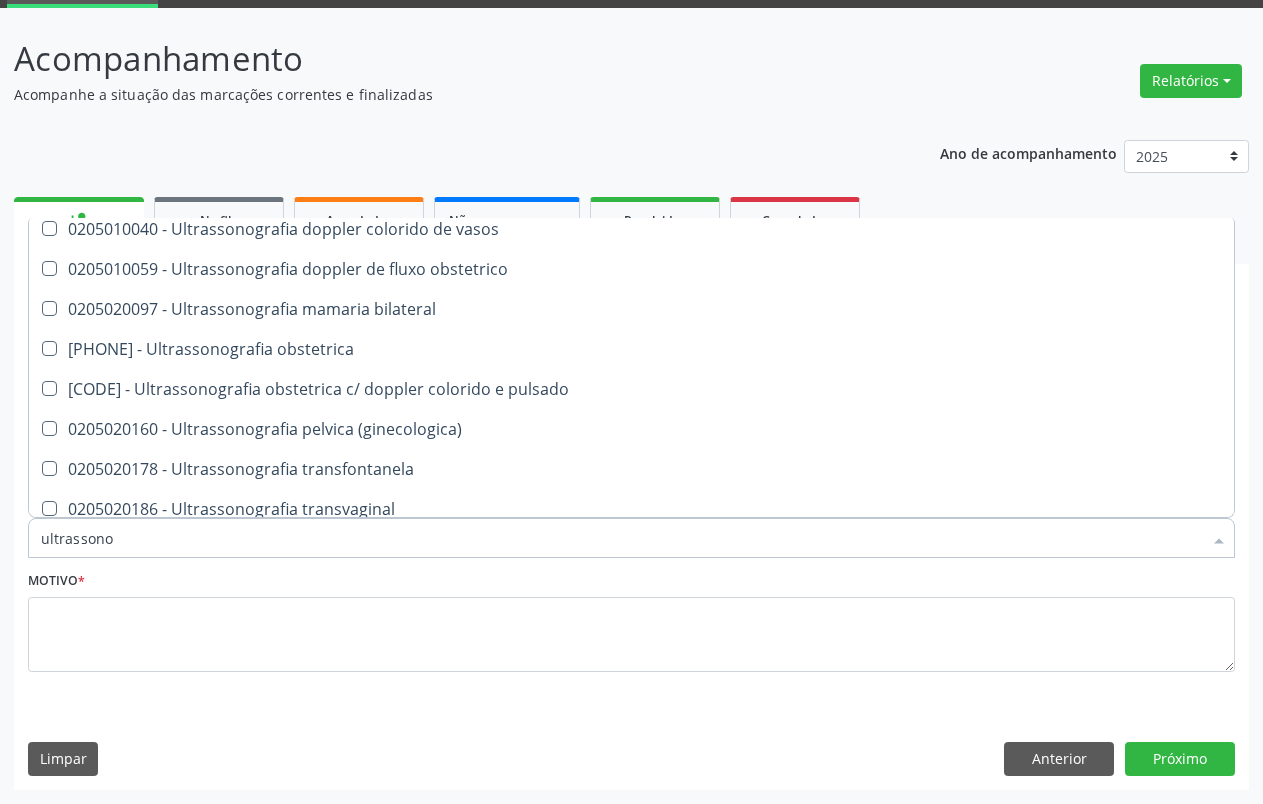 scroll, scrollTop: 501, scrollLeft: 0, axis: vertical 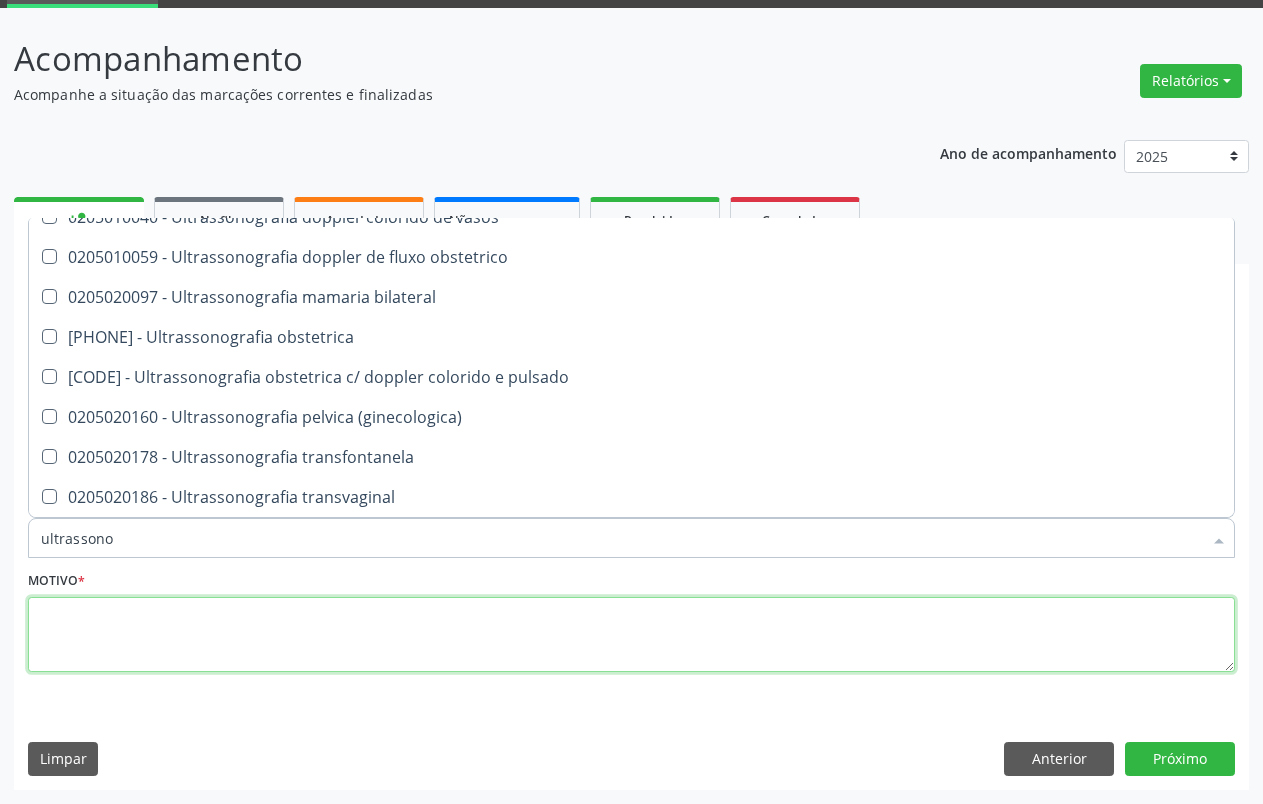 click at bounding box center (631, 635) 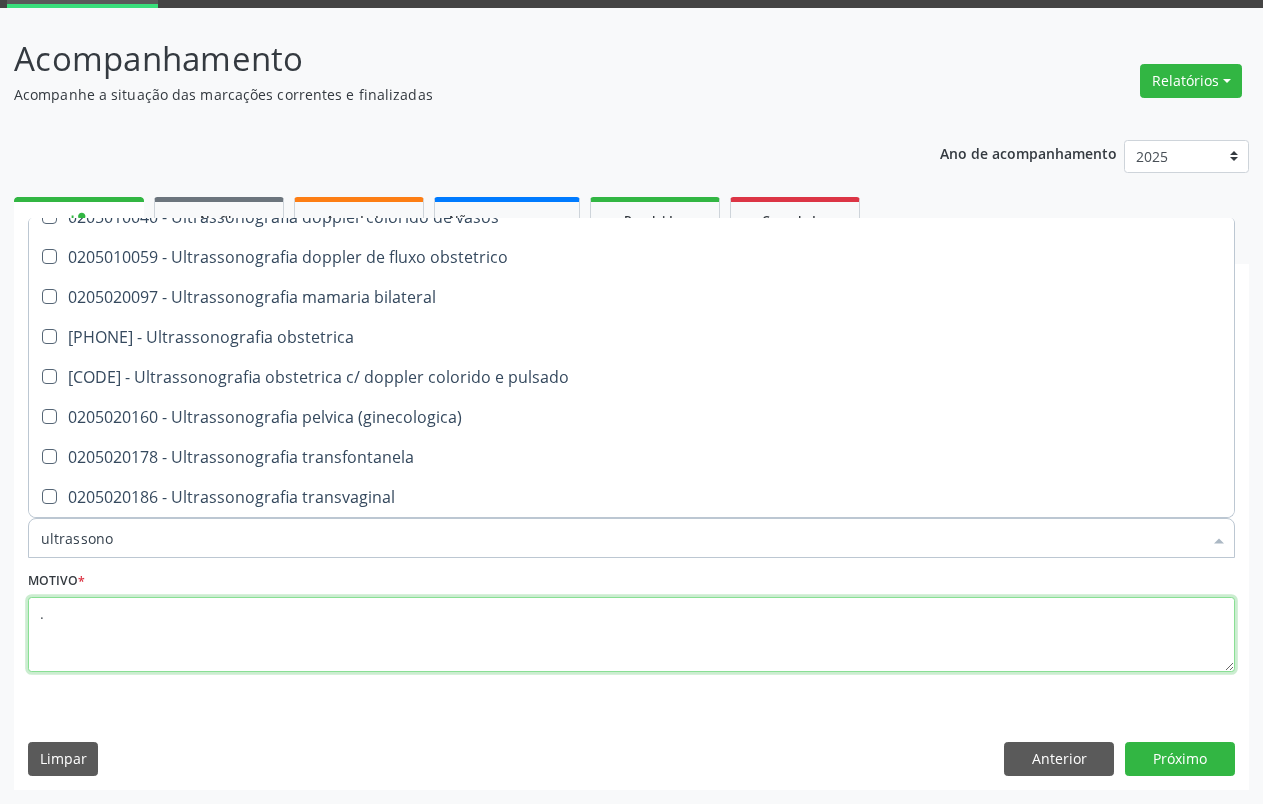 checkbox on "true" 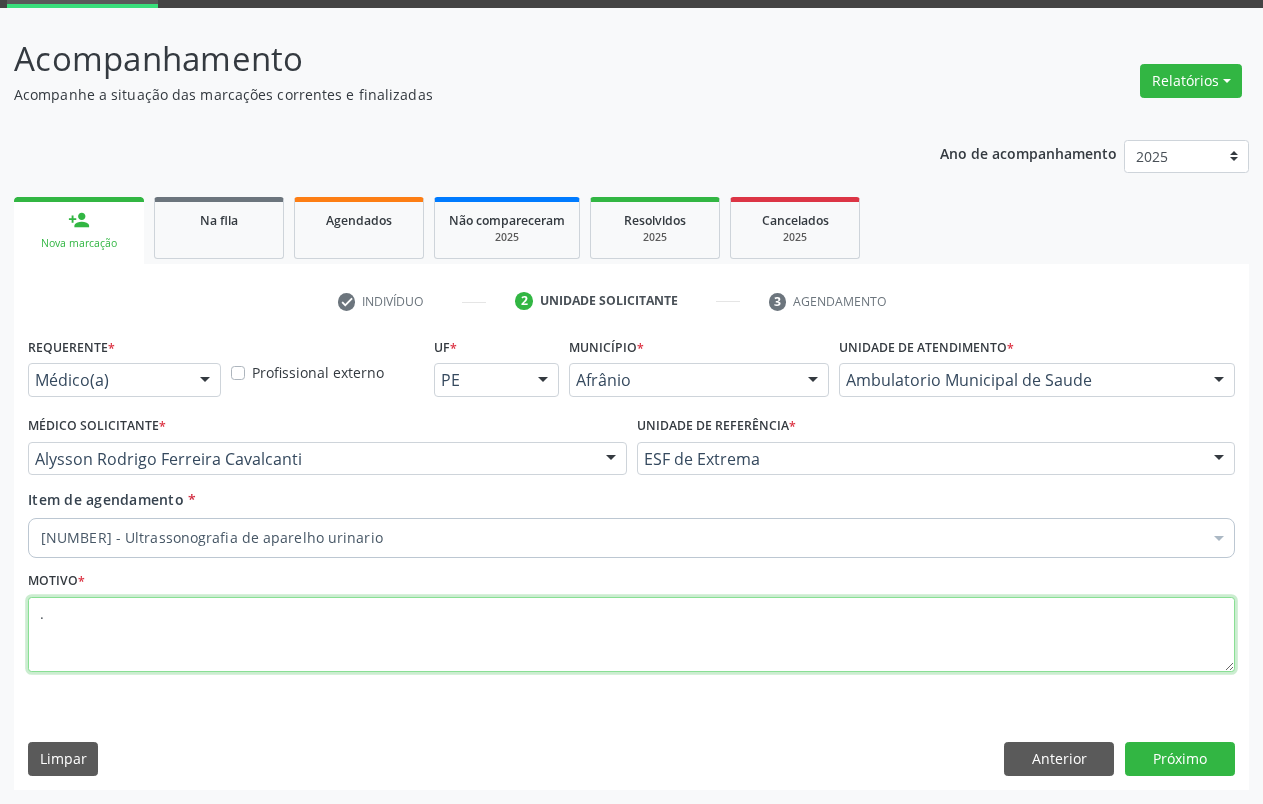 scroll, scrollTop: 0, scrollLeft: 0, axis: both 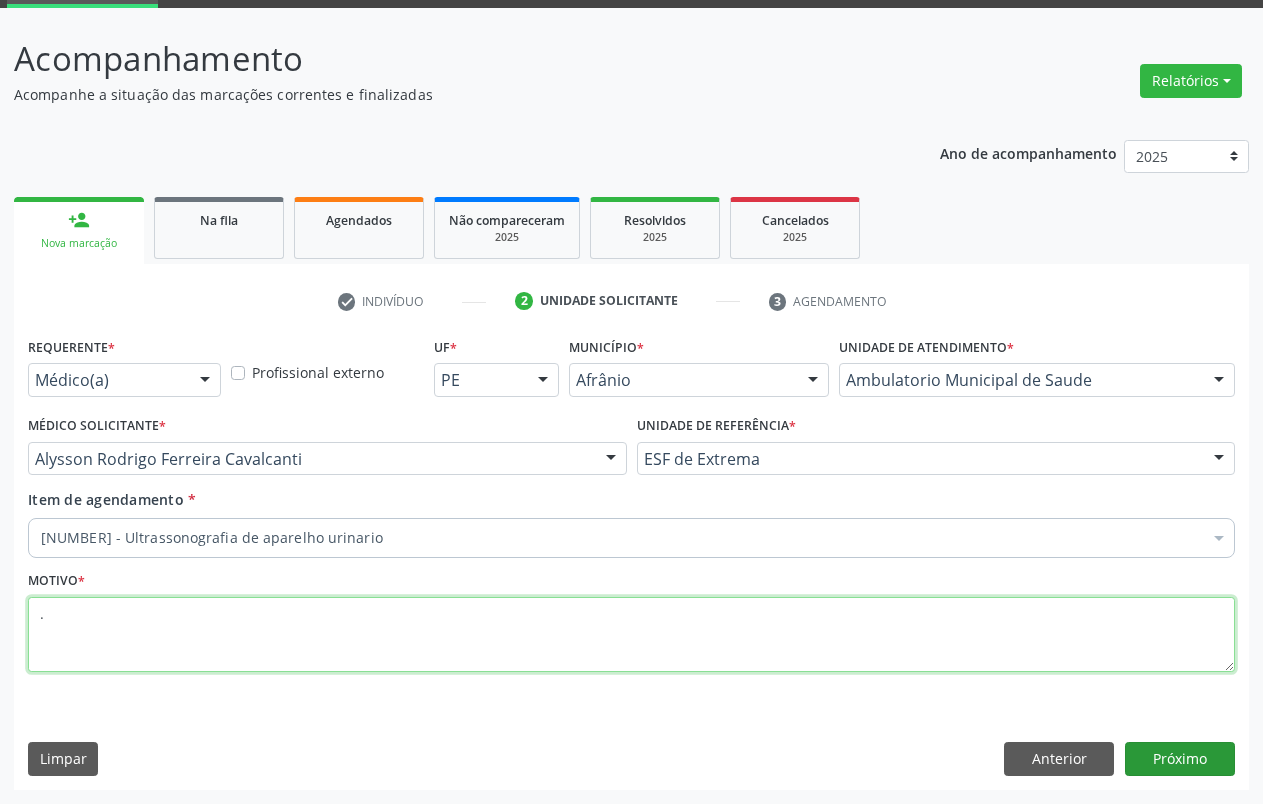 type on "." 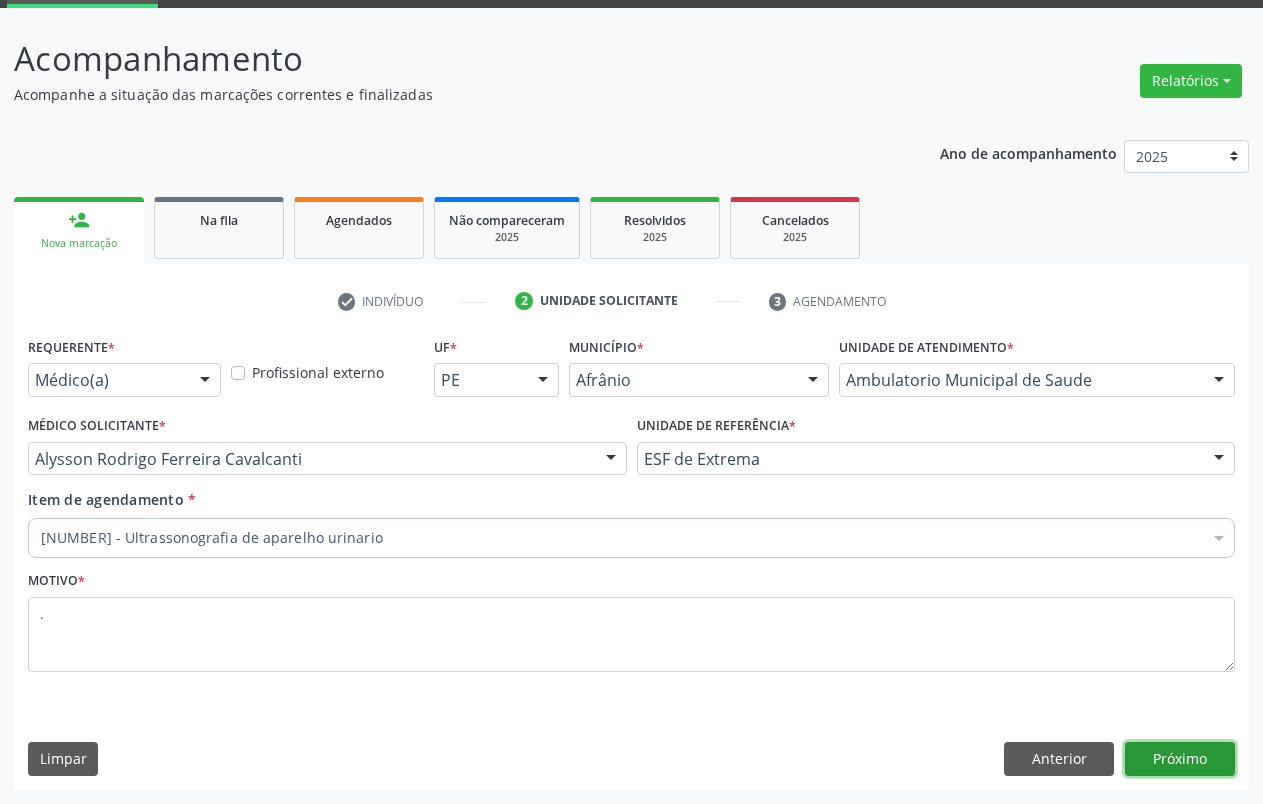 click on "Próximo" at bounding box center (1180, 759) 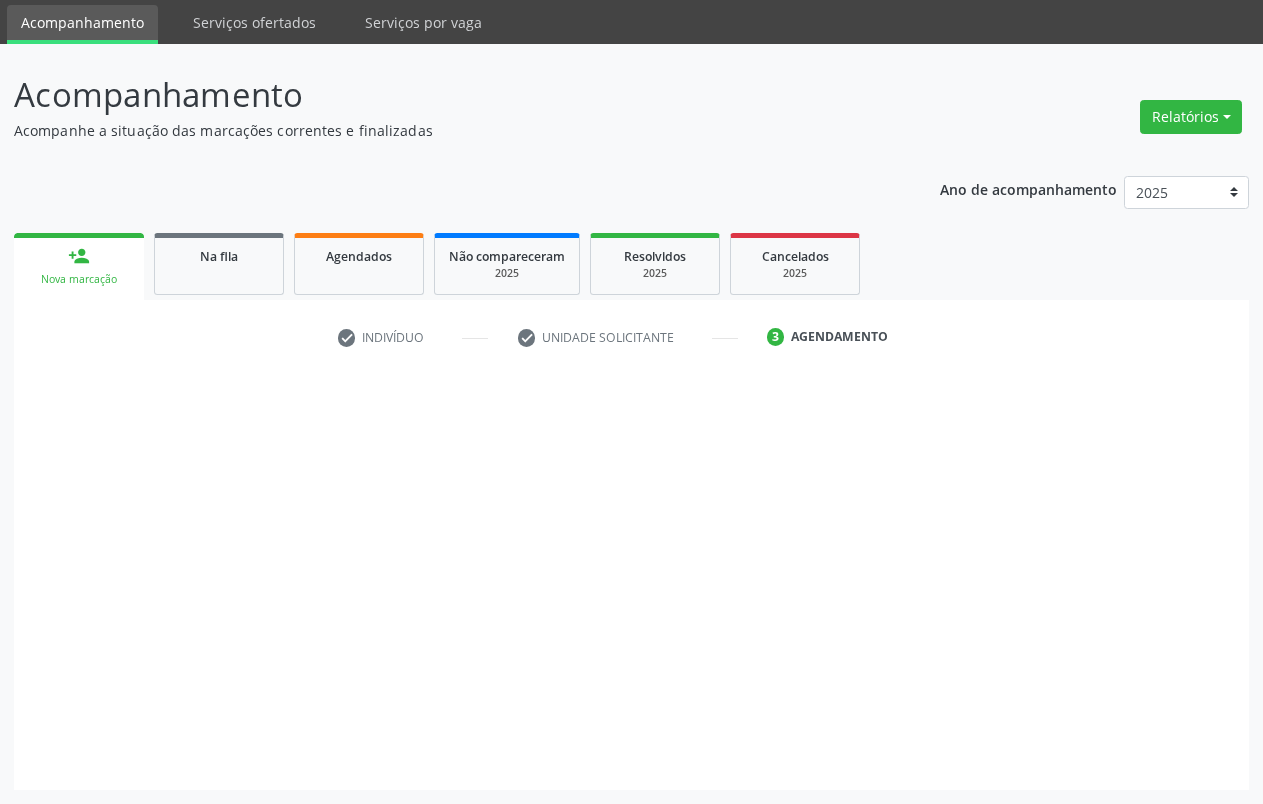 scroll, scrollTop: 66, scrollLeft: 0, axis: vertical 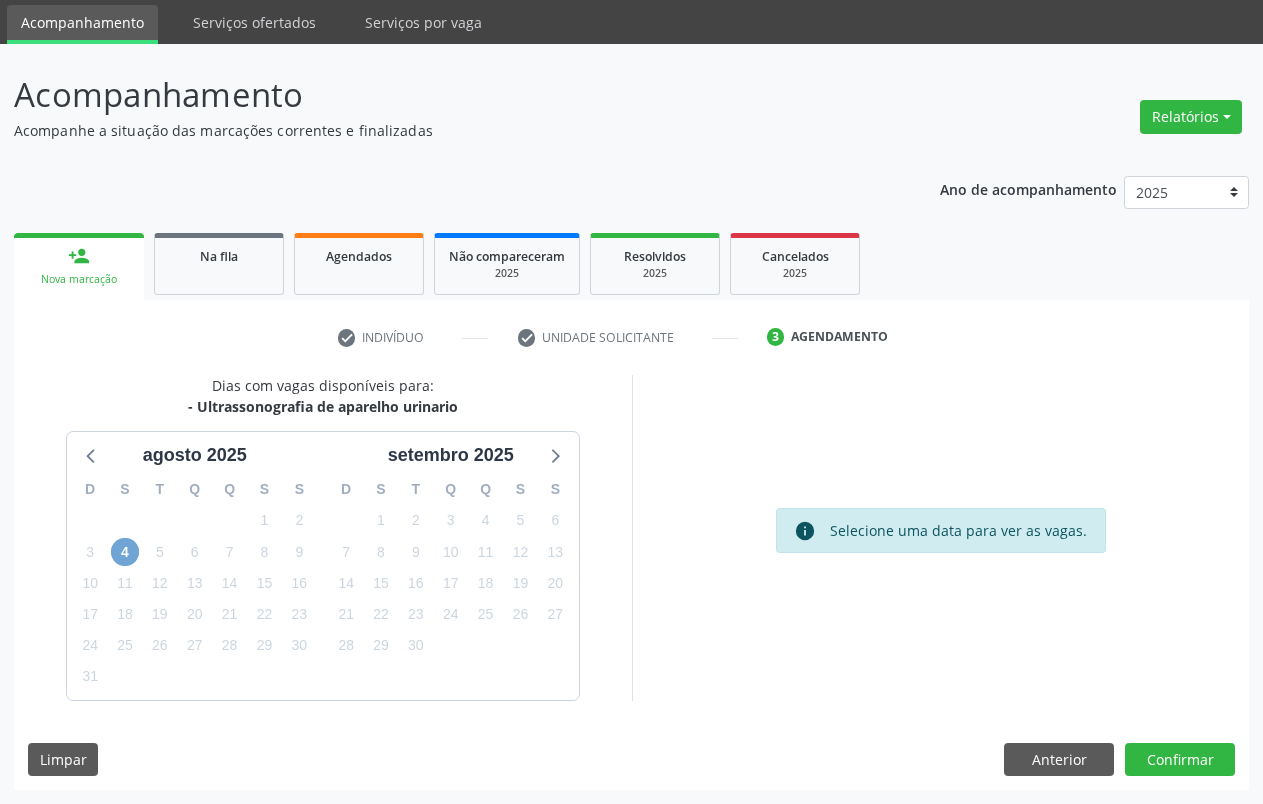 click on "4" at bounding box center (125, 552) 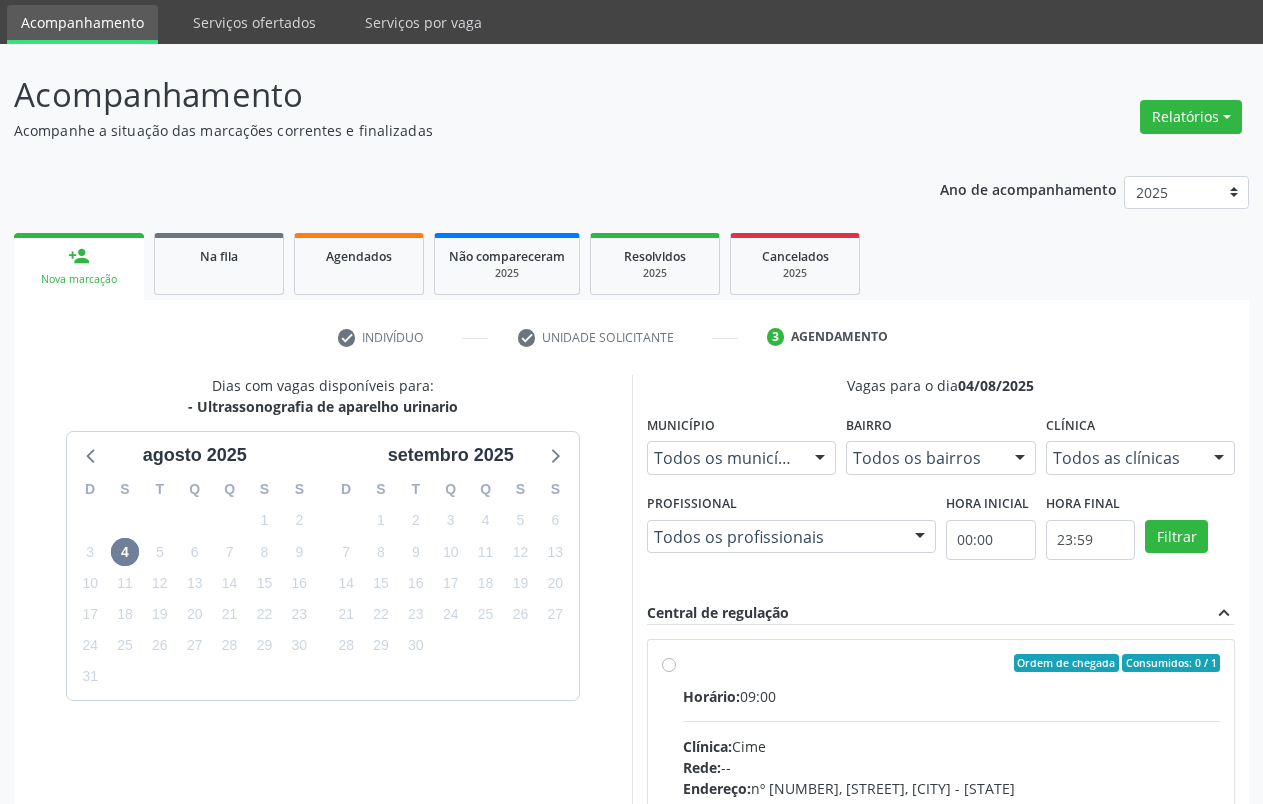 click on "Ordem de chegada
Consumidos: [NUMBER] / [NUMBER]
Horário:   [TIME]
Clínica:  Cime
Rede:
--
Endereço:   nº [NUMBER], Centro, [CITY] - [STATE]
Telefone:   ([AREA_CODE]) [PHONE_NUMBER]
Profissional:
--
Informações adicionais sobre o atendimento
Idade de atendimento:
Sem restrição
Gênero(s) atendido(s):
Sem restrição
Informações adicionais:
--" at bounding box center [941, 807] 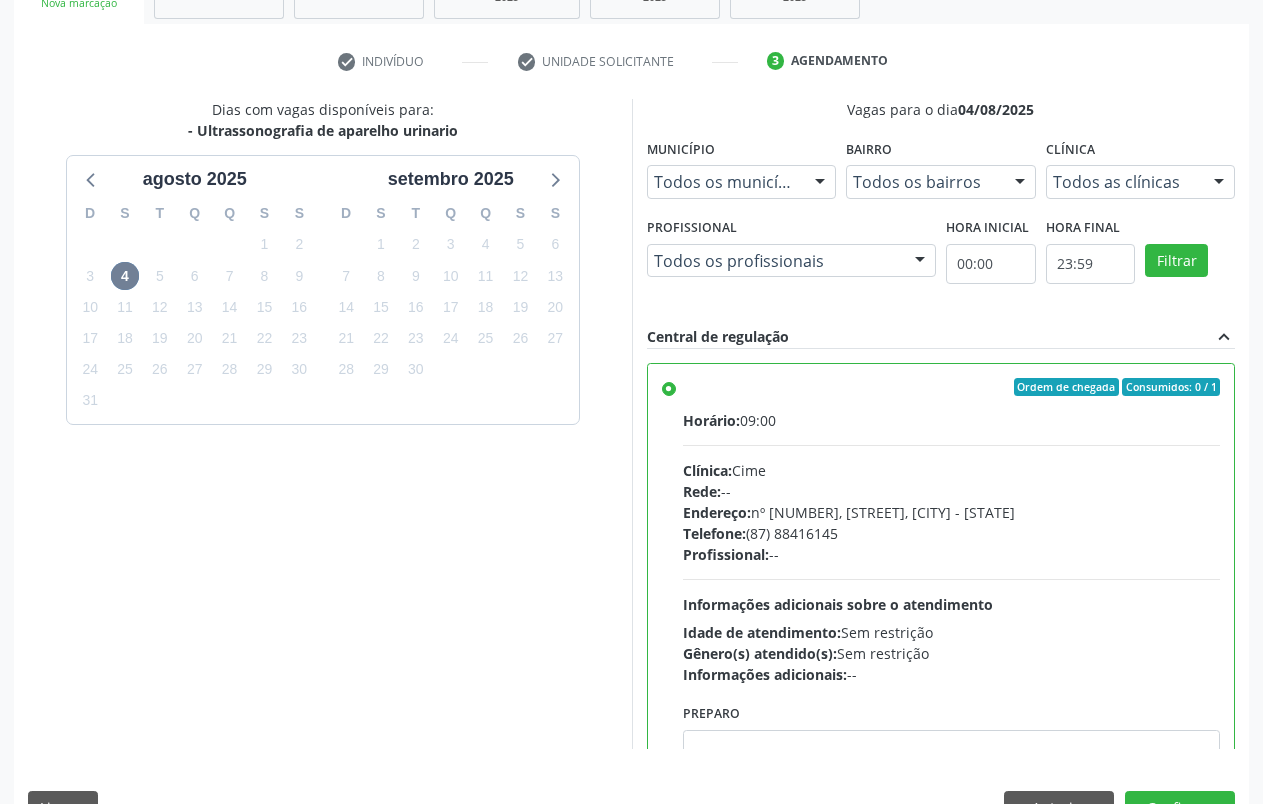 scroll, scrollTop: 391, scrollLeft: 0, axis: vertical 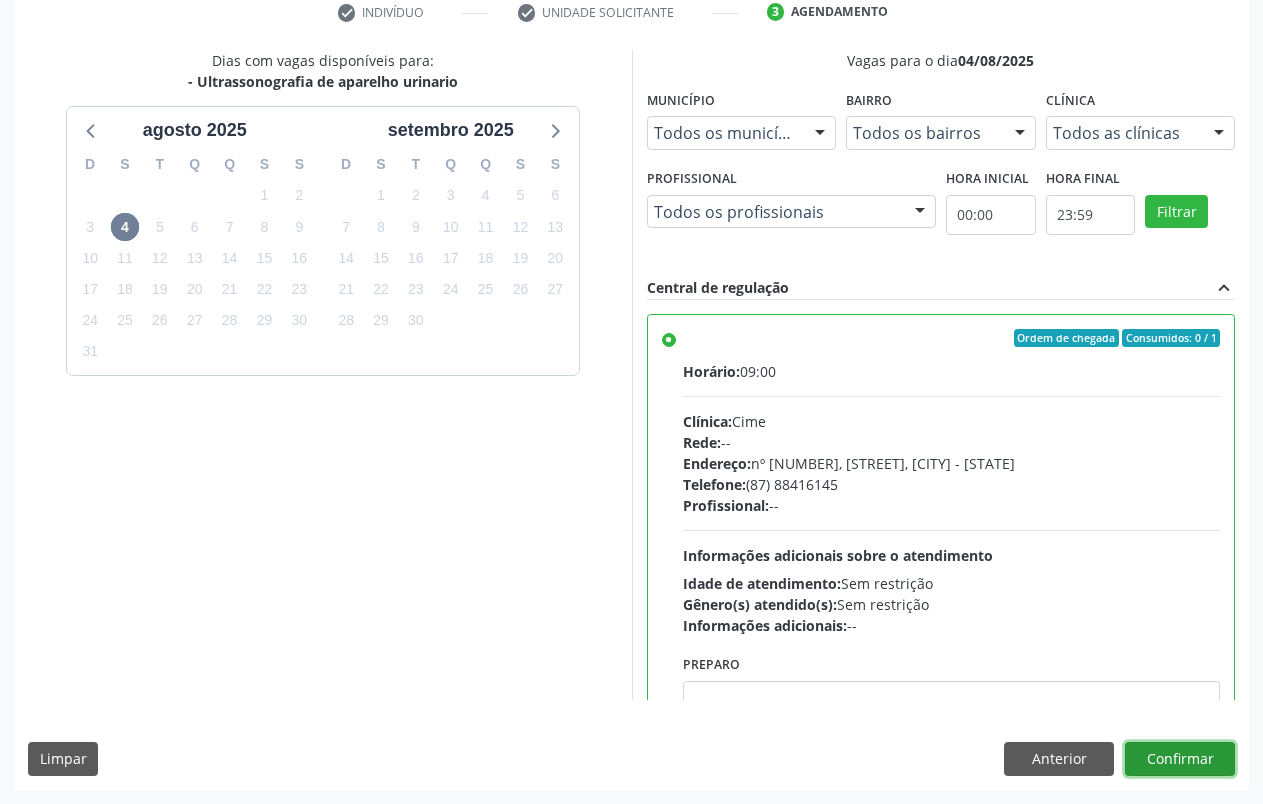 click on "Confirmar" at bounding box center [1180, 759] 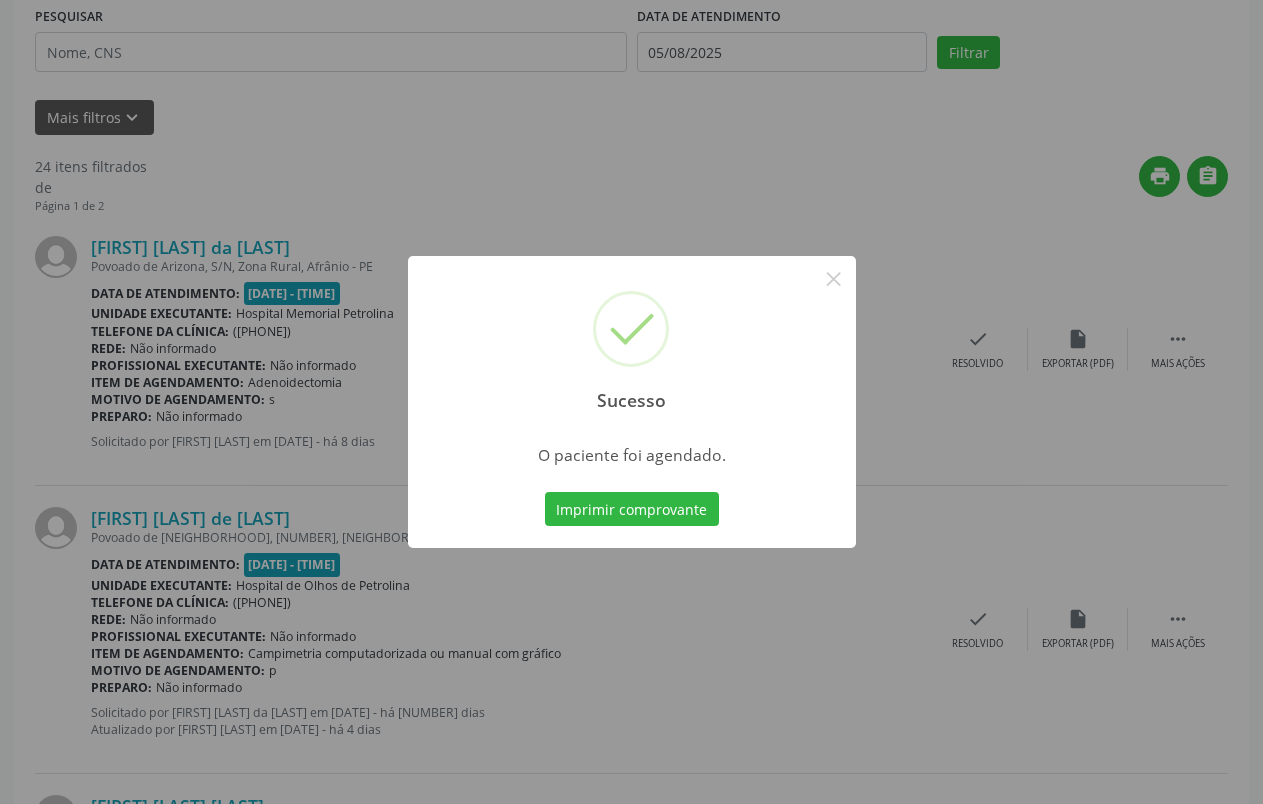 scroll, scrollTop: 0, scrollLeft: 0, axis: both 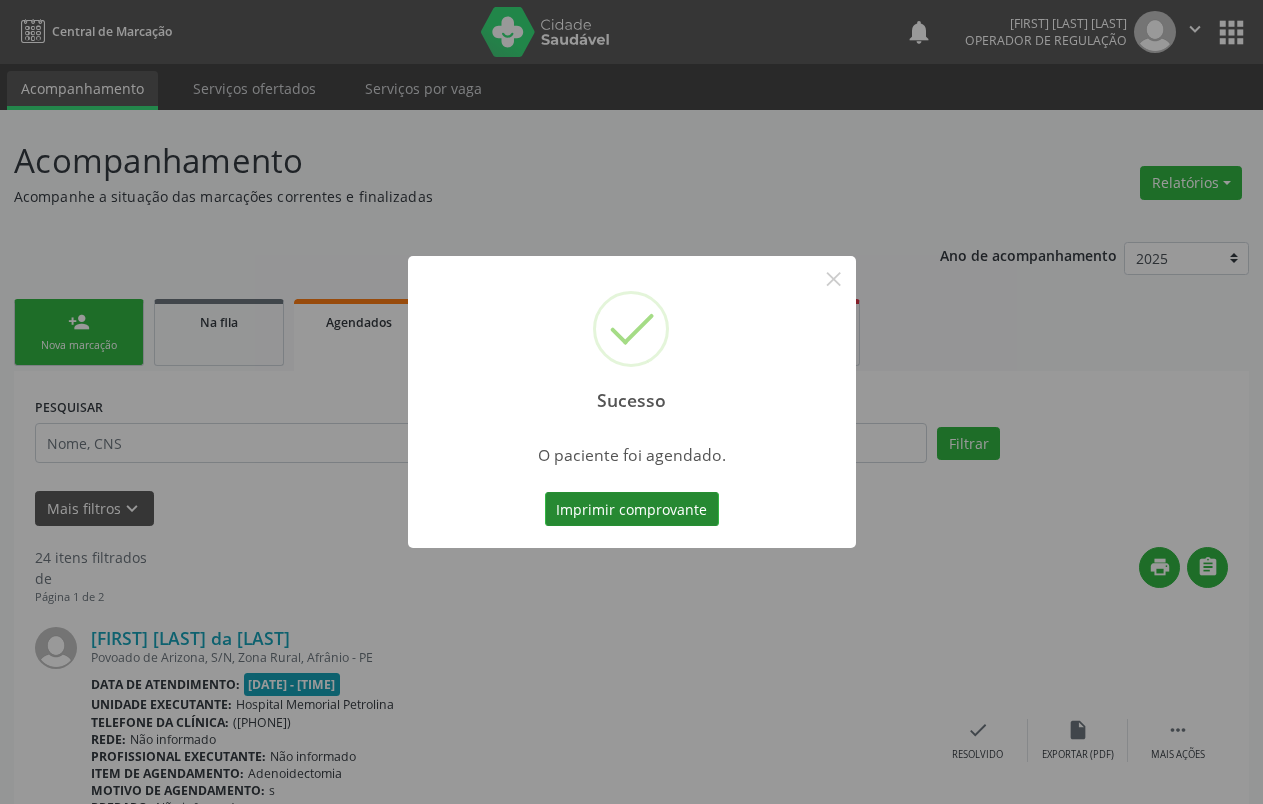 click on "Imprimir comprovante" at bounding box center (632, 509) 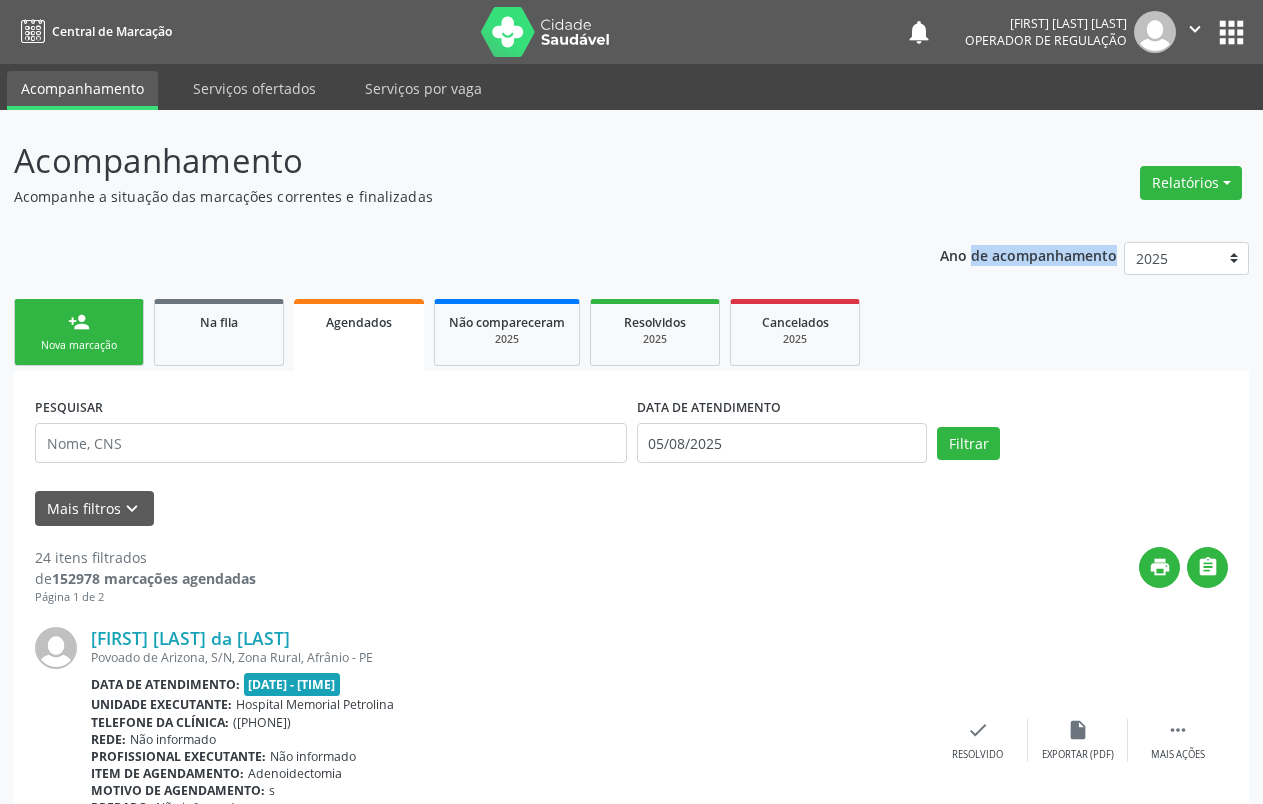 drag, startPoint x: 940, startPoint y: 255, endPoint x: 1124, endPoint y: 253, distance: 184.01086 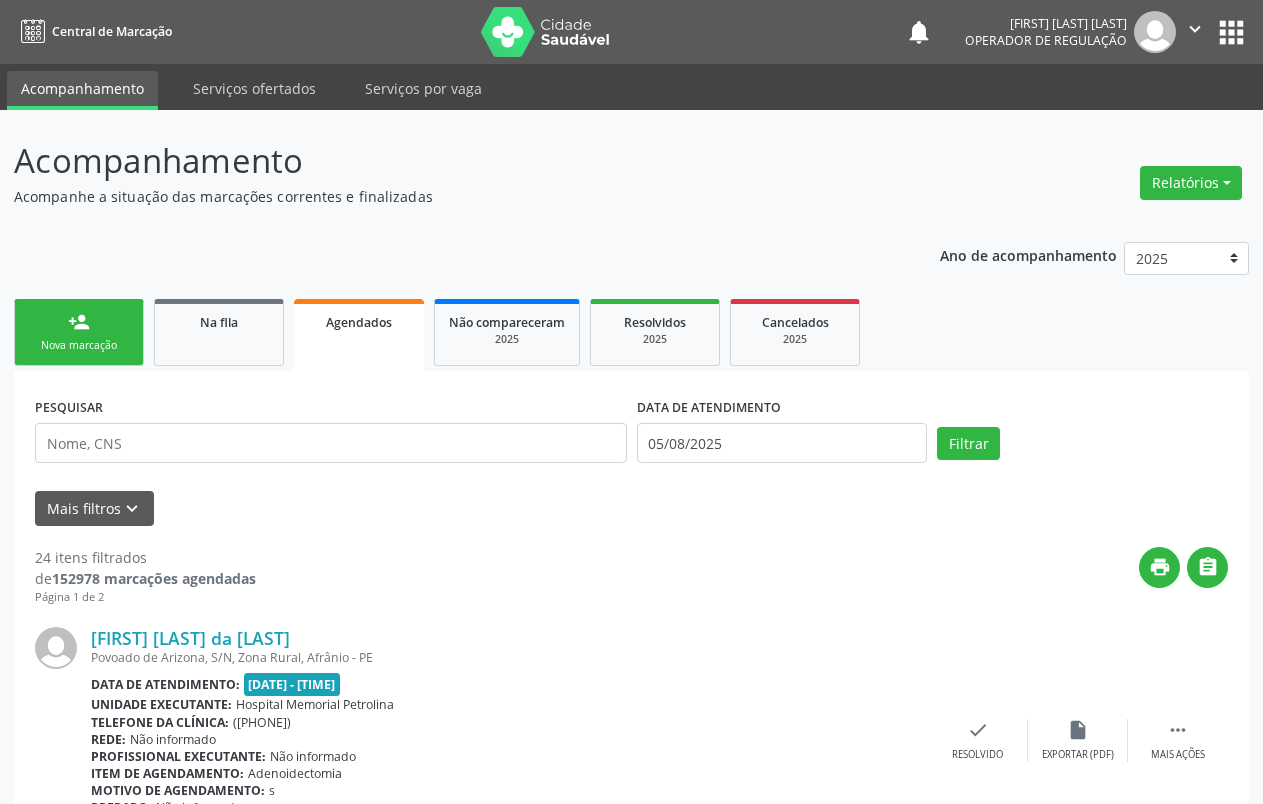 drag, startPoint x: 60, startPoint y: 330, endPoint x: 0, endPoint y: 3, distance: 332.459 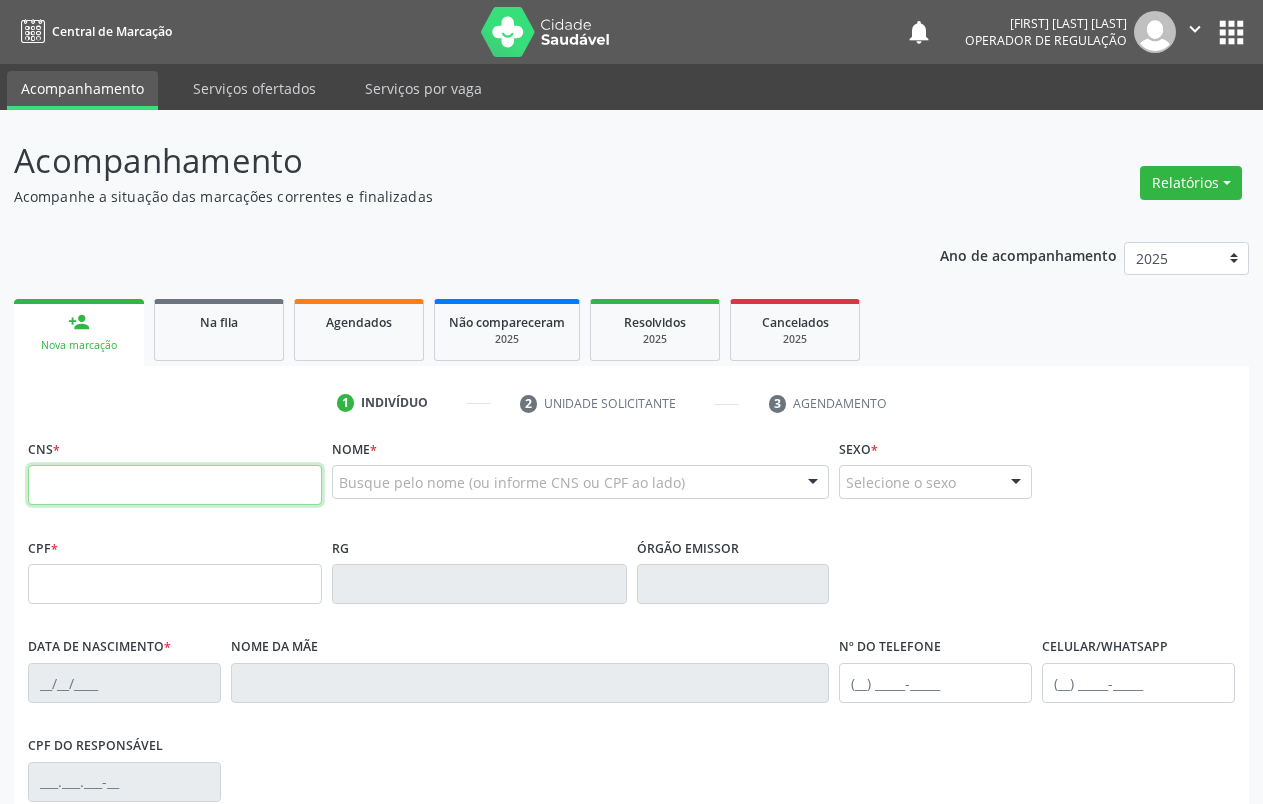 click at bounding box center (175, 485) 